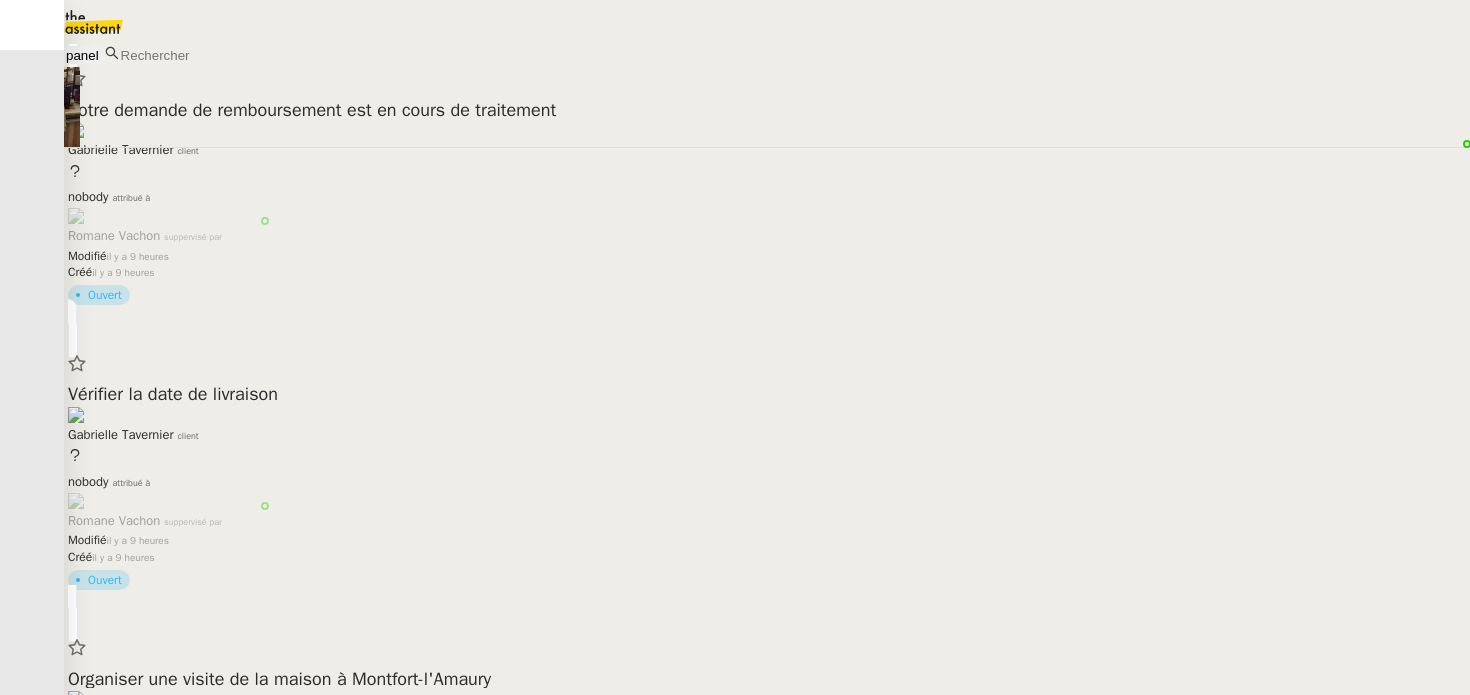 scroll, scrollTop: 0, scrollLeft: 0, axis: both 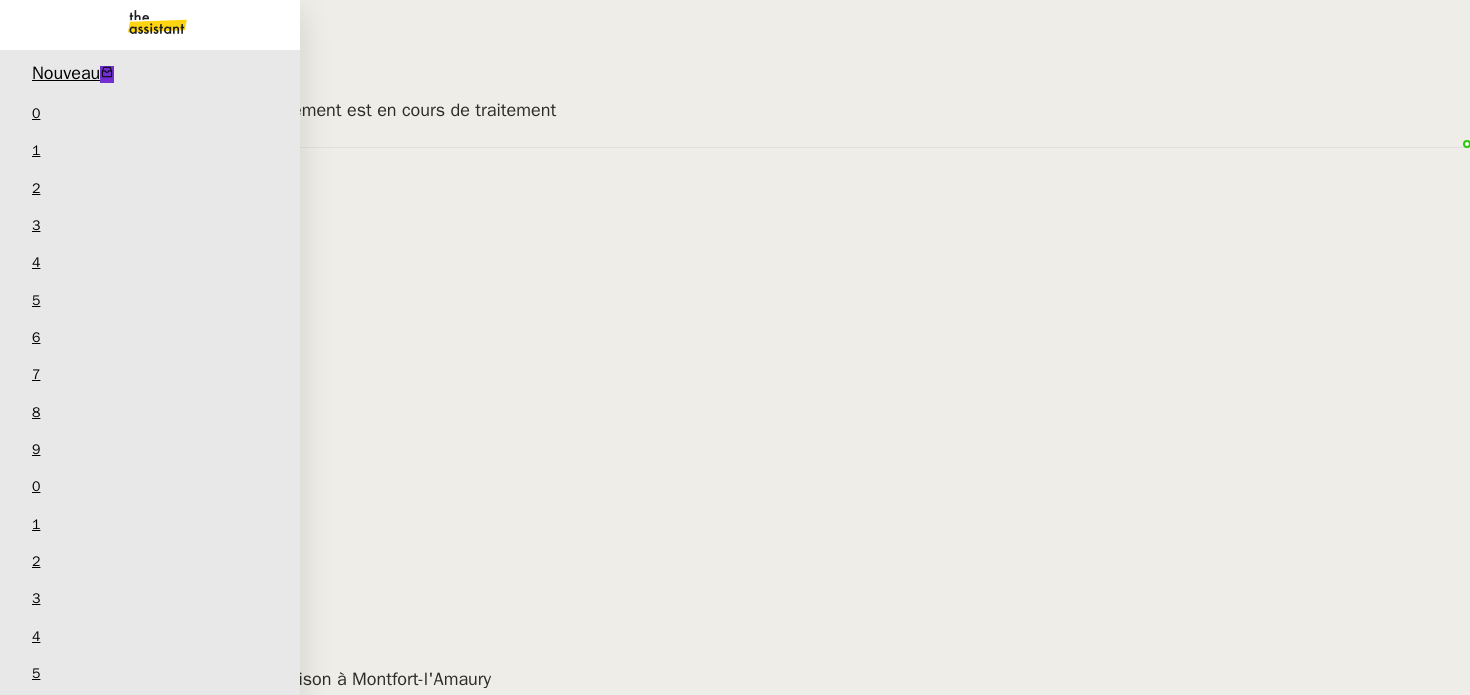 click on "Dossier CSV    Lydie Laulon" at bounding box center [150, 2092] 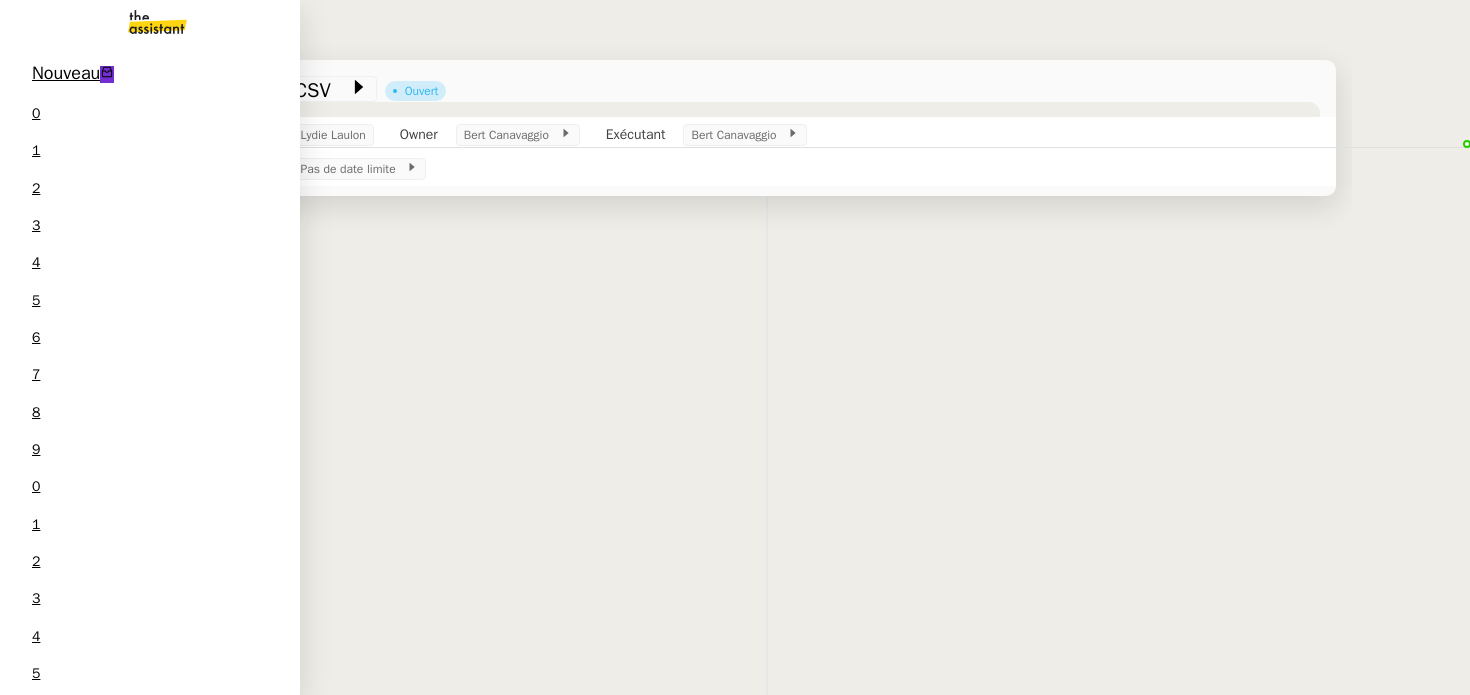 click on "Mettre à jour le TDB" at bounding box center (102, 2145) 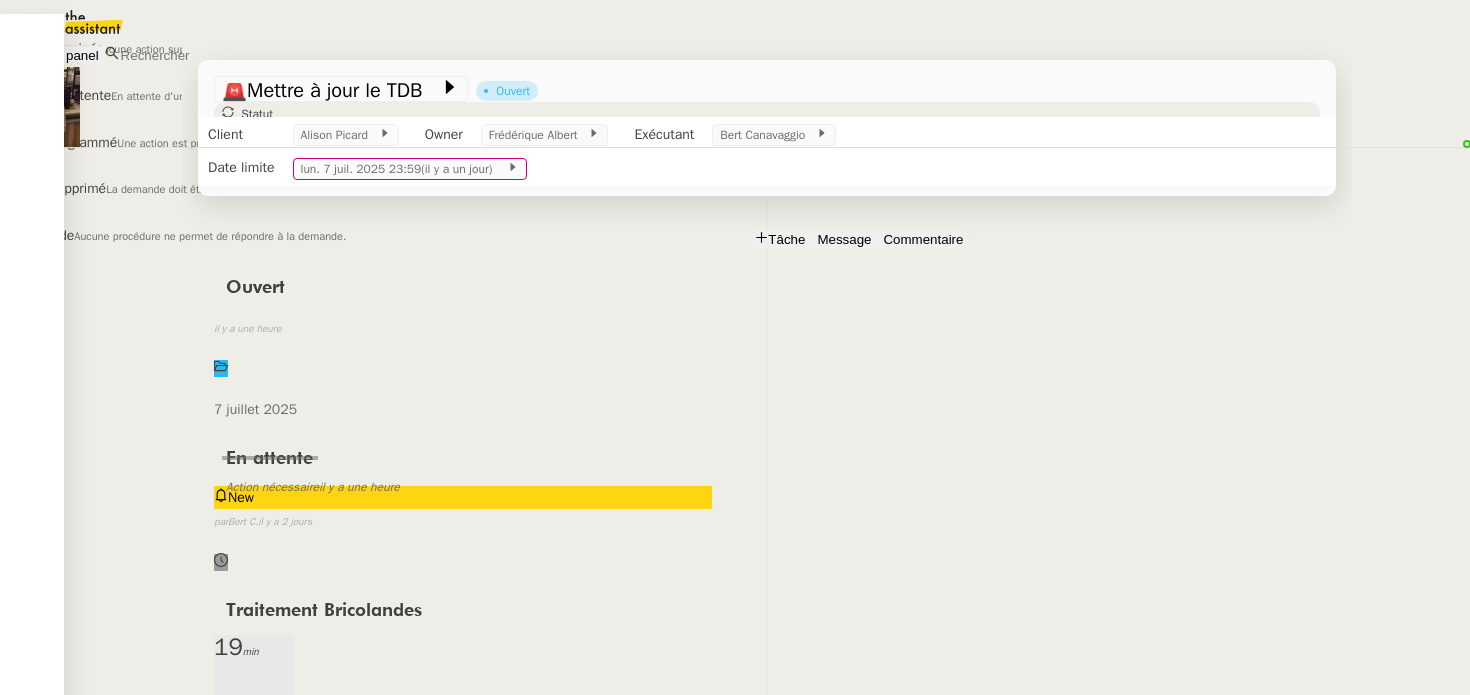 click on "Aucune action supplémentaire n'est nécessaire." at bounding box center (213, 49) 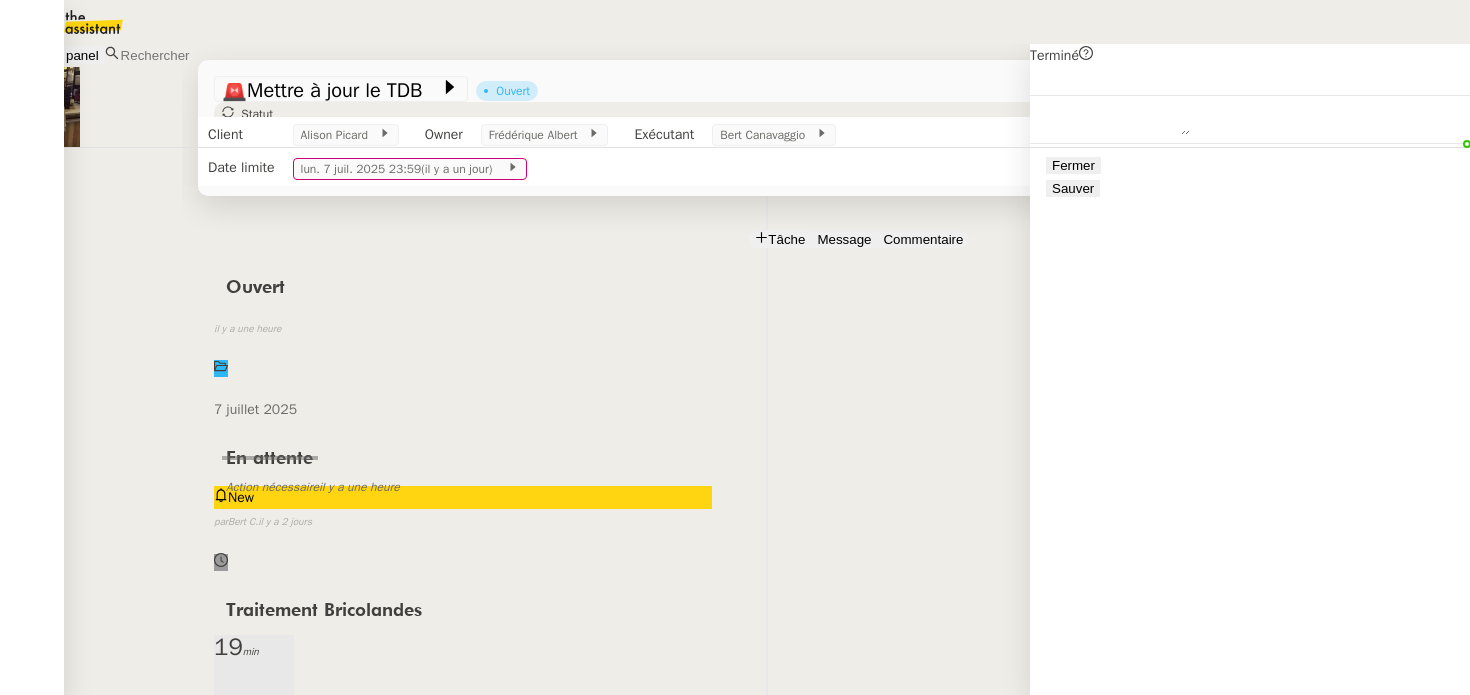 click on "Sauver" at bounding box center (1073, 188) 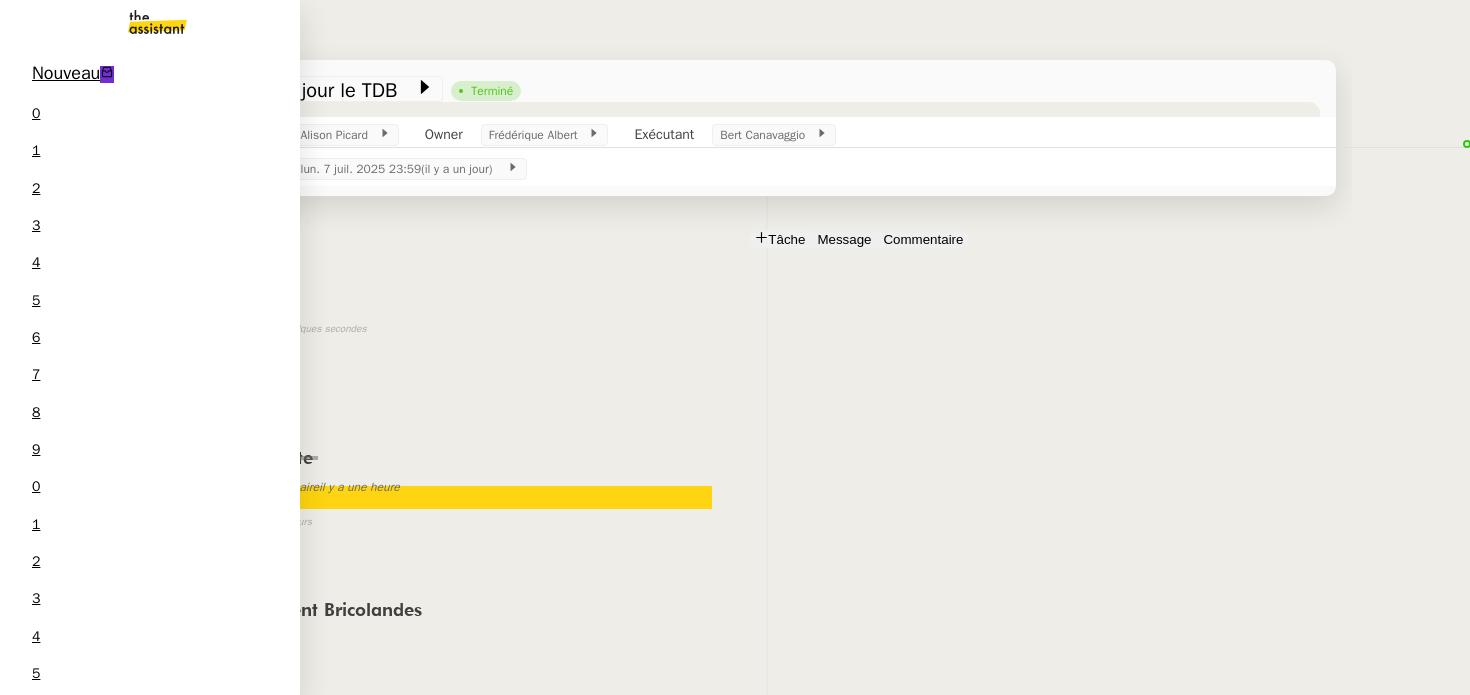 click on "TDB RH - Extraction et mise à jour Absences / Turnover - juil. 2025    Lydie Laulon     0   1   2   3   4   5   6   7   8   9" at bounding box center (150, 2183) 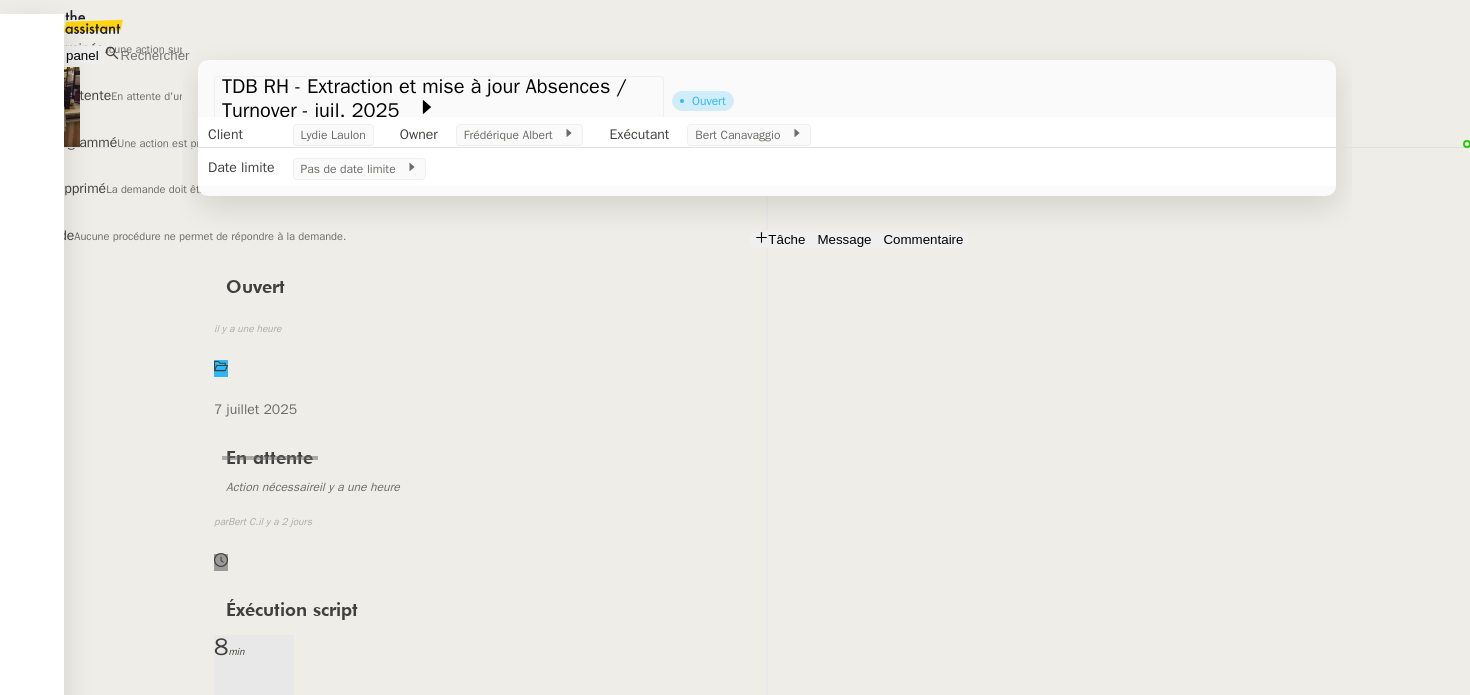 click on "Terminé Aucune action supplémentaire n'est nécessaire. En attente En attente d'une réponse d'un client, d'un contact ou d'un tiers. Programmé Une action est programmée dans le futur. Supprimé La demande doit être ignorée. Aide Aucune procédure ne permet de répondre à la demande." at bounding box center [314, 130] 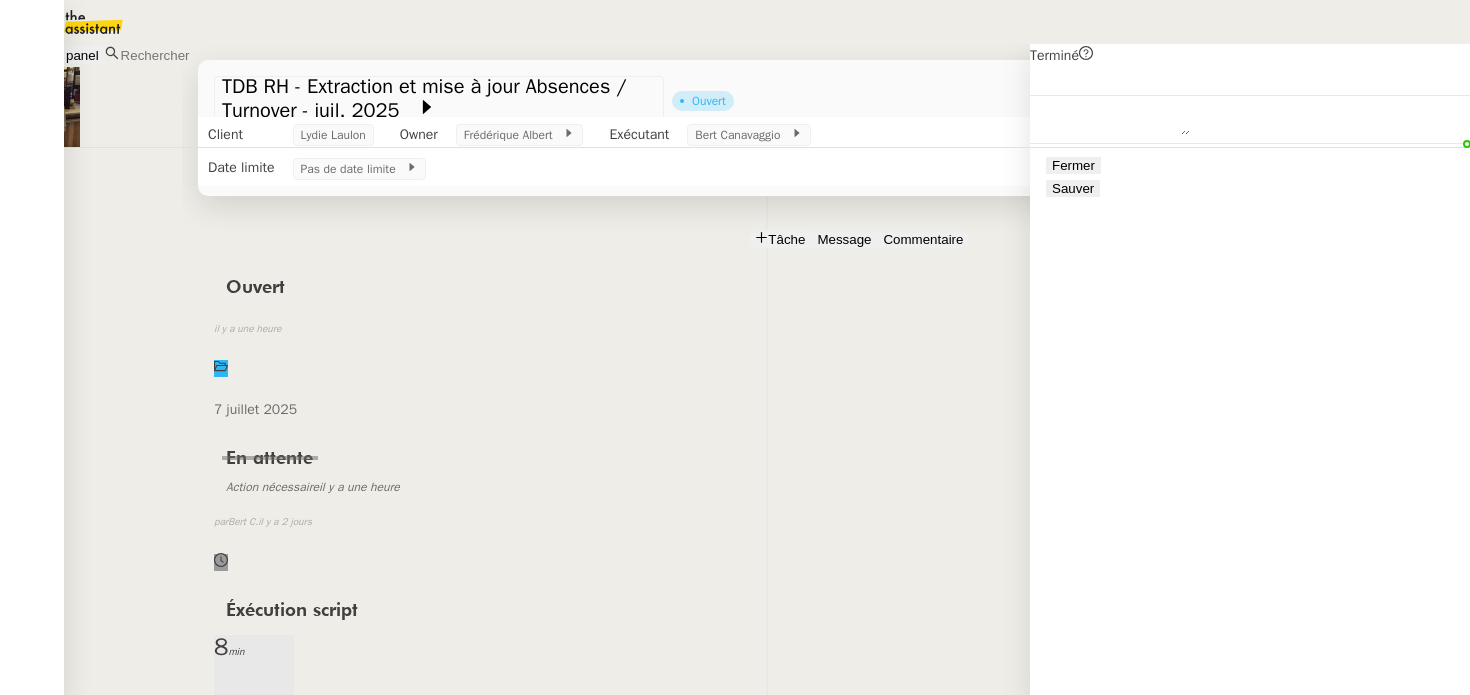 click on "Sauver" at bounding box center (1073, 188) 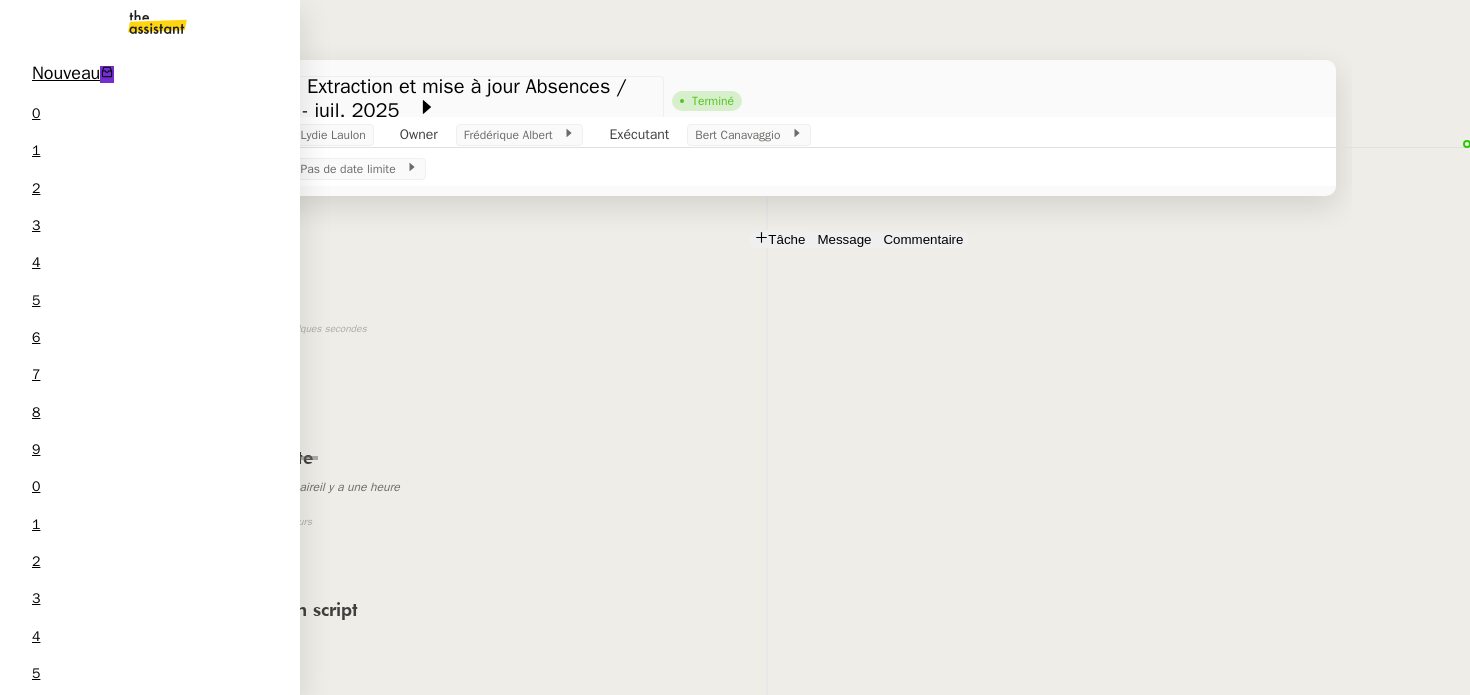 click on "Alison Picard" at bounding box center (138, 2170) 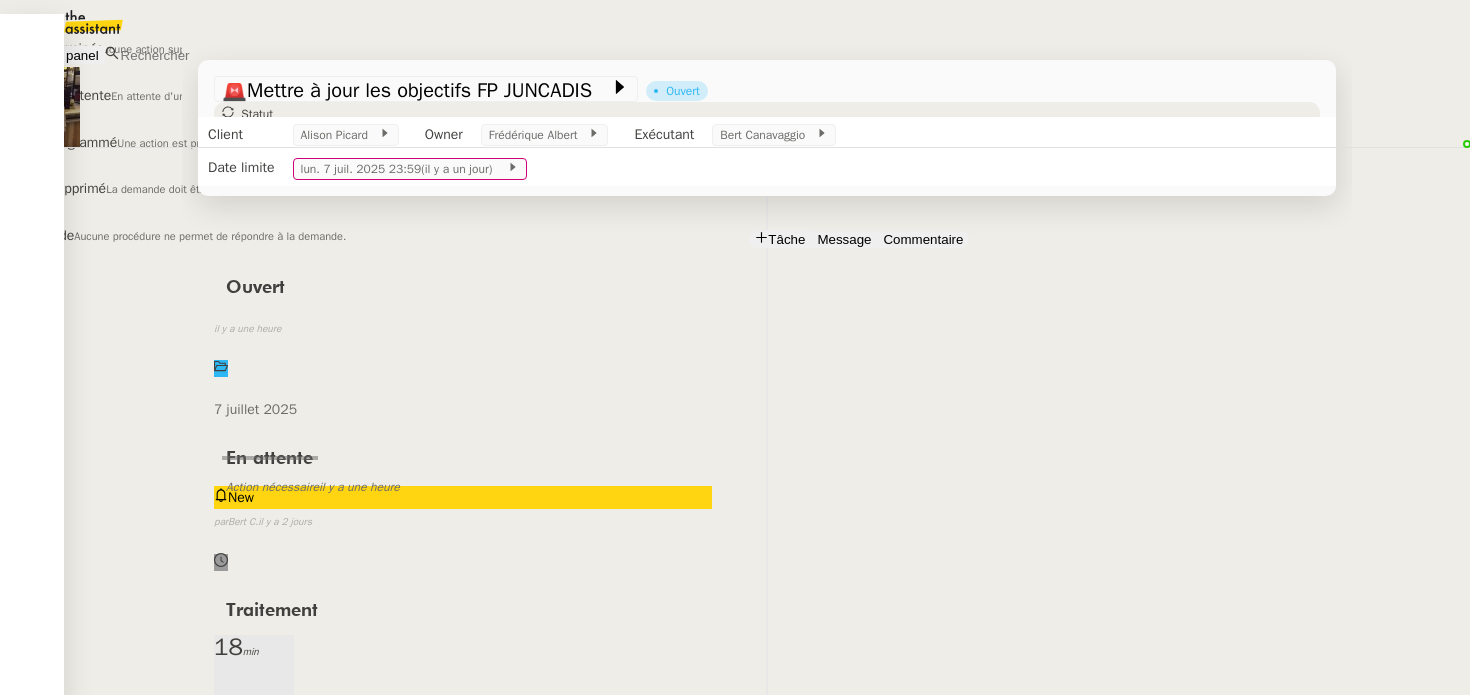 click on "Terminé" at bounding box center [72, 48] 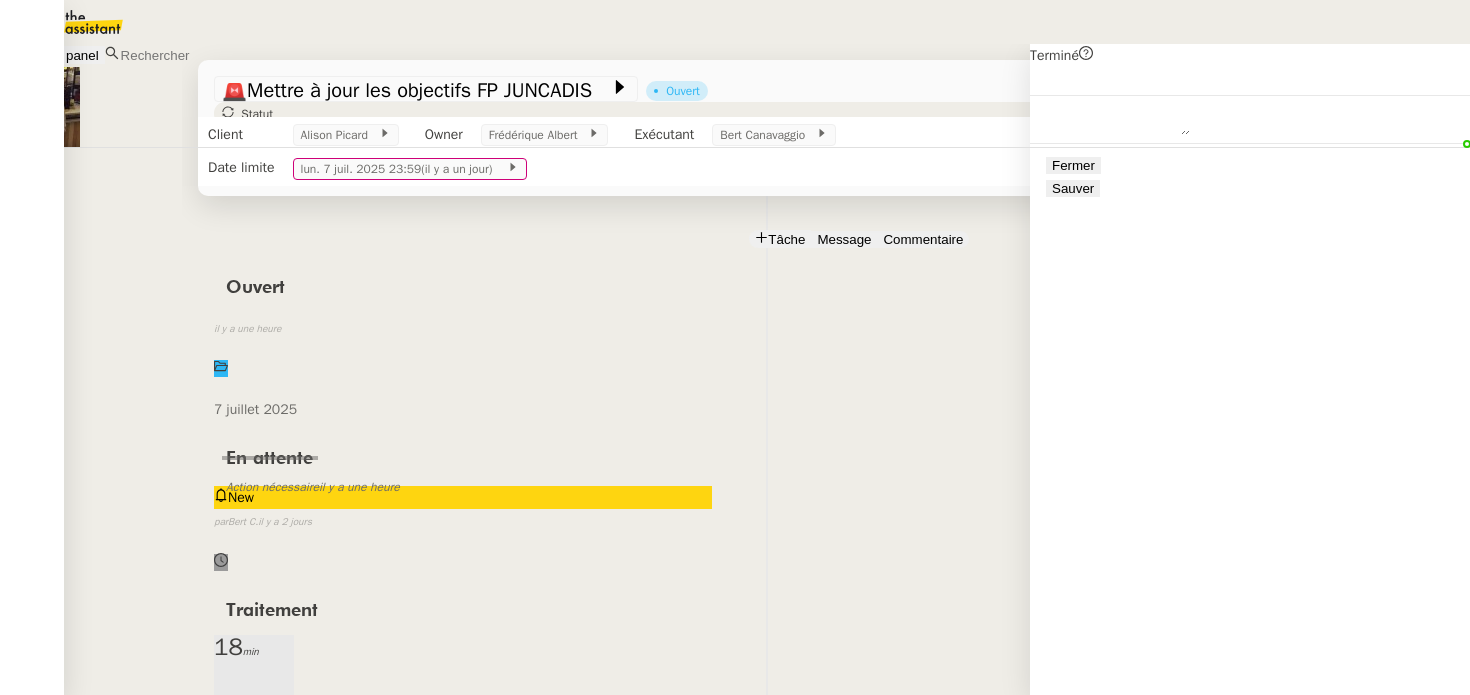 click on "Sauver" at bounding box center [1073, 188] 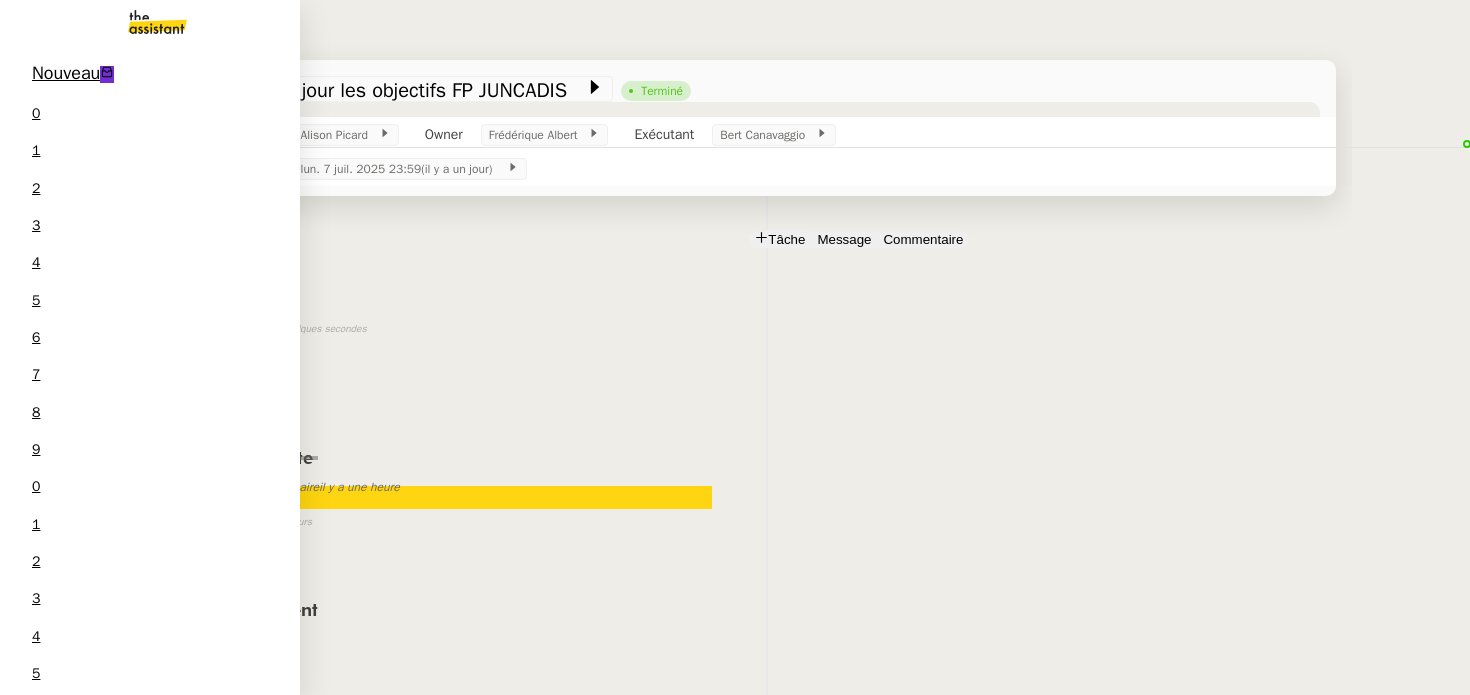 click on "Transfert de mail" at bounding box center (91, 2145) 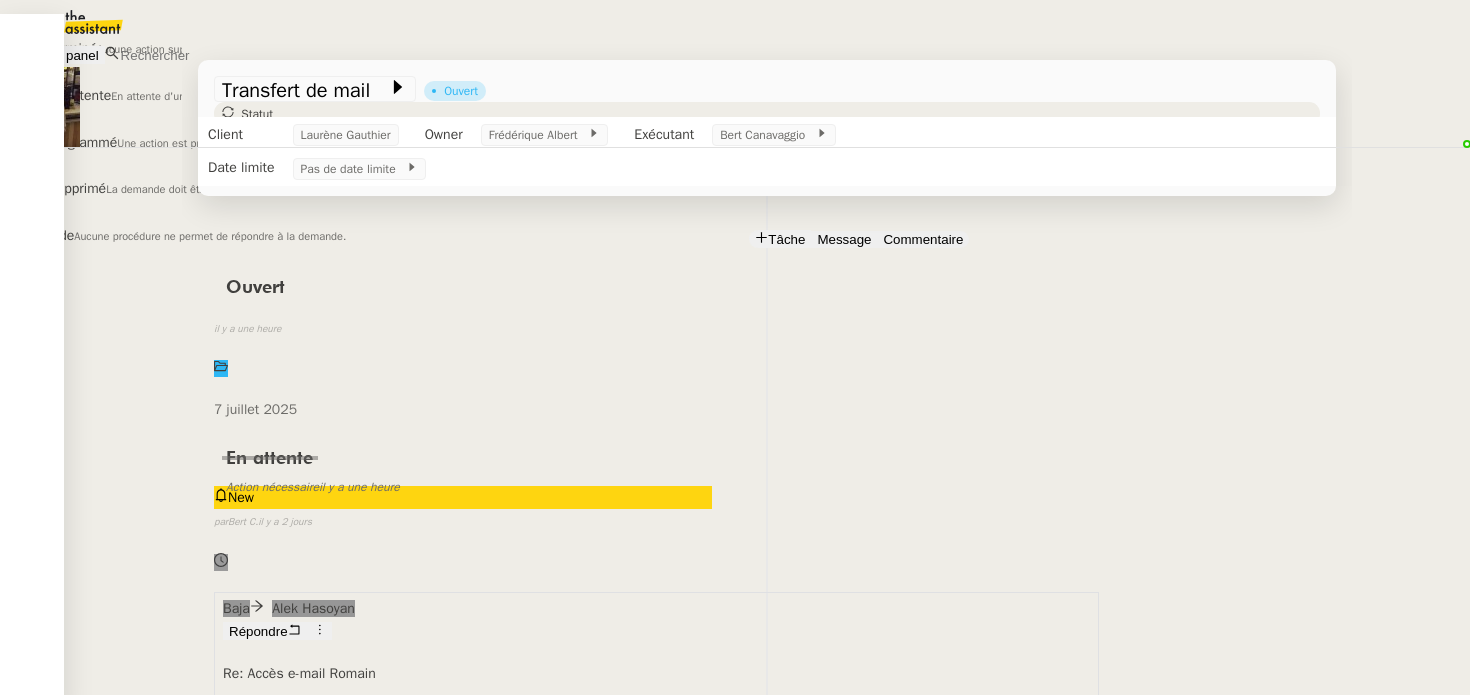click on "Terminé Aucune action supplémentaire n'est nécessaire." at bounding box center (334, 37) 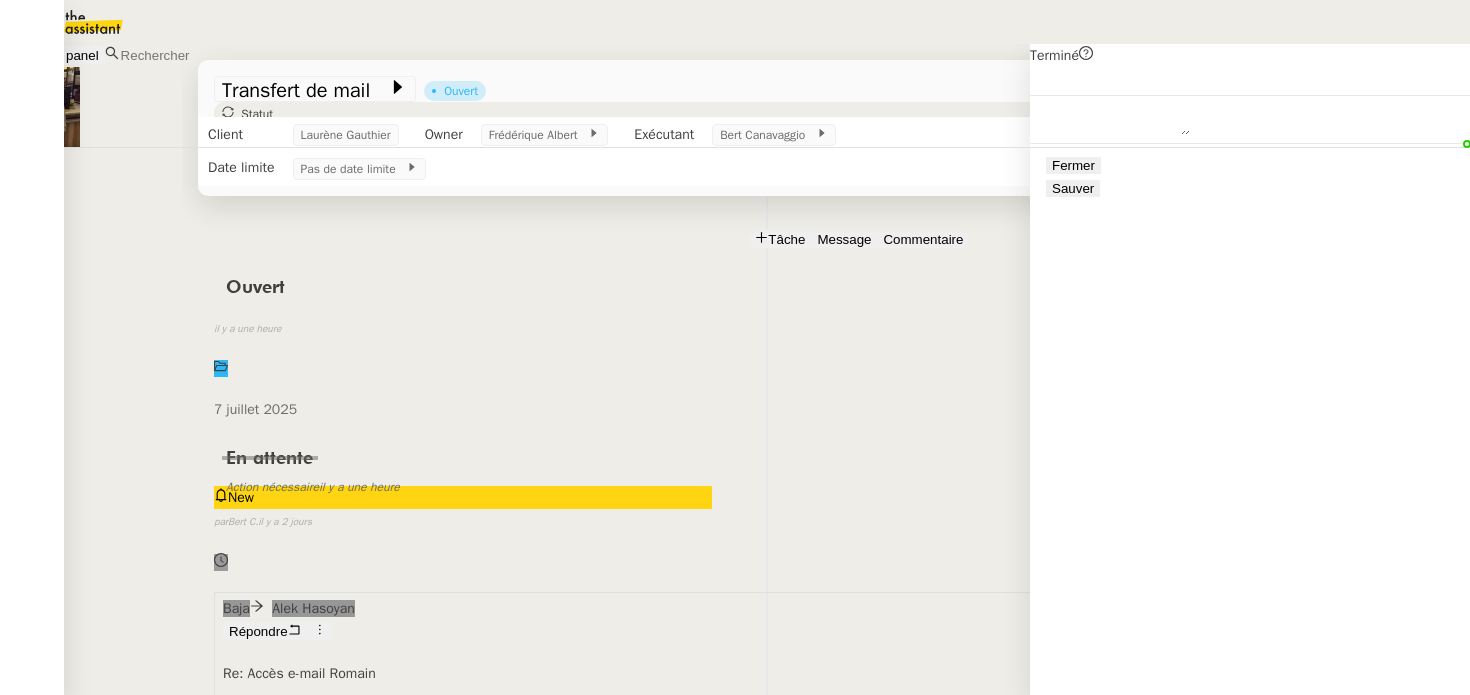 click on "Sauver" at bounding box center (1073, 188) 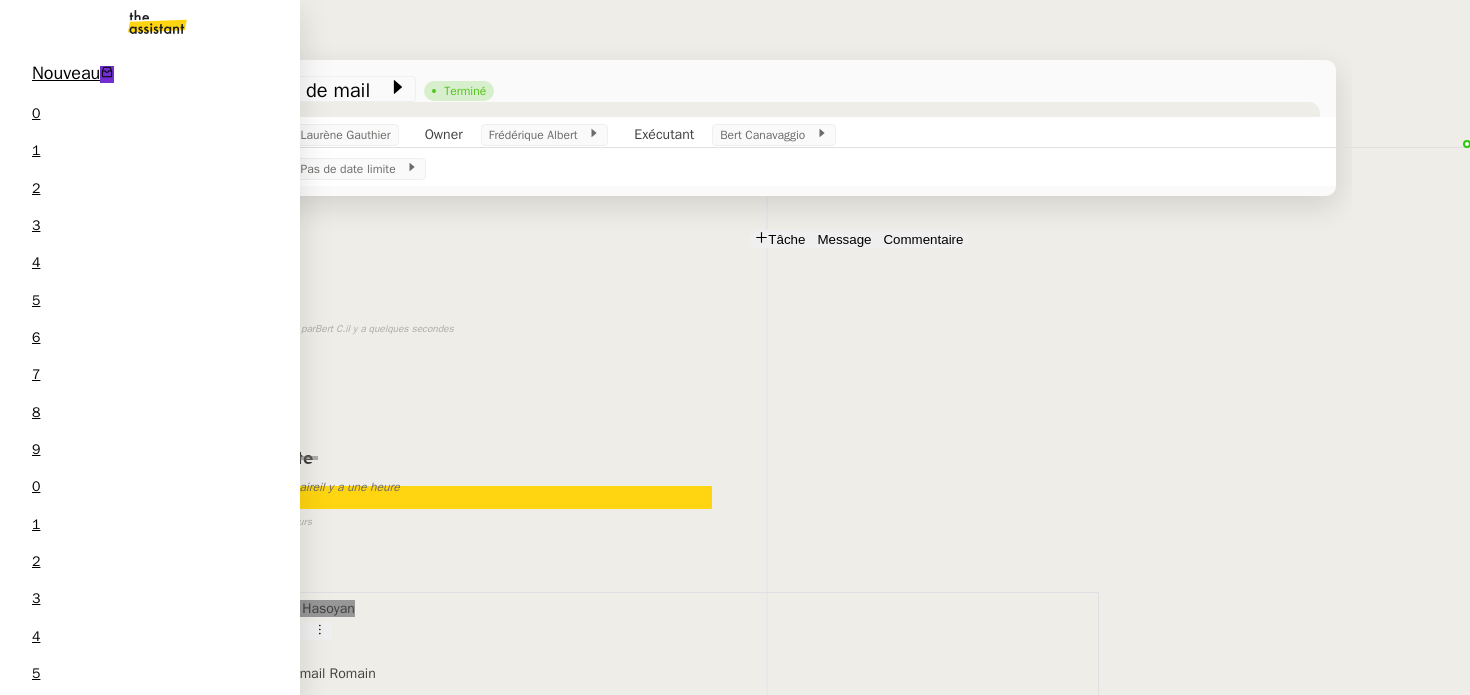 click on "Nouveau" at bounding box center (66, 73) 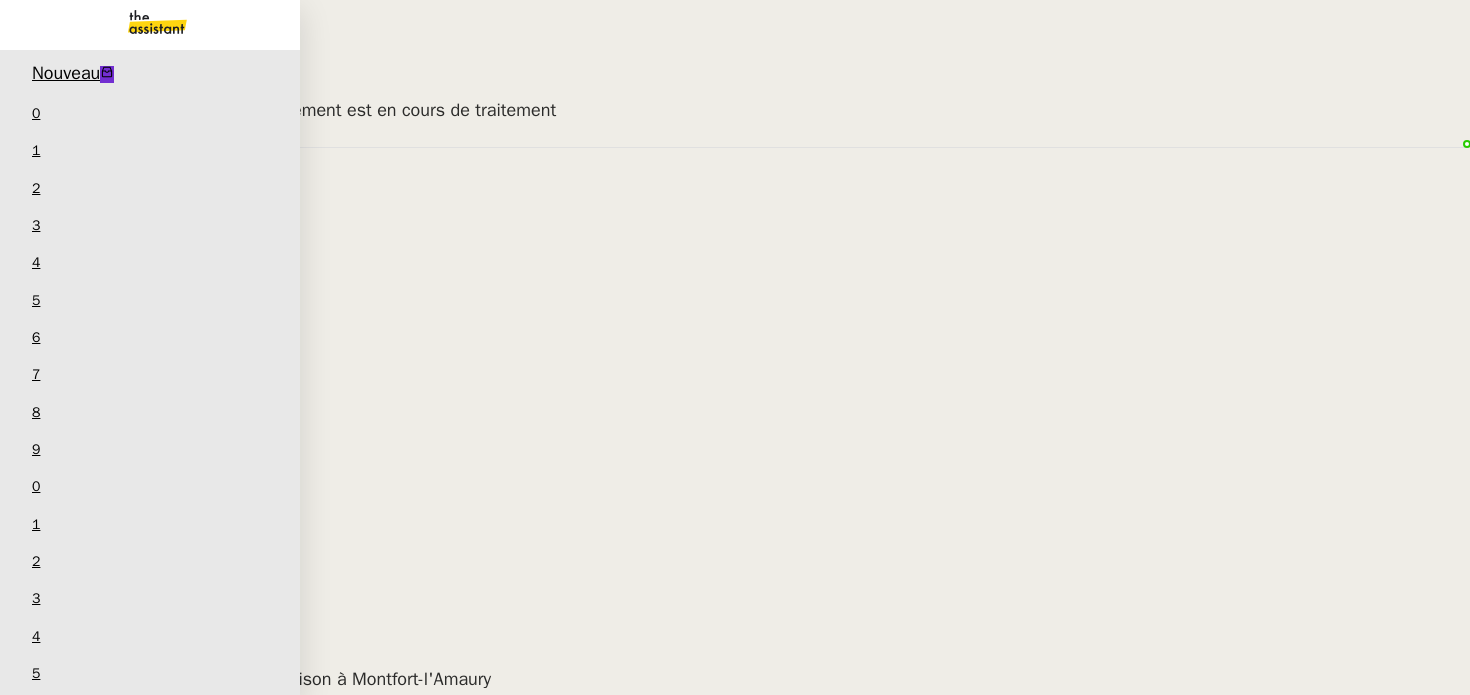 click on "Guillaume Farina" at bounding box center [213, 2012] 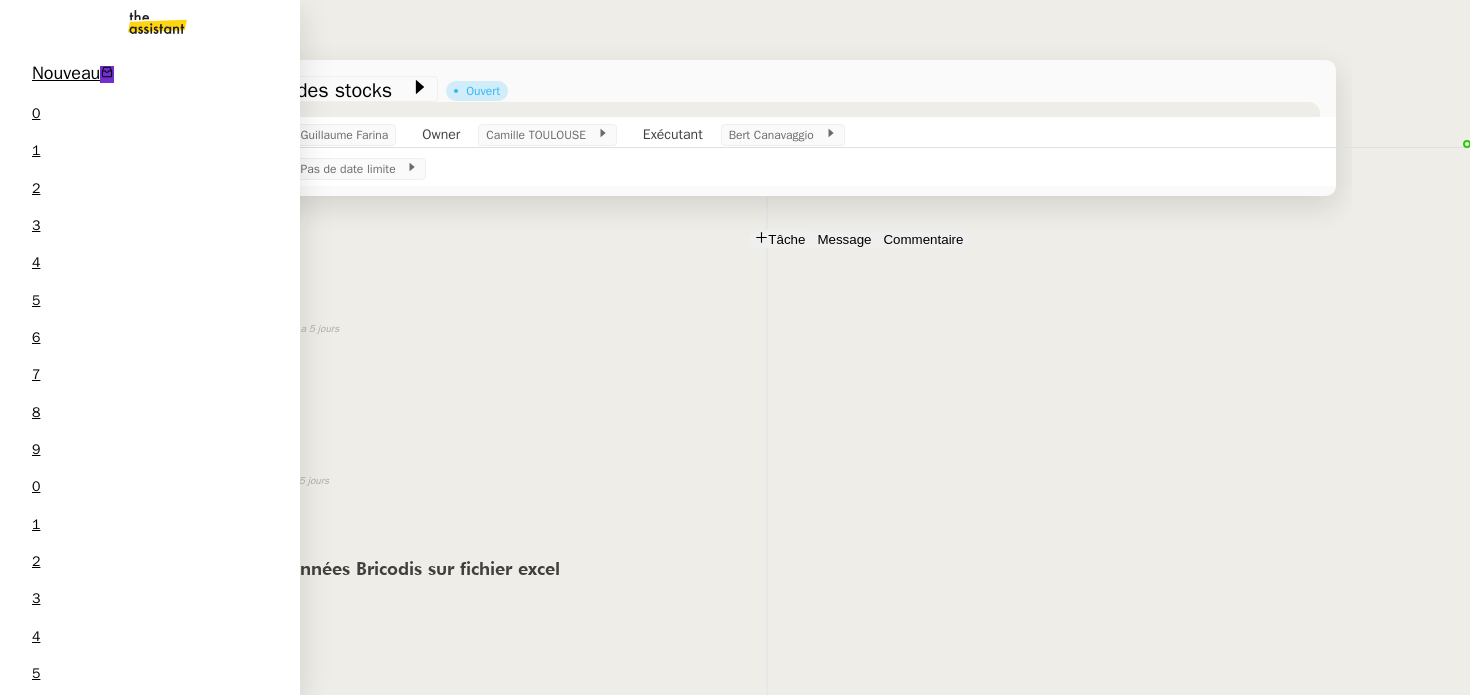 click on "Dossier CSV    Lydie Laulon" at bounding box center (150, 2092) 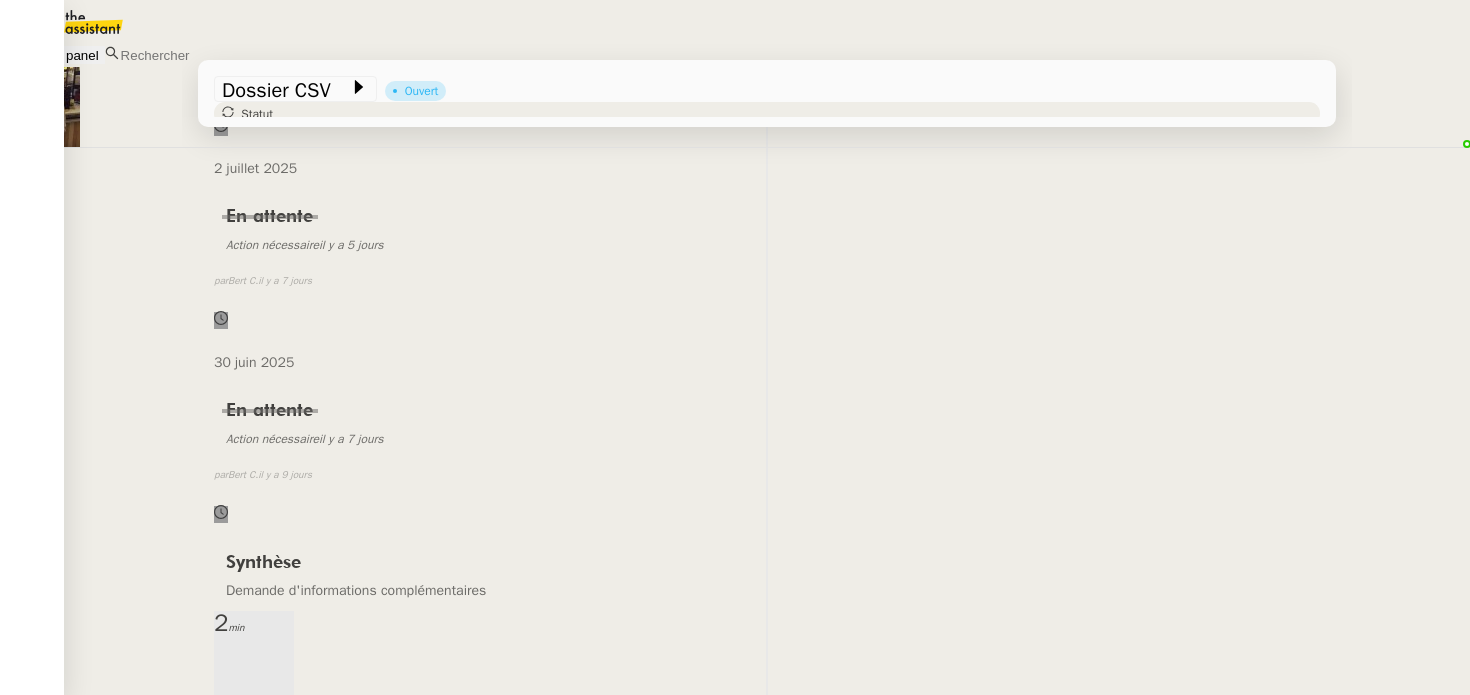 scroll, scrollTop: 0, scrollLeft: 0, axis: both 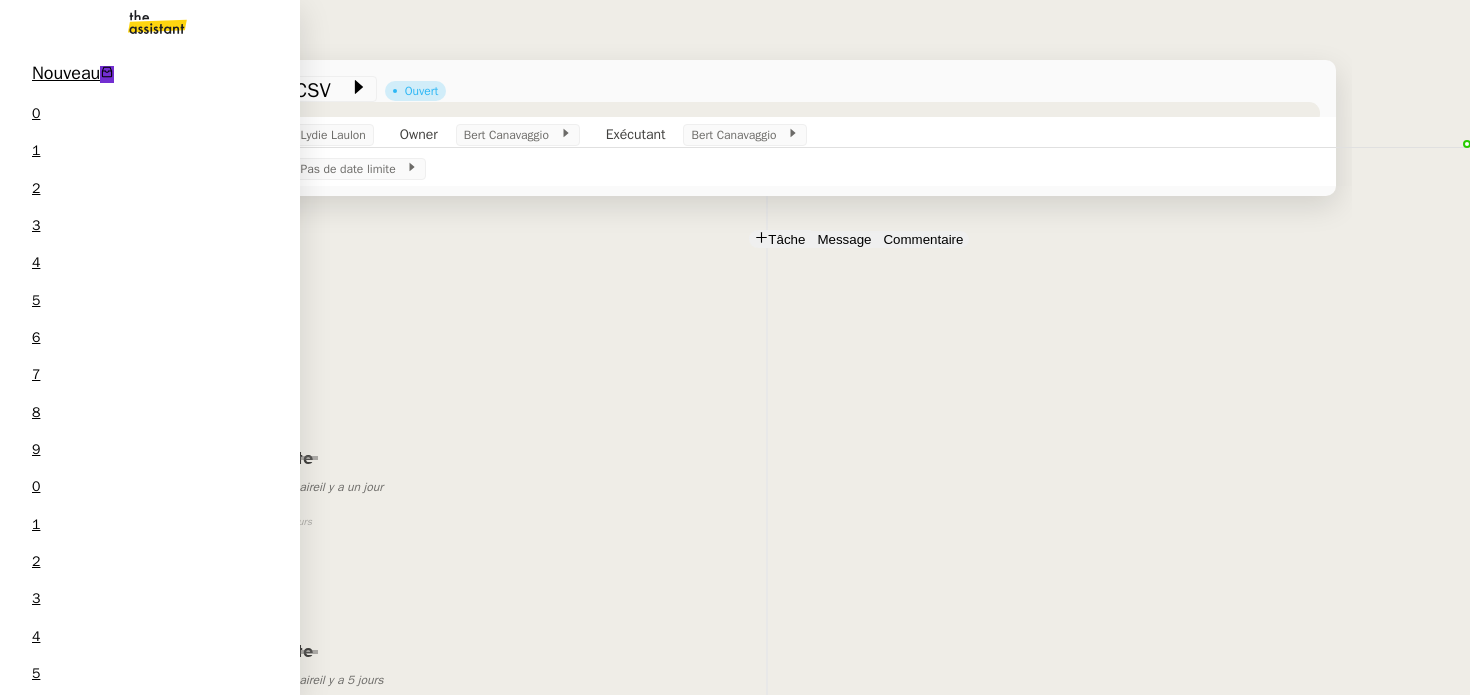 click on "Révision  0   1   2   3   4   5   6   7   8   9" at bounding box center [150, 1073] 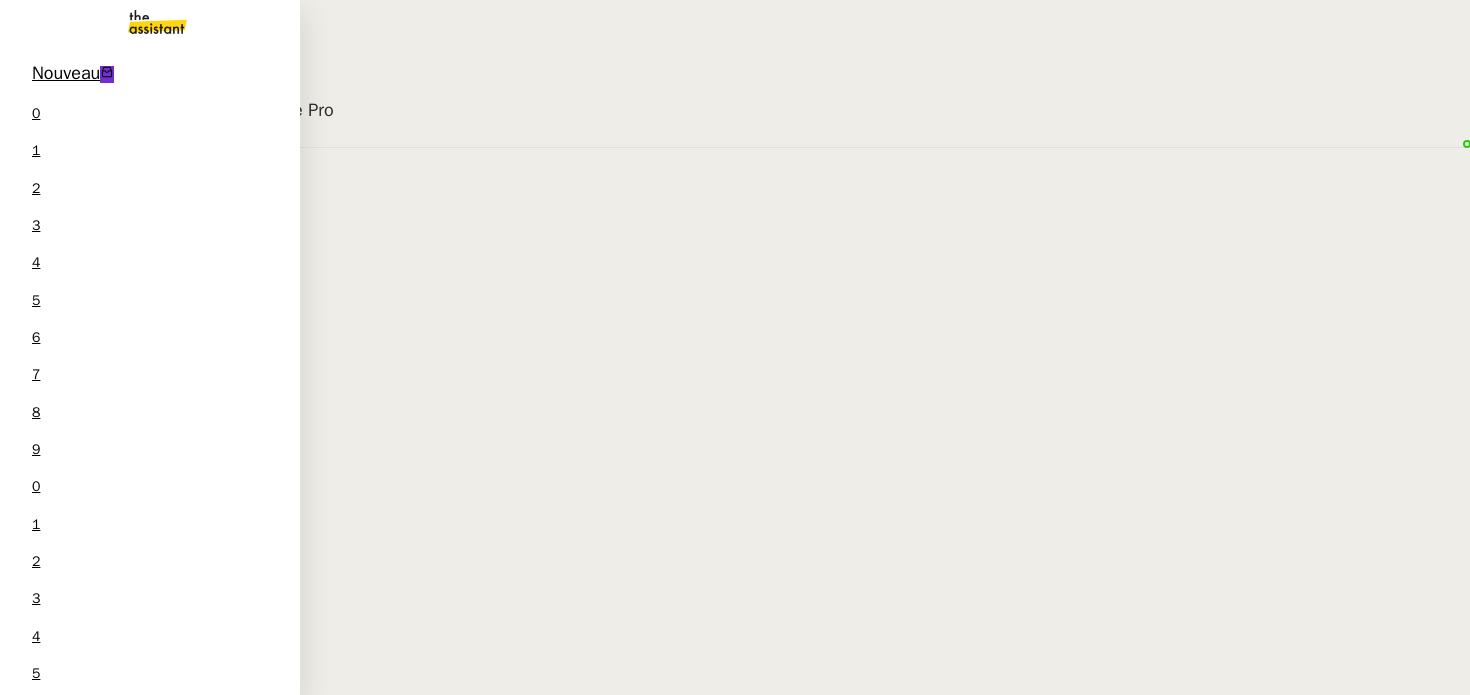 click on "Nouveau  0   1   2   3   4   5   6   7   8   9   0   1   2   3   4   5   6   7   8   9  Révision  0   1   2   3   4   5   6   7   8   9  Aide  0   1   2   3   4   5   6   7   8   9  Mes demandes Créer un fichier d'évolution des taux AT    Lydie Laulon    HASPARREN    Lydie Laulon    Vérifiez les frais et organisez les dossiers Blikk    Gabrielle Tavernier    Tableau des stocks    Guillaume Farina    Dossier CSV    Lydie Laulon    Charles Guillot    1 demandes en cours    Procédure - SUIVI DES FACTURES D'EXPLOITATION    Charles Da Conceicao     0   1   2   3   4   5   6   7   8   9   0   1   2   3   4   5   6   7   8   9" at bounding box center [150, 1135] 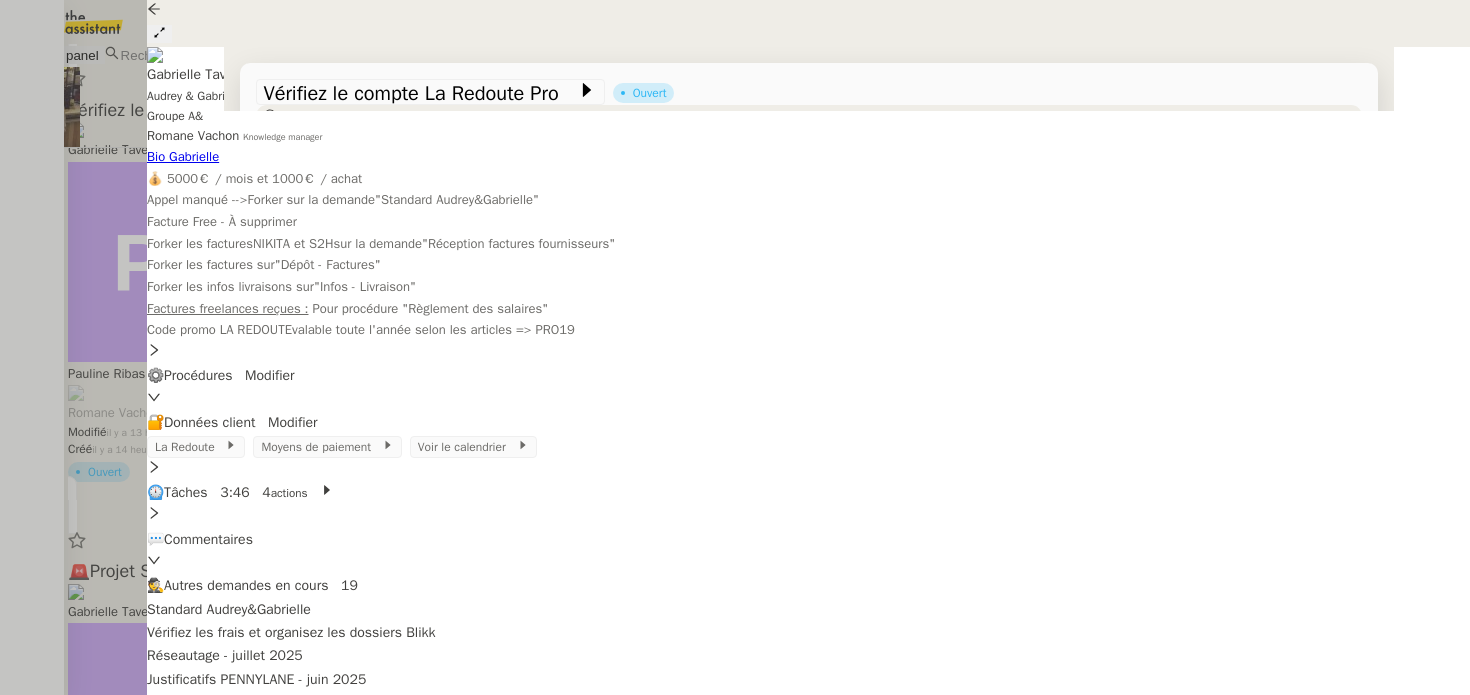 click at bounding box center [735, 347] 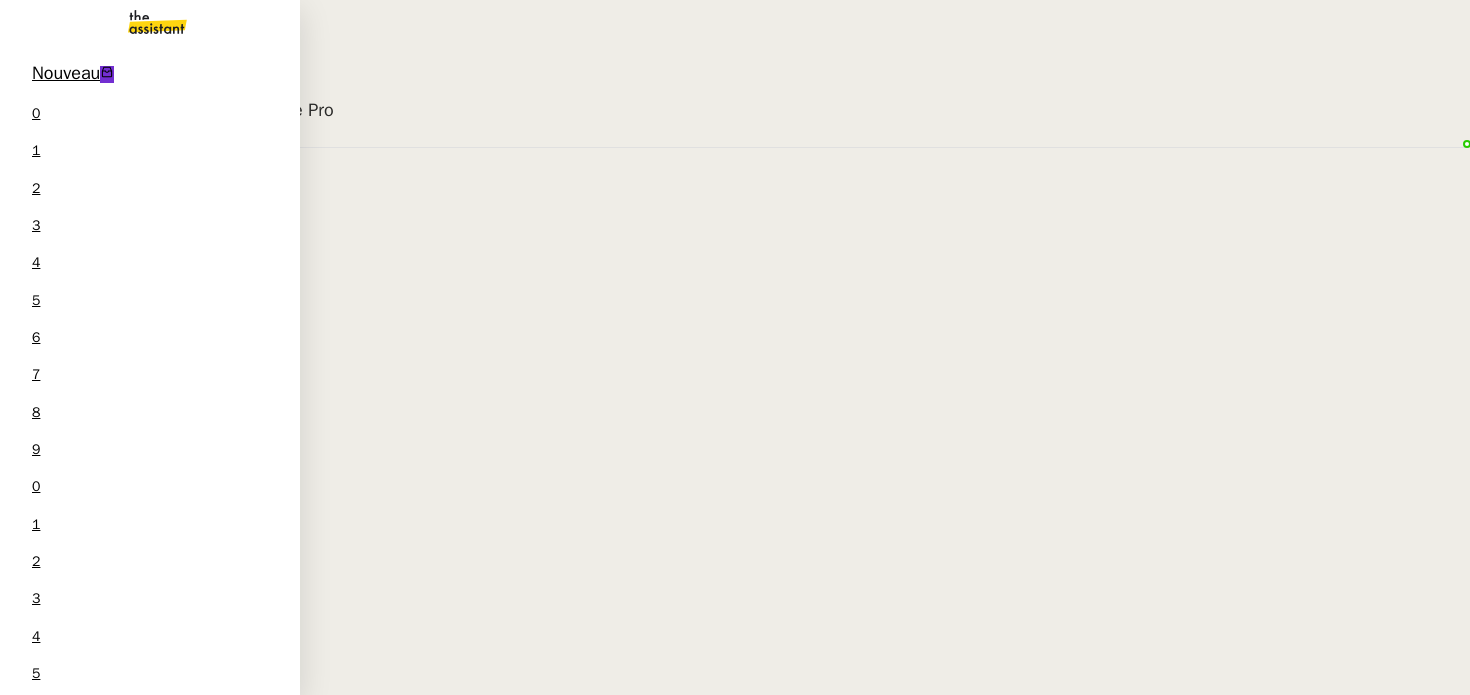 click on "Nouveau  0   1   2   3   4   5   6   7   8   9   0   1   2   3   4   5   6   7   8   9" at bounding box center [150, 453] 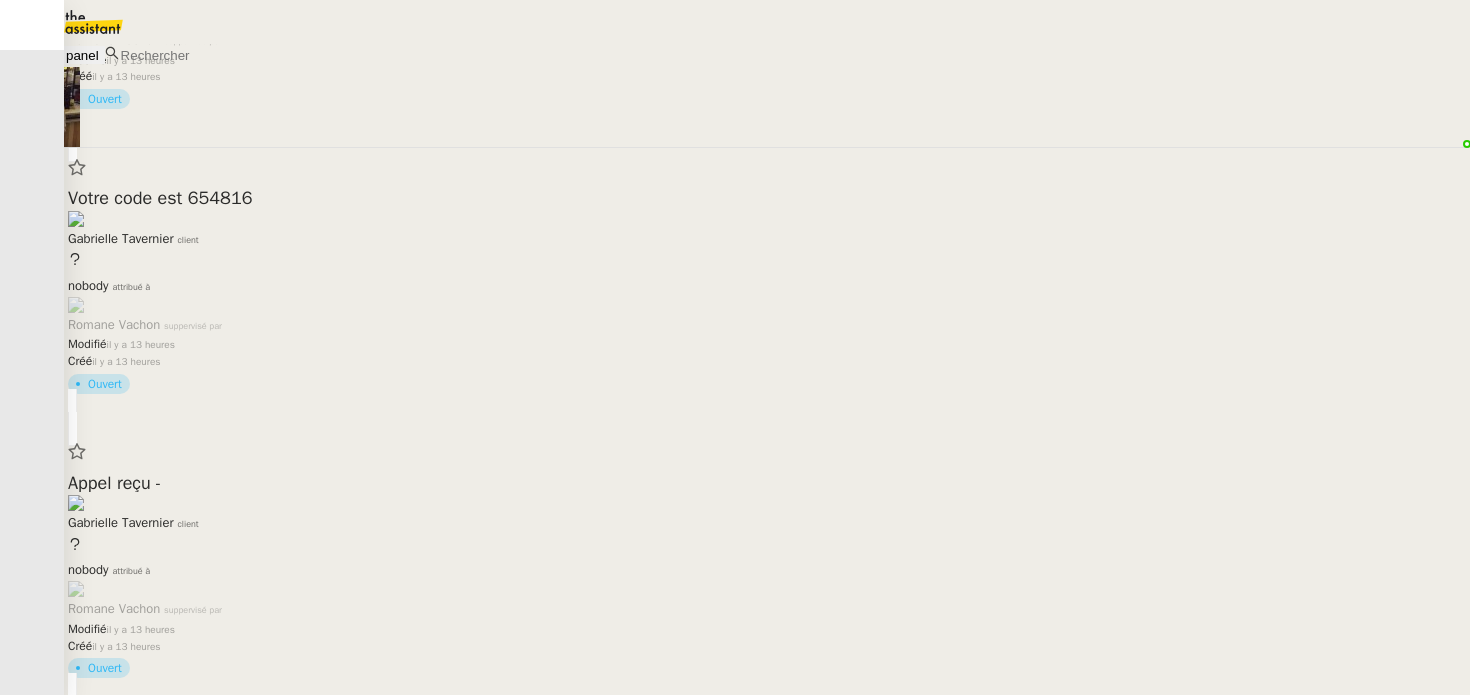 scroll, scrollTop: 0, scrollLeft: 0, axis: both 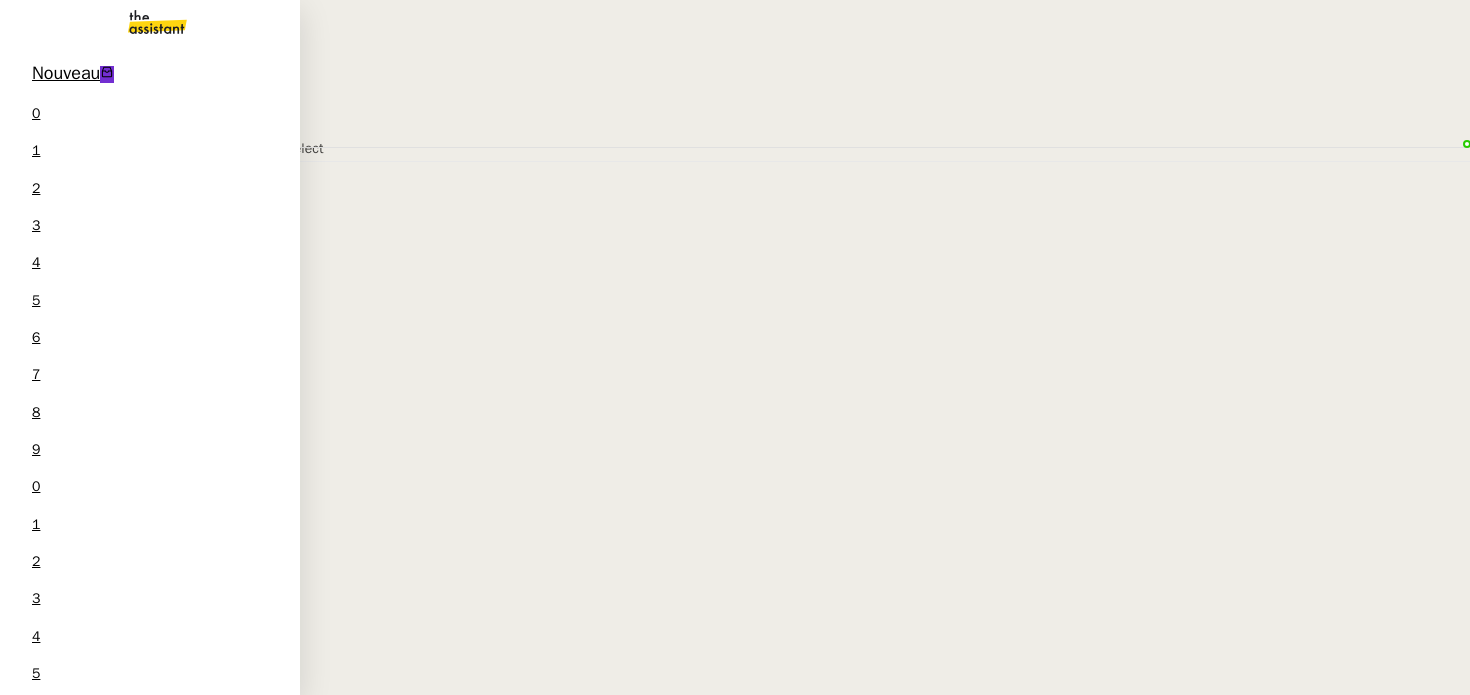 click on "Lydie Laulon" at bounding box center [118, 1786] 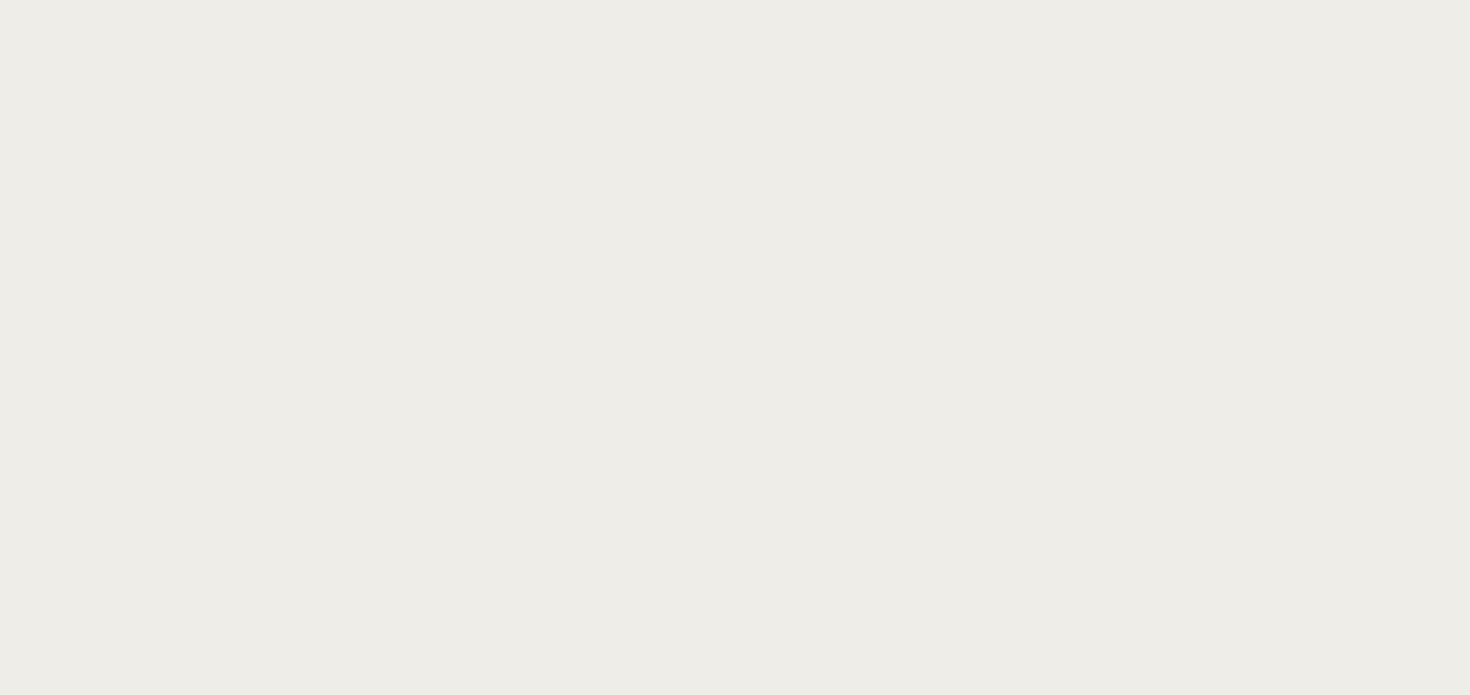 scroll, scrollTop: 0, scrollLeft: 0, axis: both 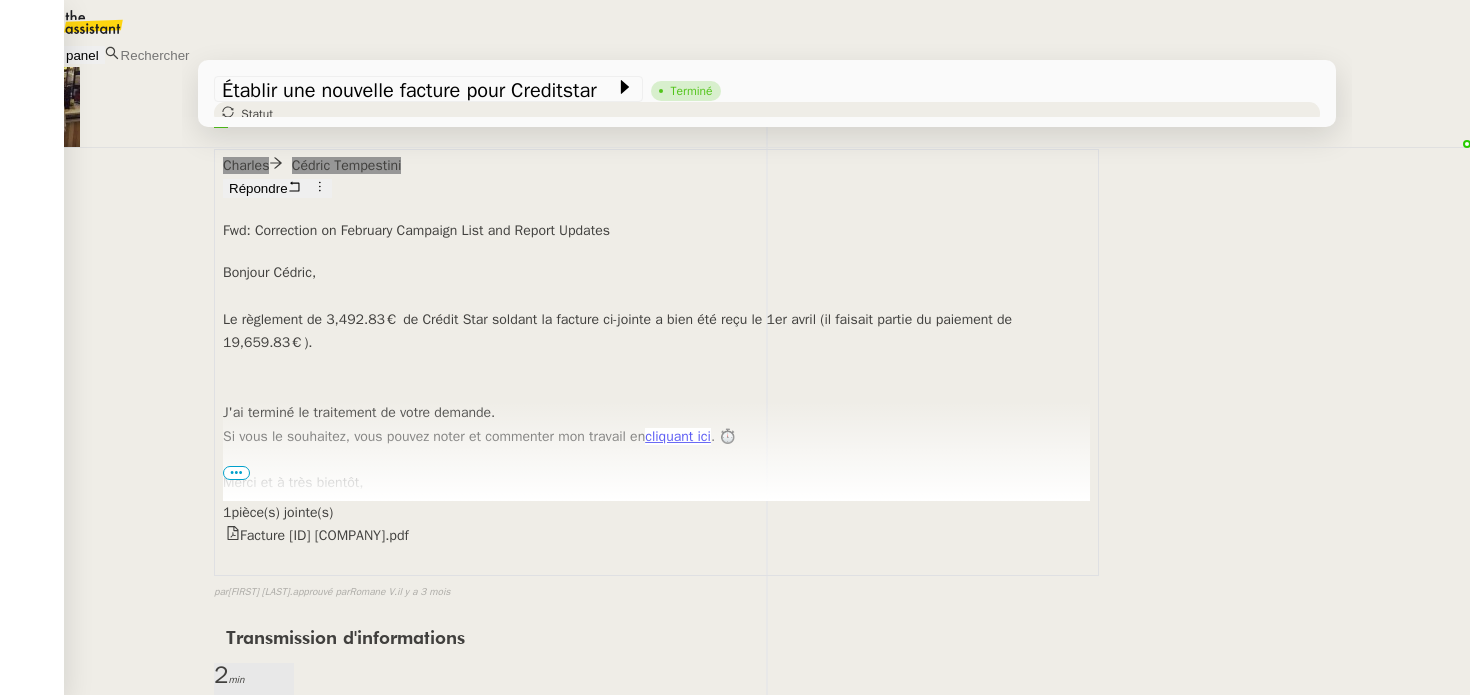 click on "Bonjour [FIRST]﻿, Le règlement de [AMOUNT]€ de Crédit Star soldant la facture ci-jointe a bien été reçu le [DAY] [MONTH] (il faisait partie du paiement de [AMOUNT]€). J'ai terminé le traitement de votre demande. Si vous le souhaitez, vous pouvez noter et commenter mon travail en  cliquant ici . ⏱️ Merci et à très bientôt,
•••
[FIRST]
Personal assistant  •  Willpower Consulting
[EMAIL]
On [DAY] [MONTH] [YEAR] [TIME] [FIRST]  < [EMAIL]  wrote:
[FIRST], J'ai envoyé la facture à Creditstar. Merci,
•••" at bounding box center [767, 375] 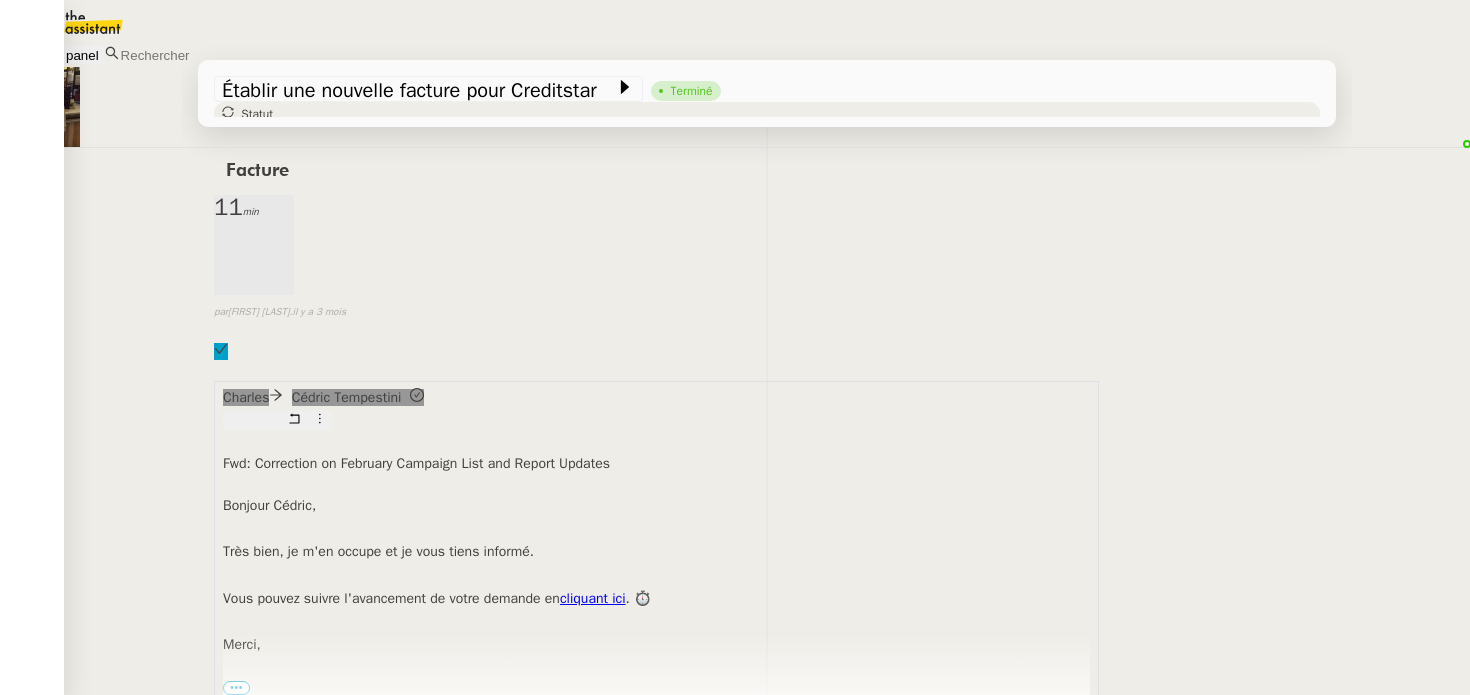 scroll, scrollTop: 2283, scrollLeft: 0, axis: vertical 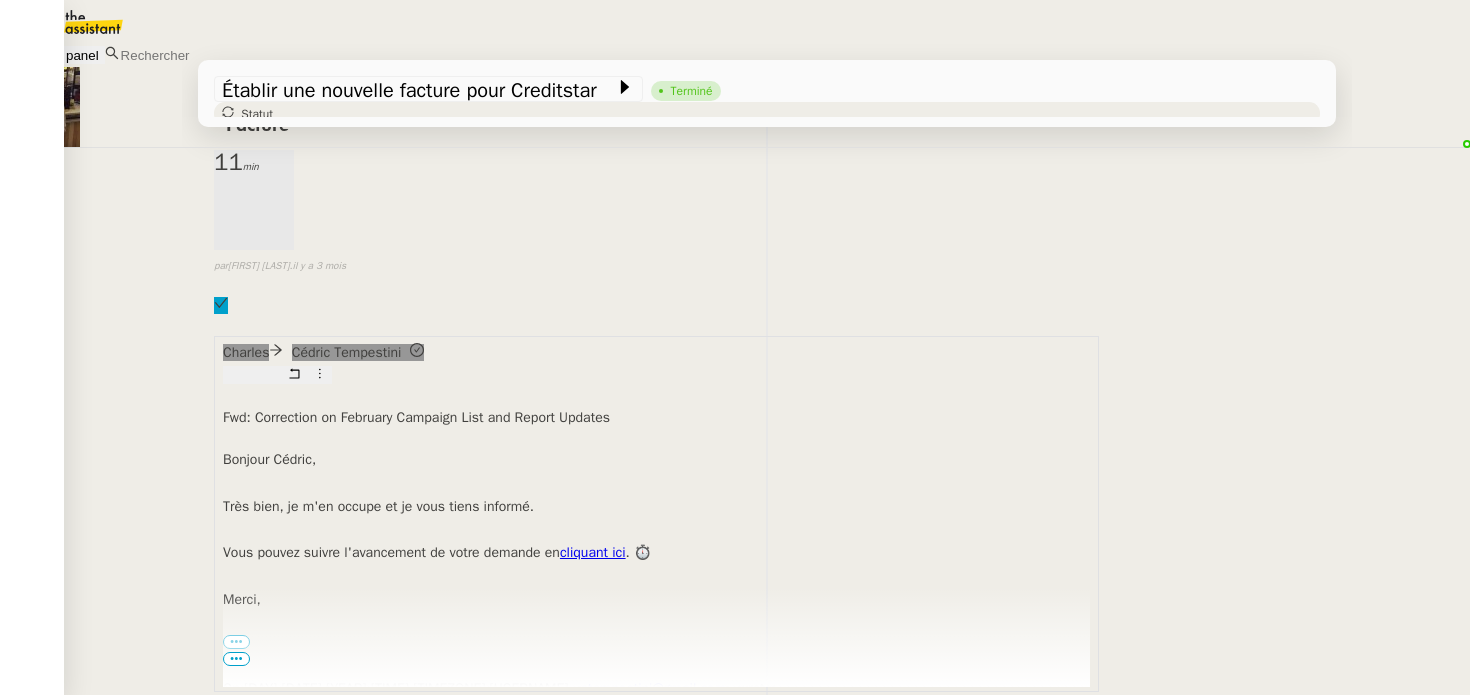 click on "Répondre Fwd: Correction on February Campaign List and Report Updates
Bonjour, Pouvez-vous établir une nouvelle facture à destination de Creditstar pour un montant de €3,492.83 s'il vous plaît avec le même intitulé que la précédent ? Et appliquer les mêmes règles d'envoi par email, moi en copie et aussi [FIRST] [LAST]. Demandez d'accuser réception de la facture et remettez la précédente en demandant aussi si ils l'ont bien réceptionnée ? Merci !
•••
---------- Forwarded message --------- From:  [FIRST] [LAST]   < [EMAIL] > Date: [DAY], [DATE] [YEAR] at [TIME] Subject: Re: Correction on February Campaign List and Report Updates To: [FIRST] [LAST] <[EMAIL]> C’est bon pour moi Cedric tout me parait correct :-)
On [DATE], [YEAR], at [TIME] AM, [FIRST] [LAST] <[EMAIL]> wrote: J'attends ton GO pour envoyer la facture merci :) ---------- Forwarded message ---------   < >" at bounding box center (656, 915) 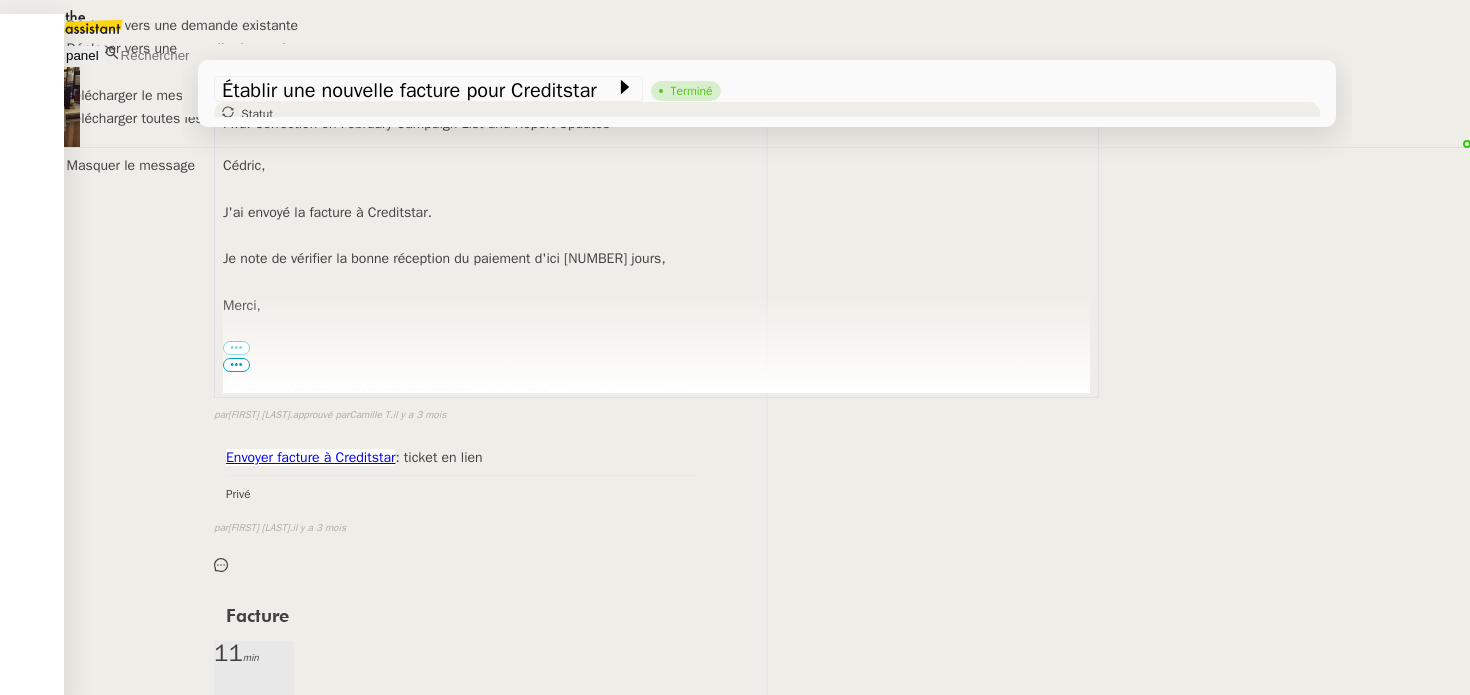 scroll, scrollTop: 1791, scrollLeft: 0, axis: vertical 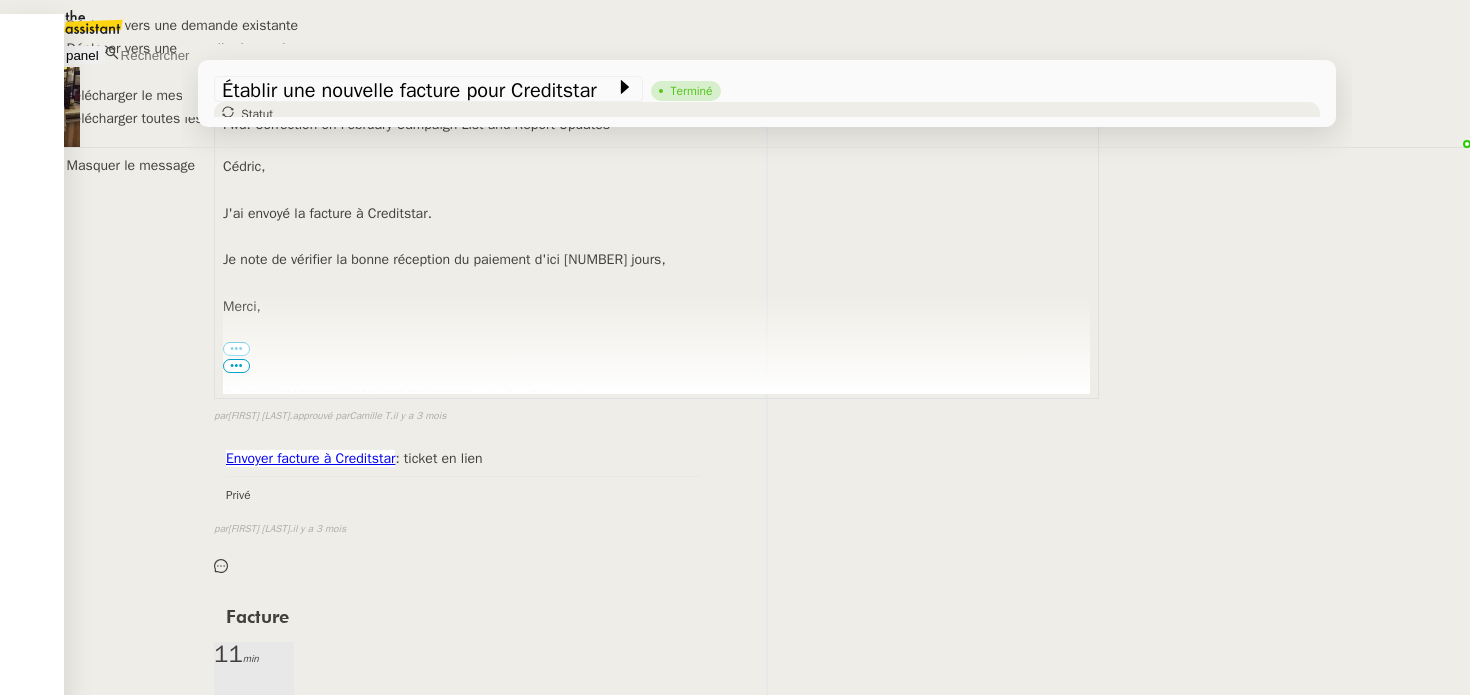 click on "Fwd: Correction on February Campaign List and Report Updates" at bounding box center (656, 909) 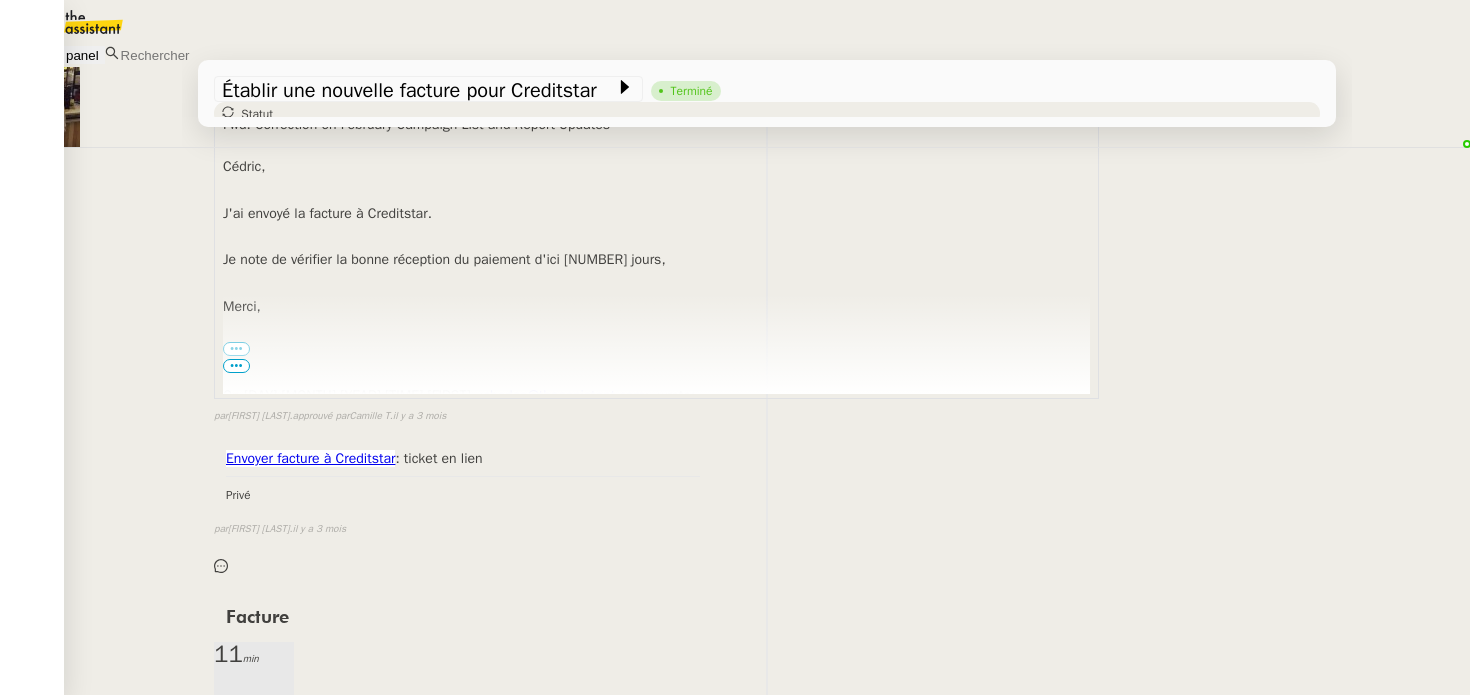click on "Envoyer facture à Creditstar  : ticket en lien Privé false par   [FIRST] [LAST]   il y a [NUMBER] mois" at bounding box center [767, 508] 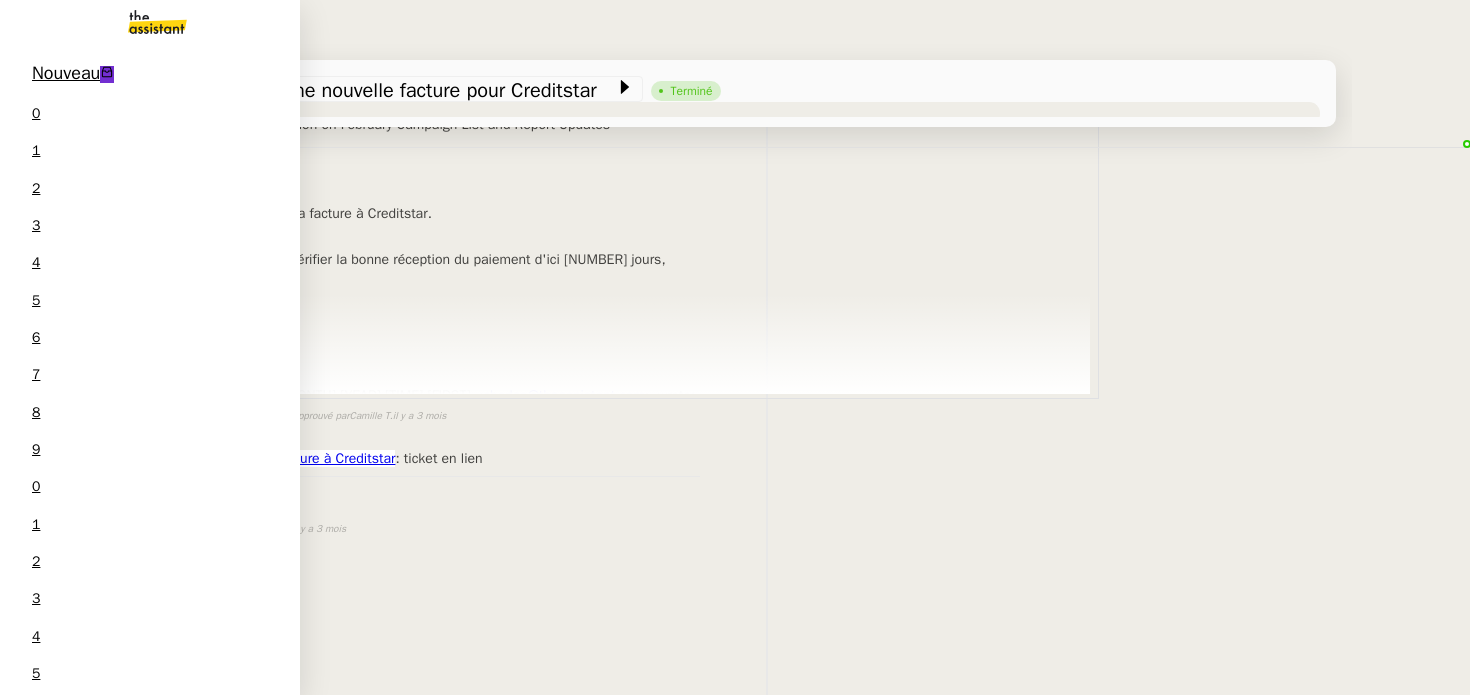 click on "Lydie Laulon" at bounding box center [154, 2079] 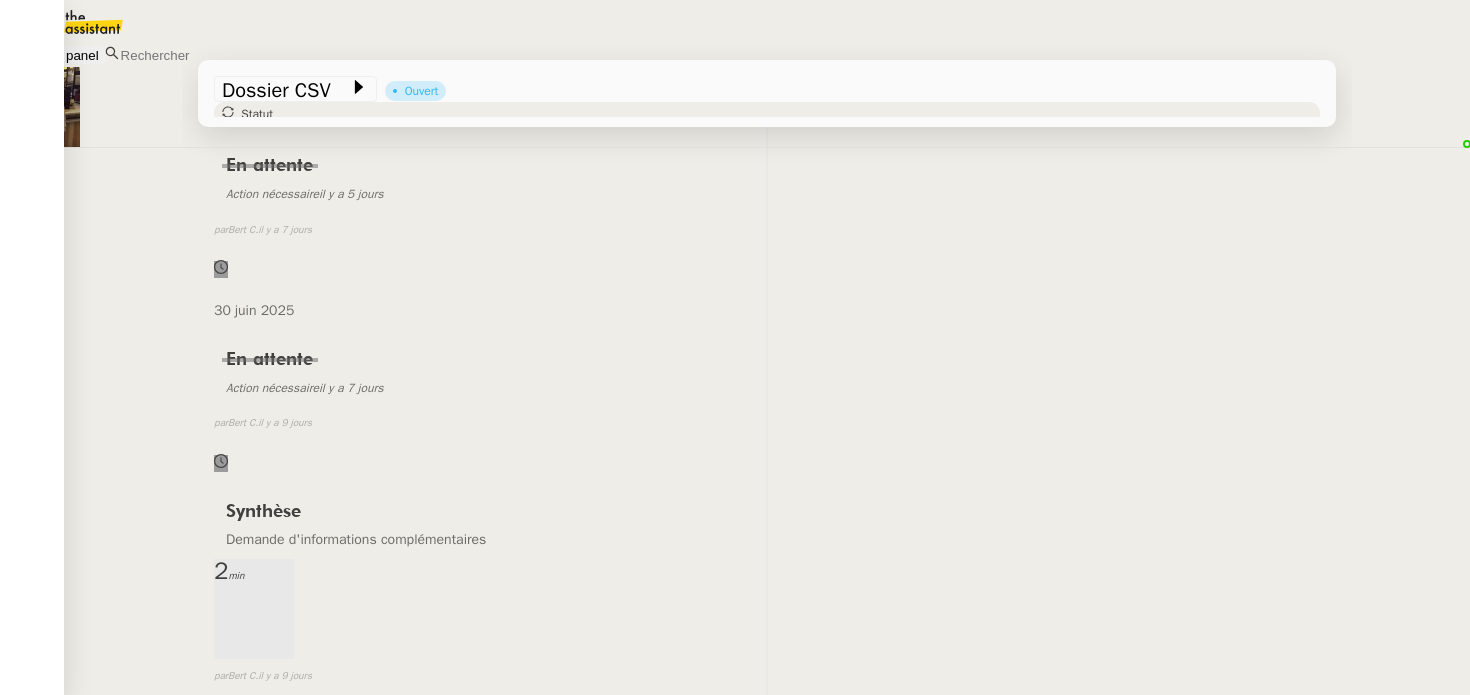 scroll, scrollTop: 531, scrollLeft: 0, axis: vertical 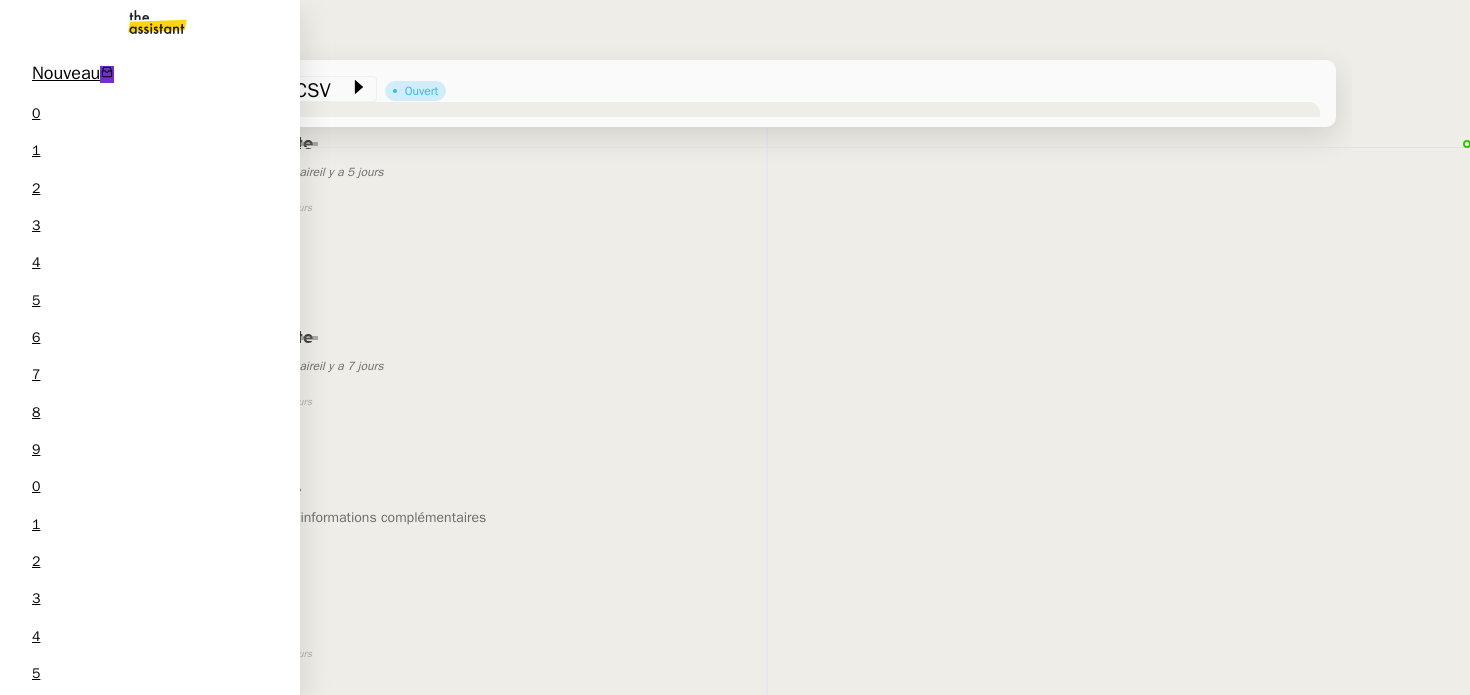 click on "Nouveau  0   1   2   3   4   5   6   7   8   9   0   1   2   3   4   5   6   7   8   9" at bounding box center (150, 453) 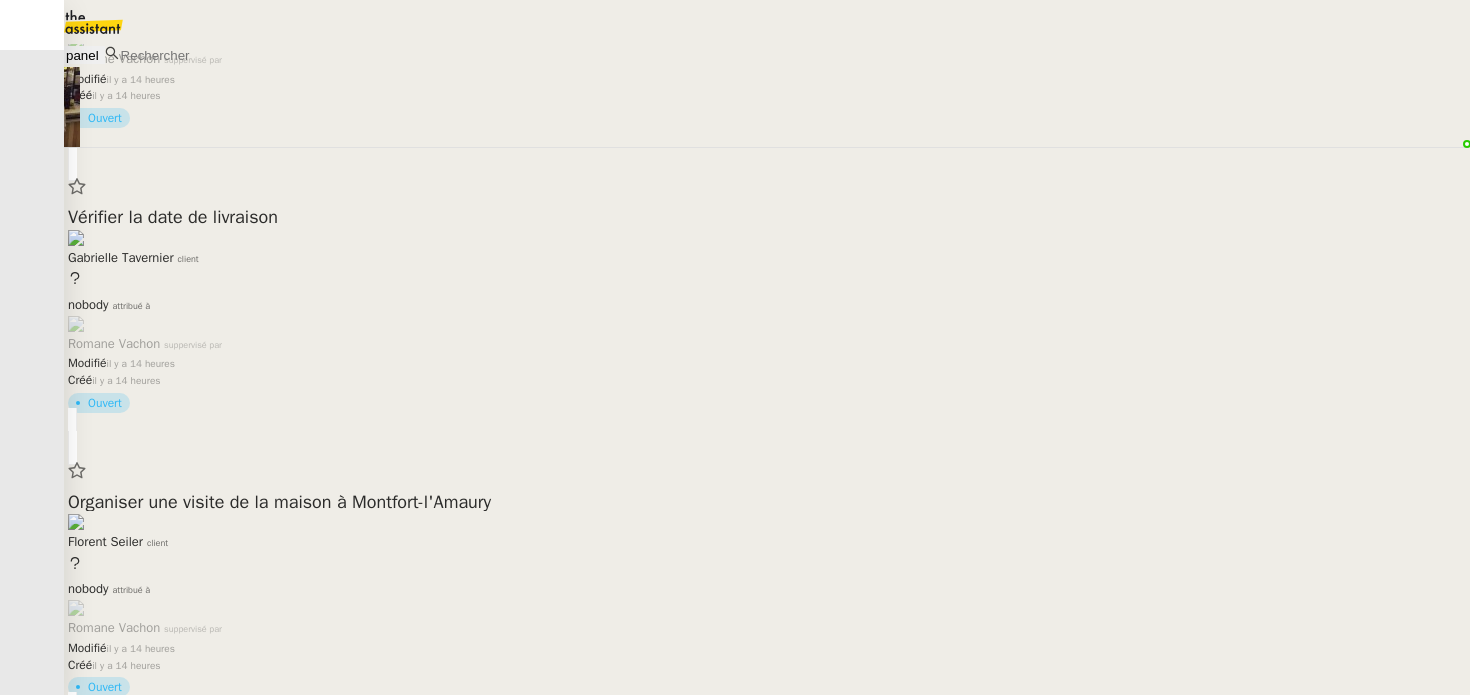 scroll, scrollTop: 0, scrollLeft: 0, axis: both 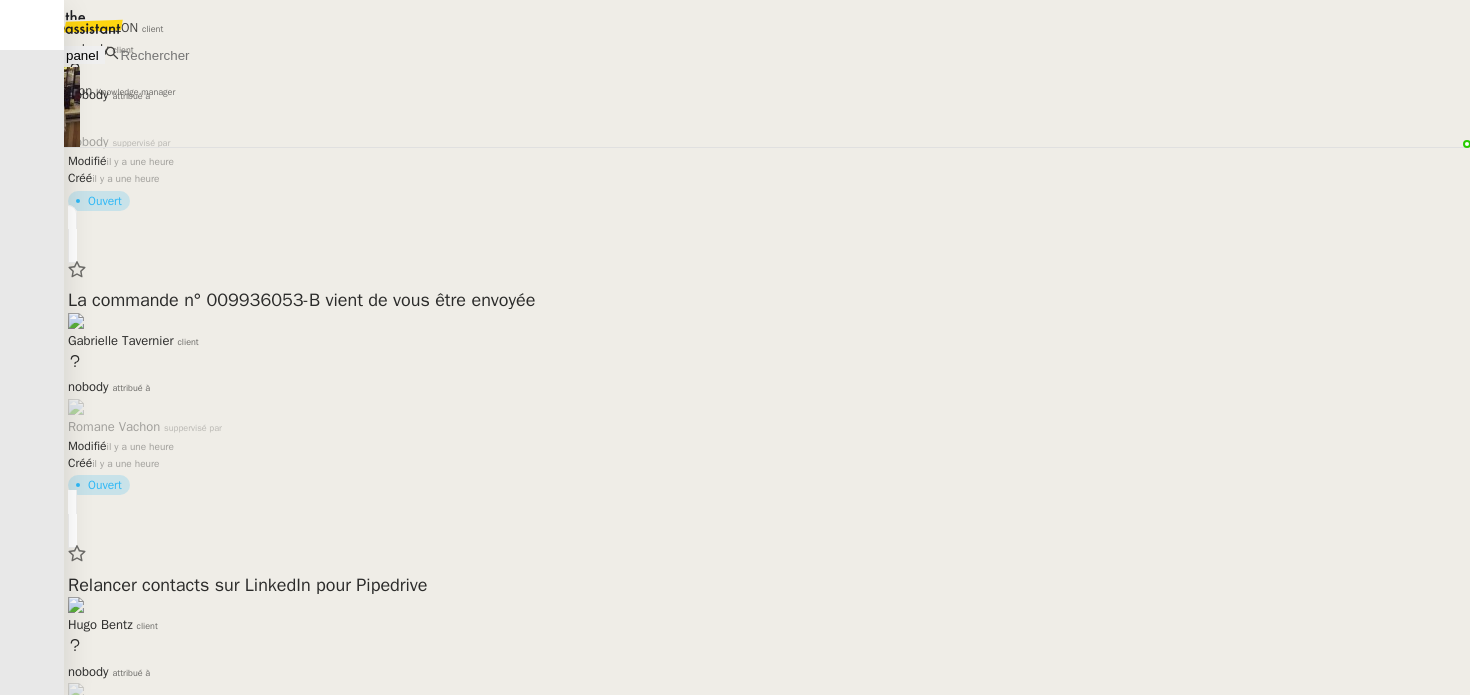 click on "Jeremy DUMONT-FILLON    client" at bounding box center [767, 36] 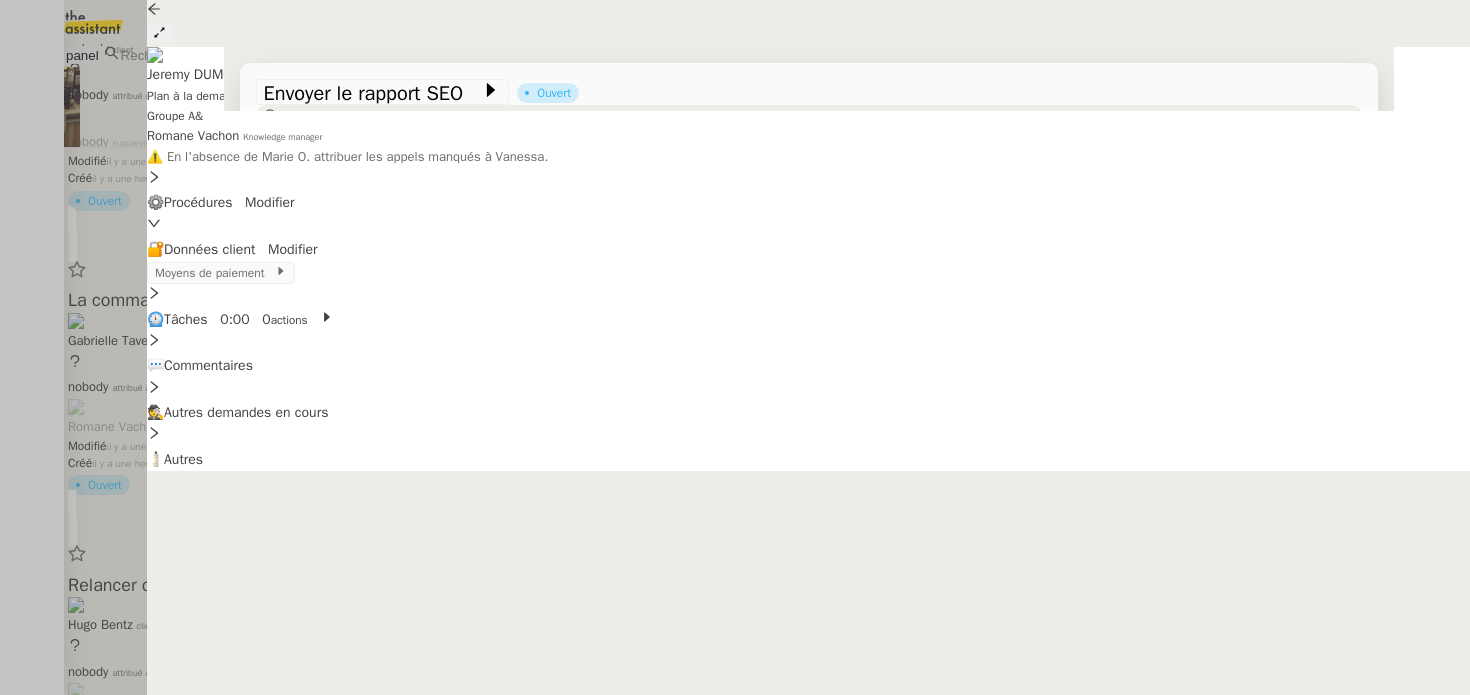 scroll, scrollTop: 74, scrollLeft: 0, axis: vertical 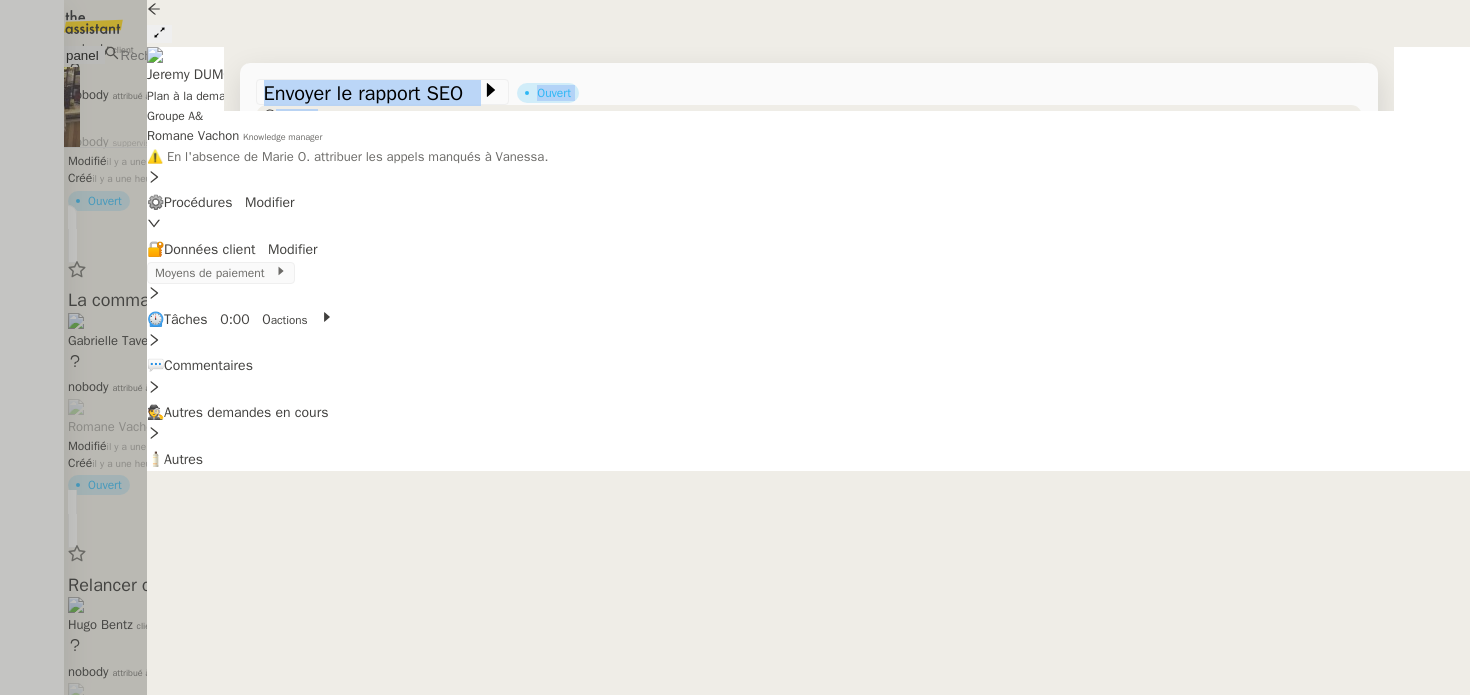 drag, startPoint x: 92, startPoint y: 362, endPoint x: 482, endPoint y: 166, distance: 436.48138 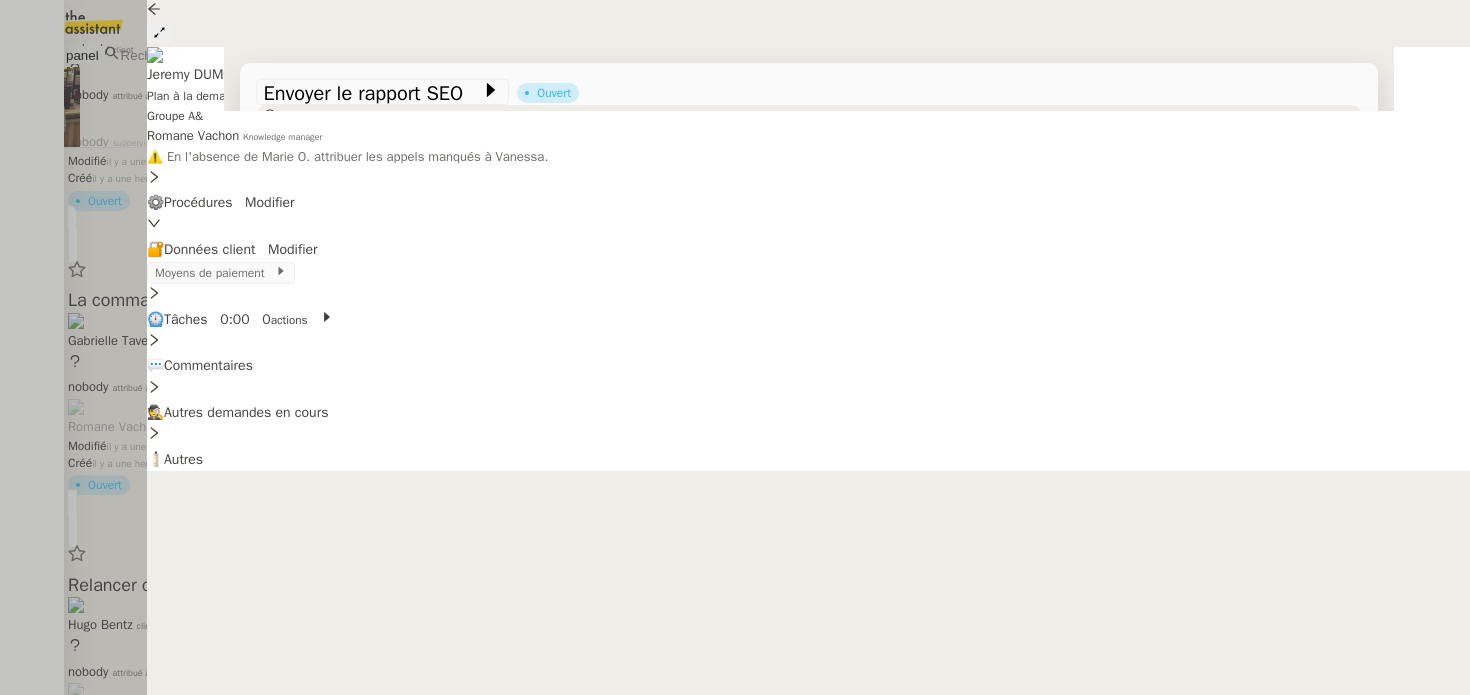 click on "Ouvert false il y a 8 minutes" at bounding box center [809, 244] 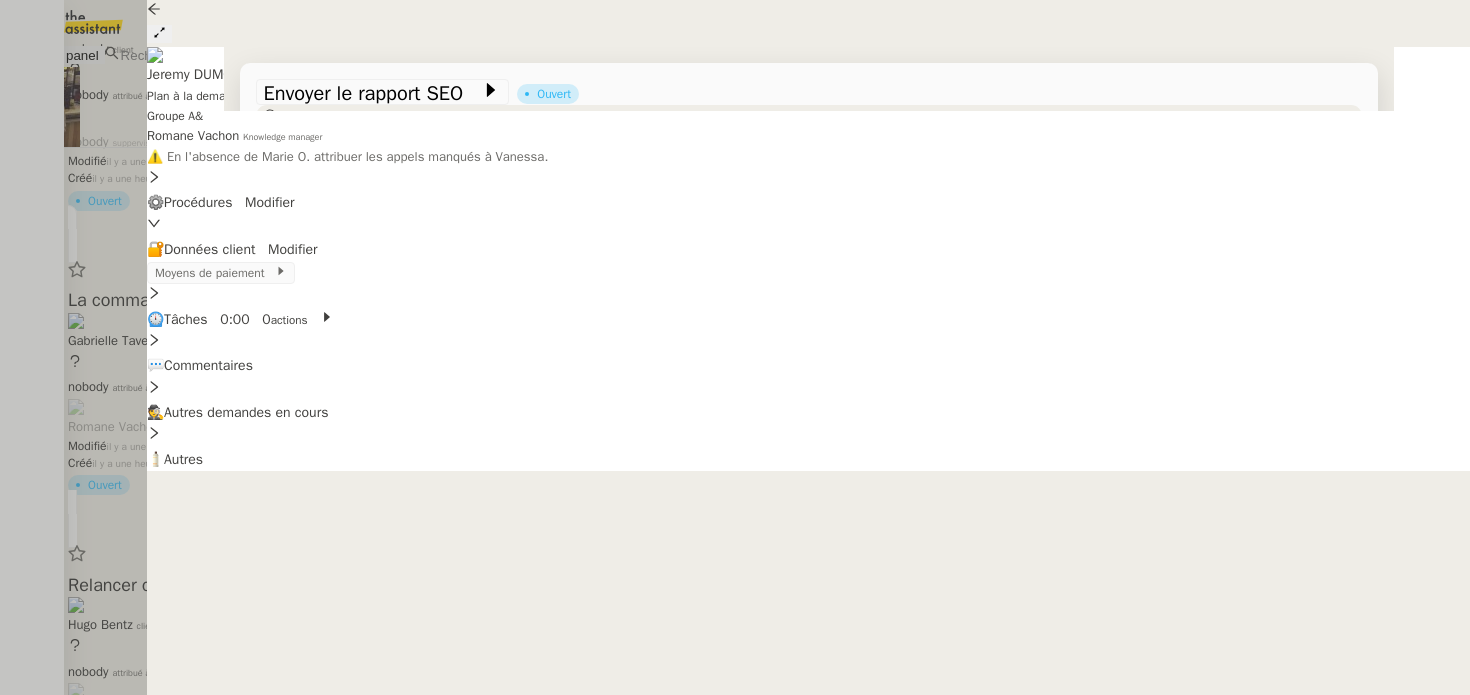 click on "Tâche Message Commentaire Veuillez patienter une erreur s'est produite 👌👌👌 message envoyé ✌️✌️✌️ Veuillez d'abord attribuer un client Une erreur s'est produite, veuillez réessayer Ouvert false il y a 8 minutes 👌👌👌 message envoyé ✌️✌️✌️ une erreur s'est produite 👌👌👌 message envoyé ✌️✌️✌️ Votre message va être revu ✌️✌️✌️ une erreur s'est produite La taille des fichiers doit être de 10Mb au maximum. Le champ   Exécutant  a été modifié :   [FIRST] [LAST] false il y a 8 minutes Refuser Approuver 👌👌👌 message envoyé ✌️✌️✌️ une erreur s'est produite 👌👌👌 message envoyé ✌️✌️✌️ Votre message va être revu ✌️✌️✌️ une erreur s'est produite La taille des fichiers doit être de 10Mb au maximum.  [FIRST] [LAST]  [FIRST] [LAST] Répondre Re: Provide specifics?
Hi there,
Did you receive my last email?
Thanks
From:
Sent:" at bounding box center (809, 290) 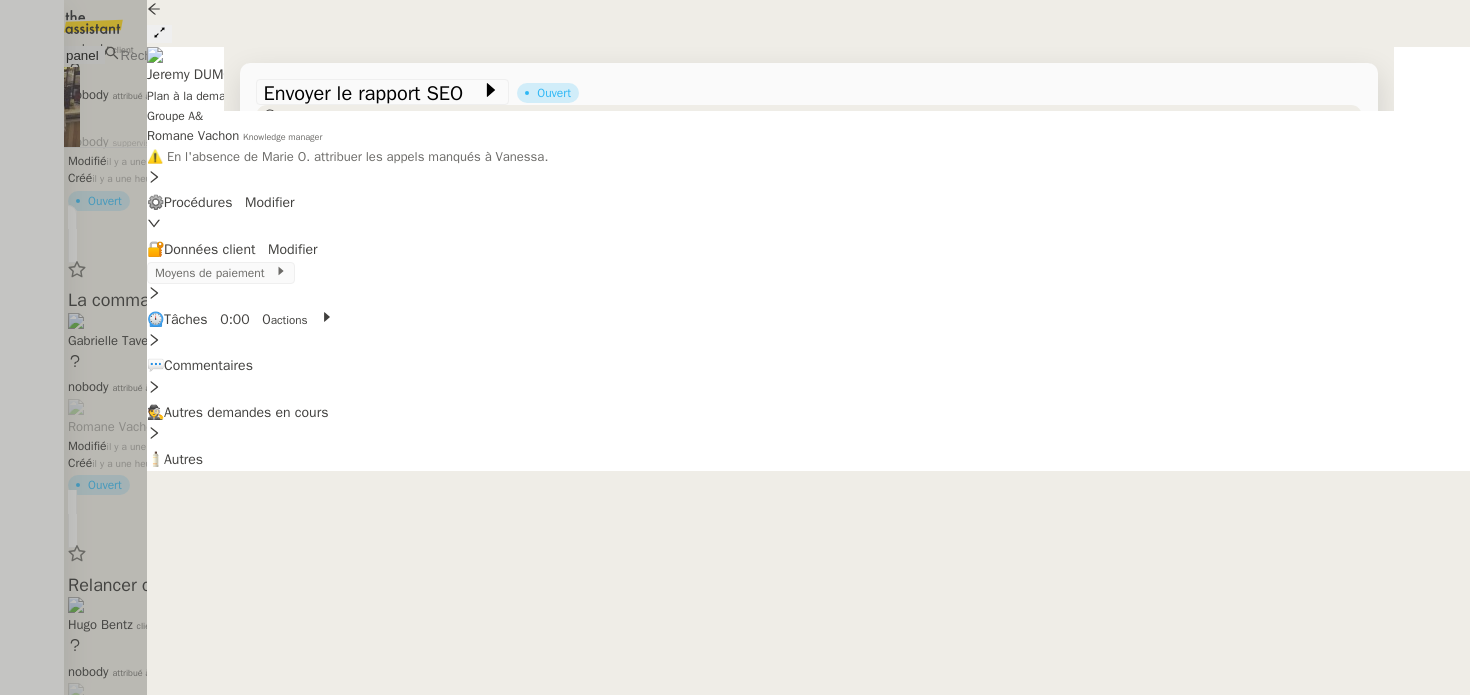 scroll, scrollTop: 308, scrollLeft: 0, axis: vertical 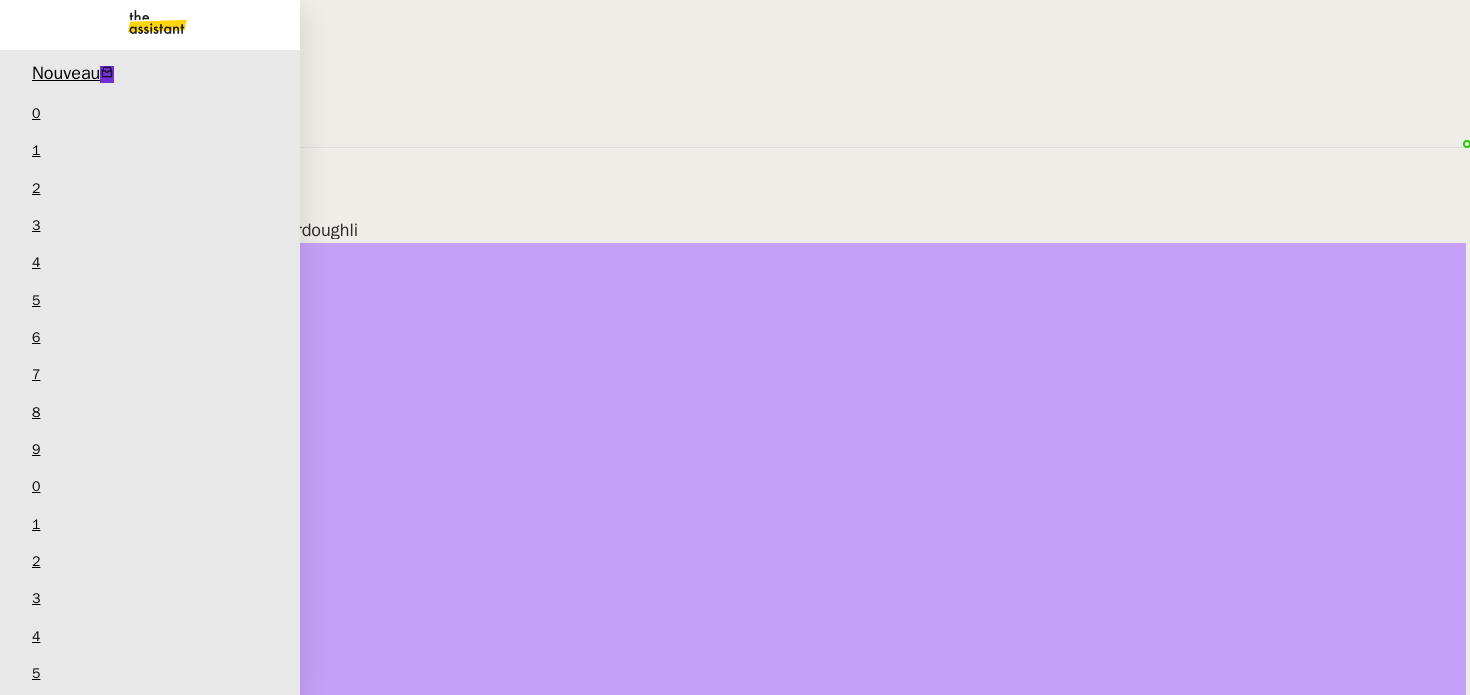 click on "Révision" at bounding box center (65, 880) 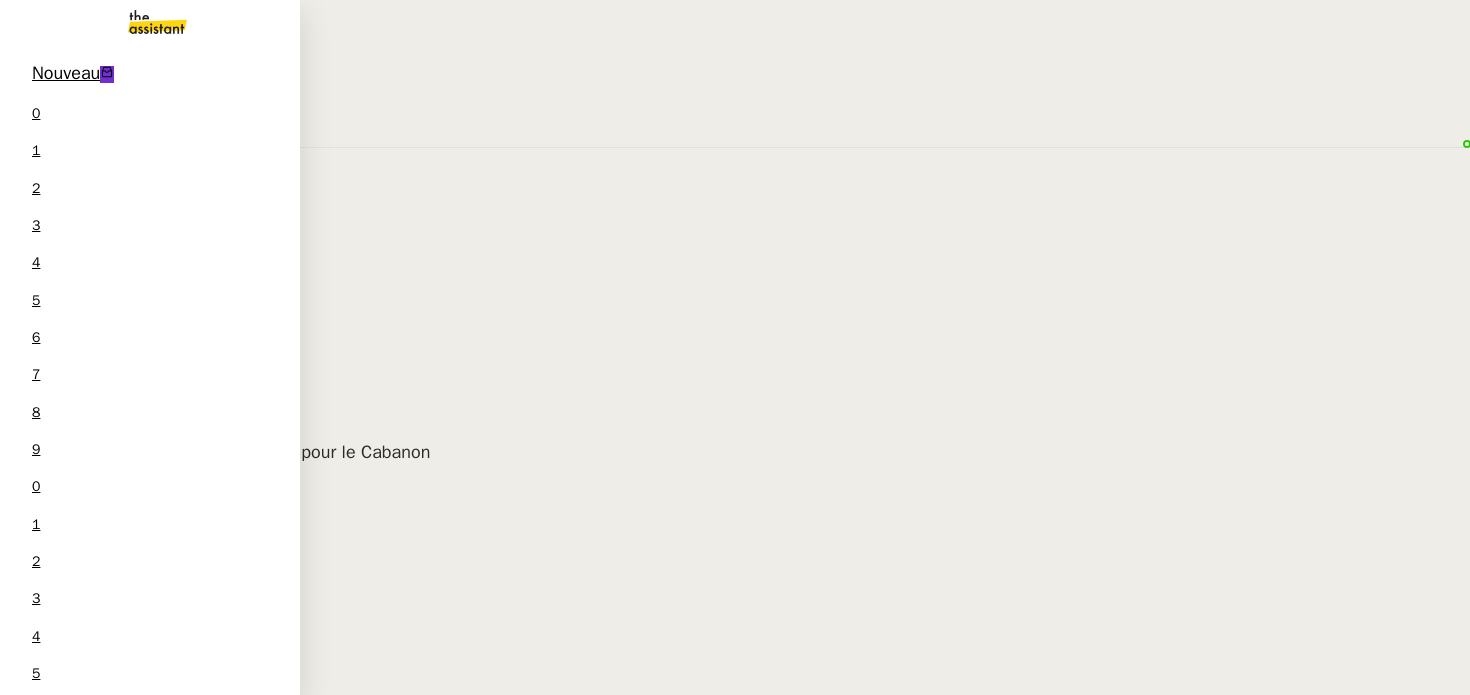 scroll, scrollTop: 0, scrollLeft: 0, axis: both 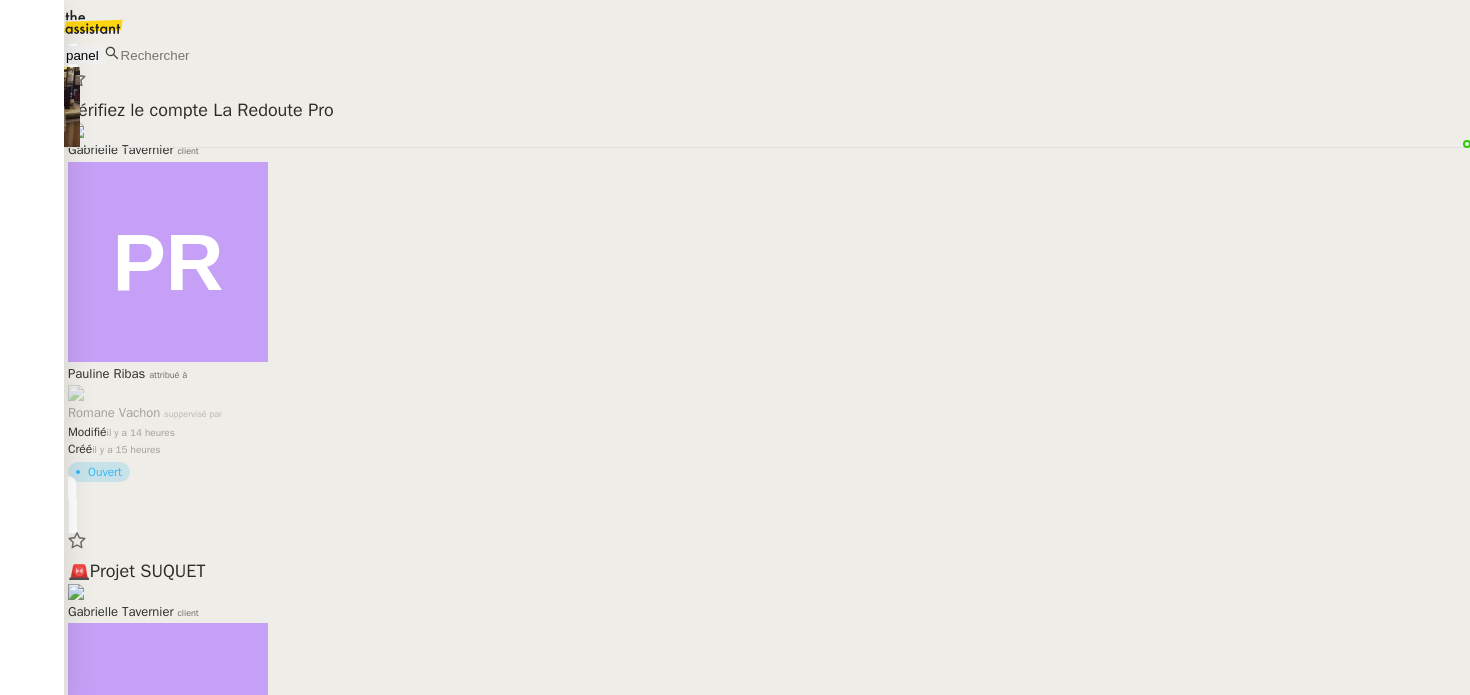 click on "🚨 Extraire les chiffres Airbnb pour le Cabanon [FIRST] [LAST] client" at bounding box center [767, 129] 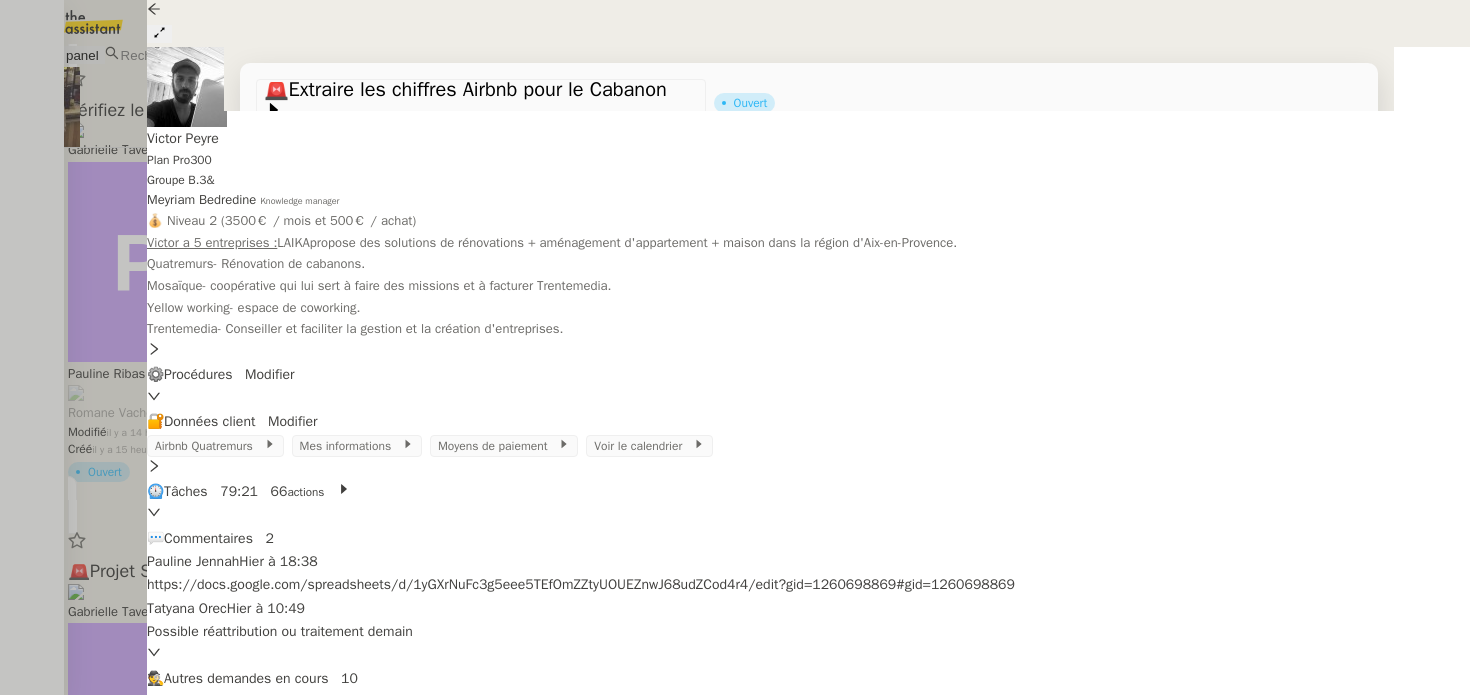 scroll, scrollTop: 226, scrollLeft: 0, axis: vertical 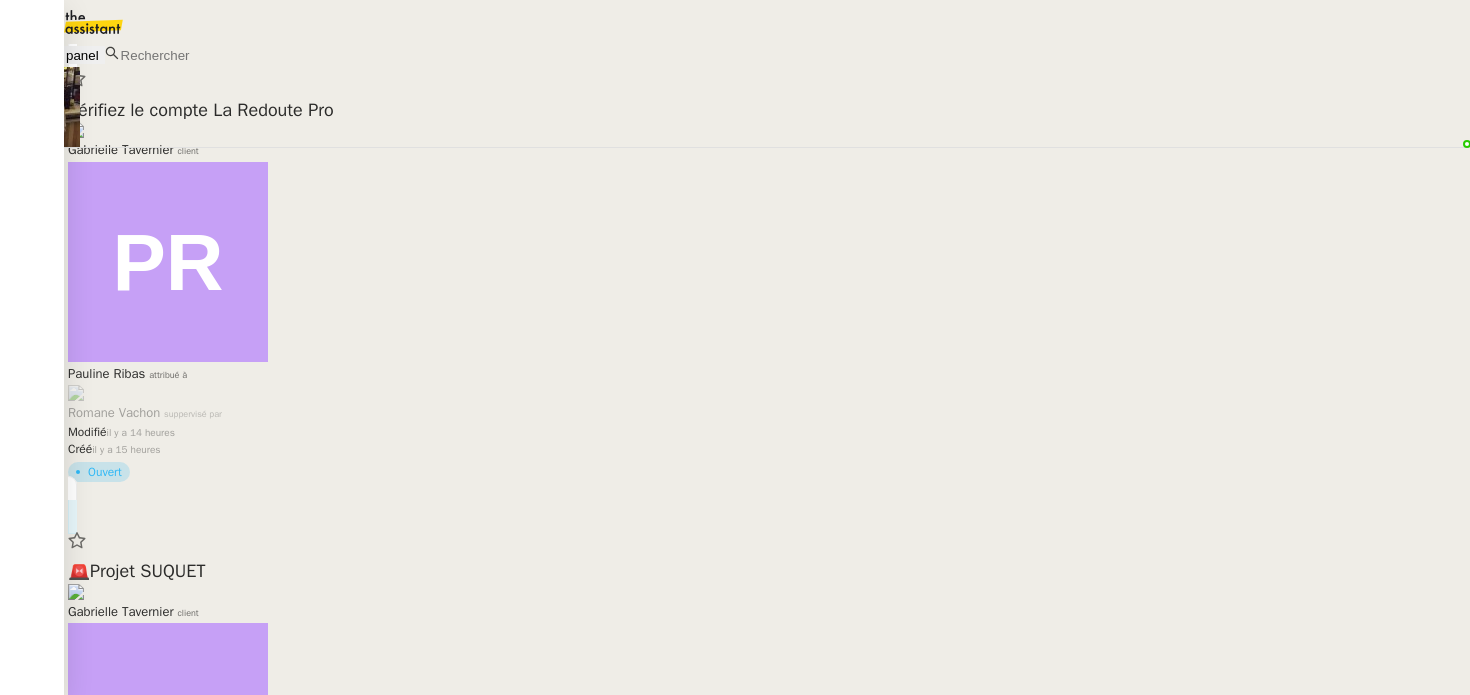 click on "Gabrielle Tavernier    client" at bounding box center (767, 149) 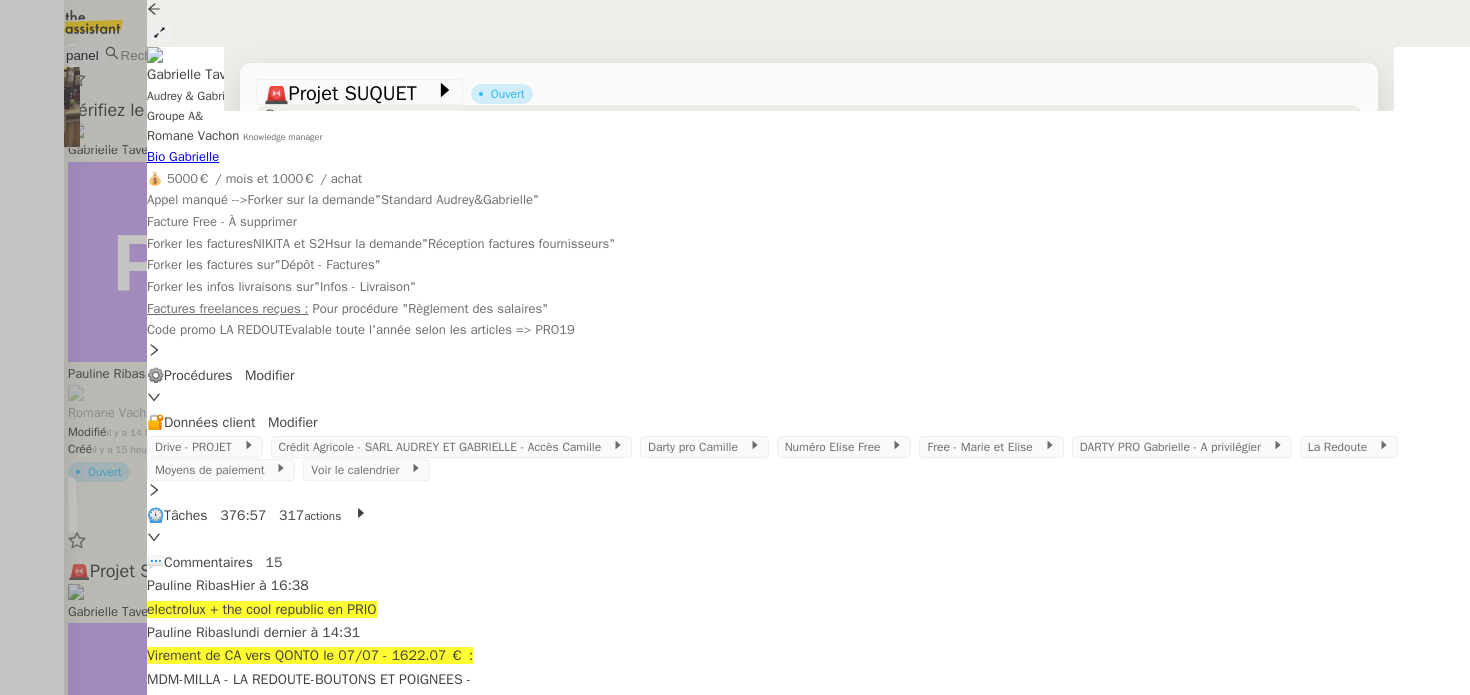 scroll, scrollTop: 1131, scrollLeft: 0, axis: vertical 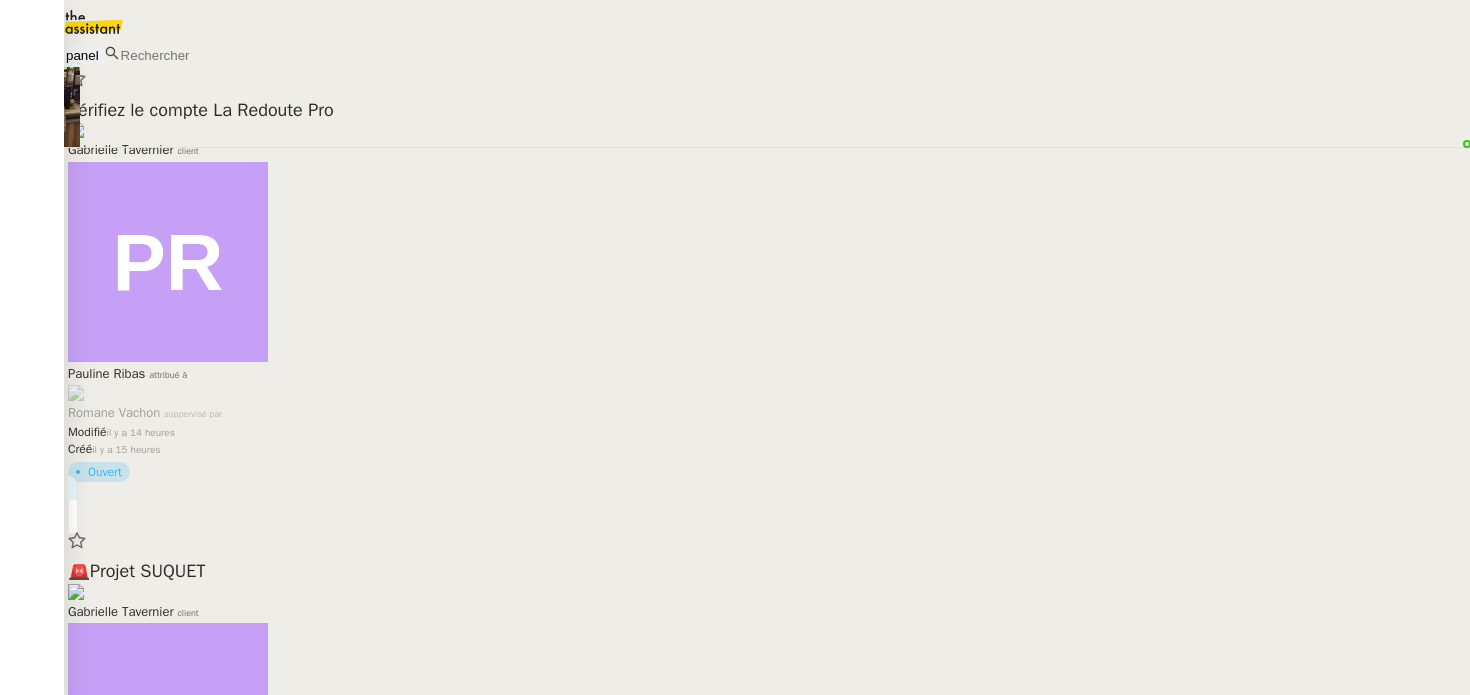 click on "Vérifiez le compte La Redoute Pro" at bounding box center (767, 110) 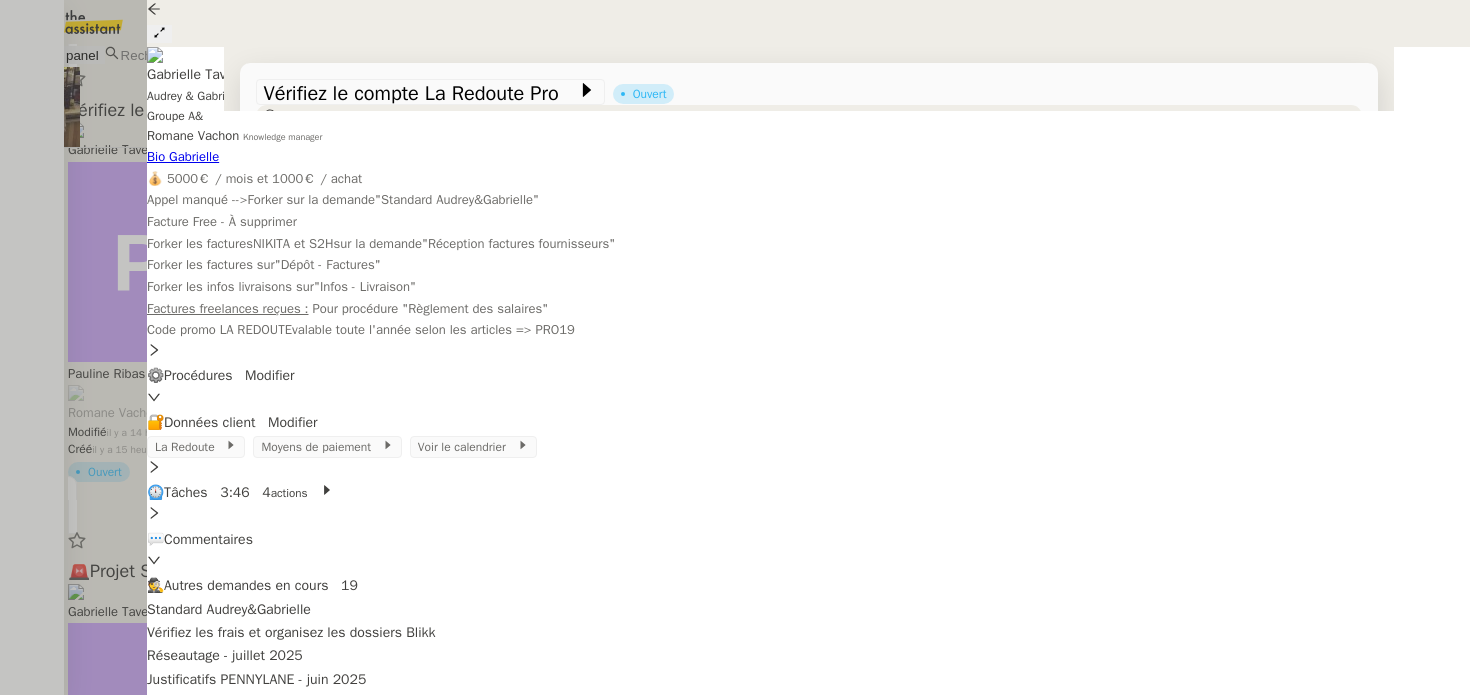 scroll, scrollTop: 509, scrollLeft: 0, axis: vertical 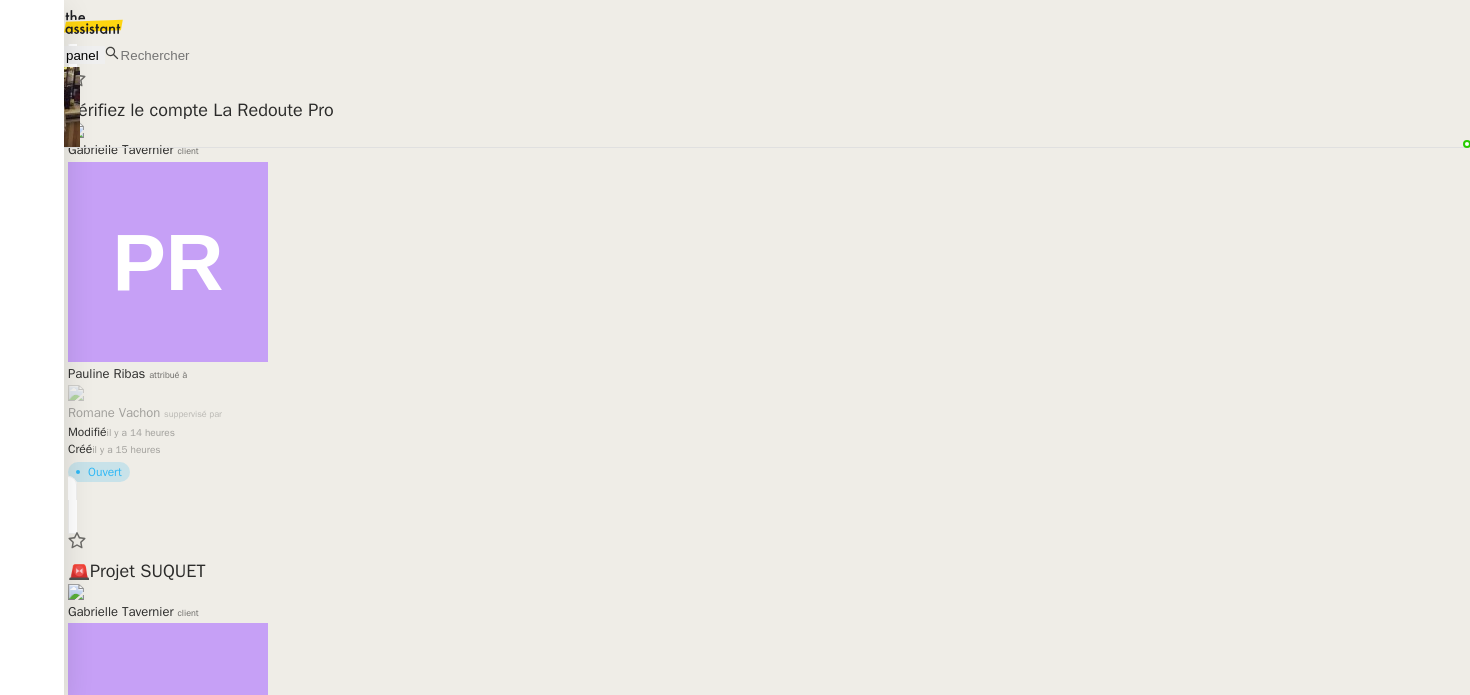 click on "Vérifiez le compte La Redoute Pro [FIRST] [LAST] client [FIRST] [LAST] attribué à [FIRST] [LAST] suppervisé par Modifié il y a 14 heures Créé il y a 15 heures Ouvert 🚨 Projet SUQUET [FIRST] [LAST] client [FIRST] [LAST] attribué à [FIRST] [LAST] suppervisé par Modifié il y a 13 heures Créé il y a 16 jours Date limite [DAY] [DATE] [YEAR] 23:59 Ouvert 🚨 Extraire les chiffres Airbnb pour le Cabanon [FIRST] [LAST] client [FIRST] [LAST] attribué à [FIRST] [LAST] suppervisé par Modifié il y a 13 heures Créé il y a un jour Date limite [DAY] [DATE] [YEAR] 14:00 Ouvert" at bounding box center [767, 369] 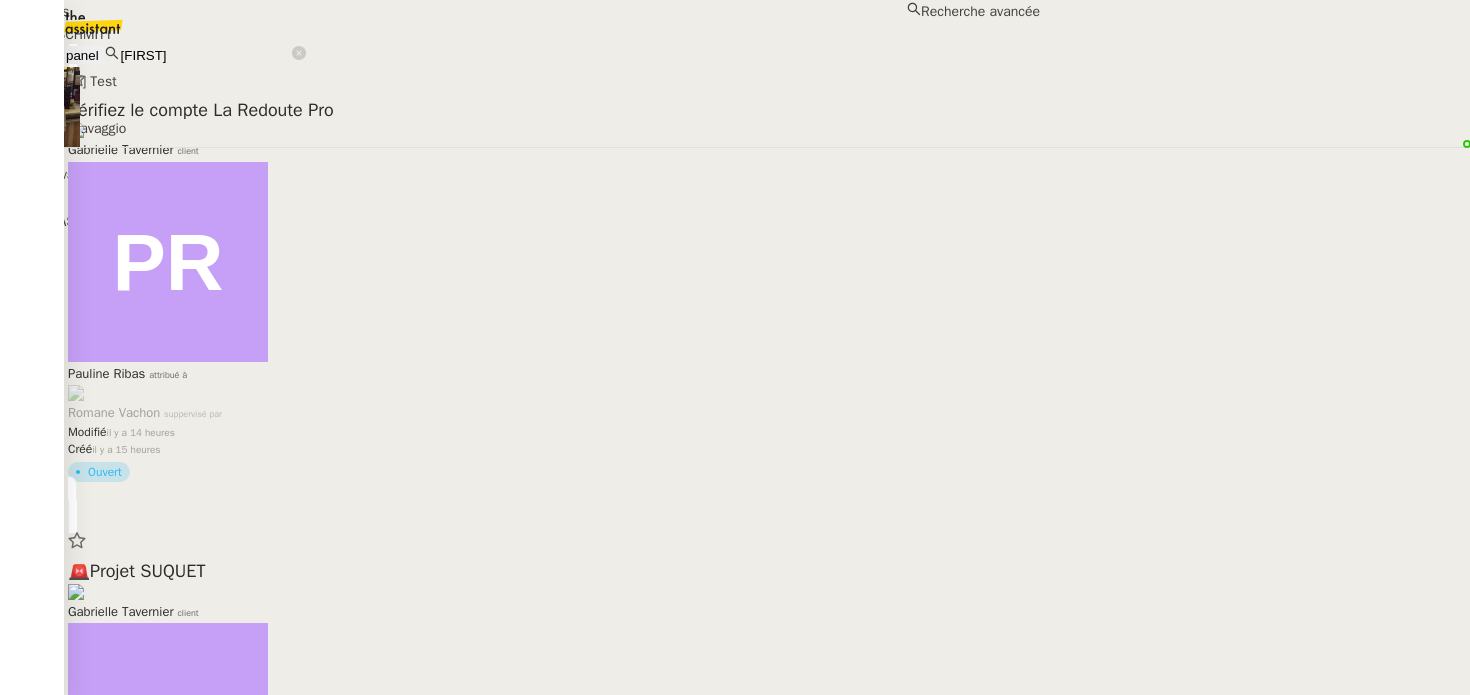click on "Bertrand Canavaggio" at bounding box center (520, 128) 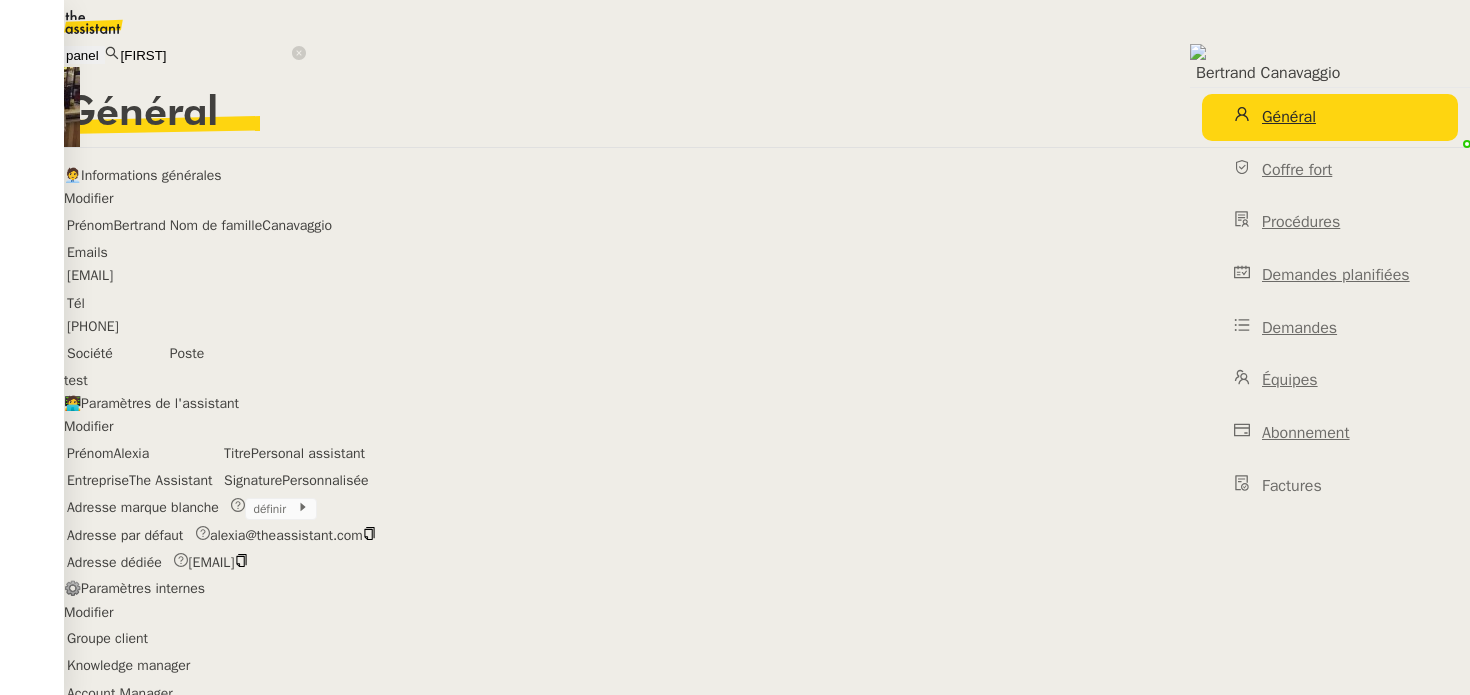 click on "Modifier" at bounding box center (88, 198) 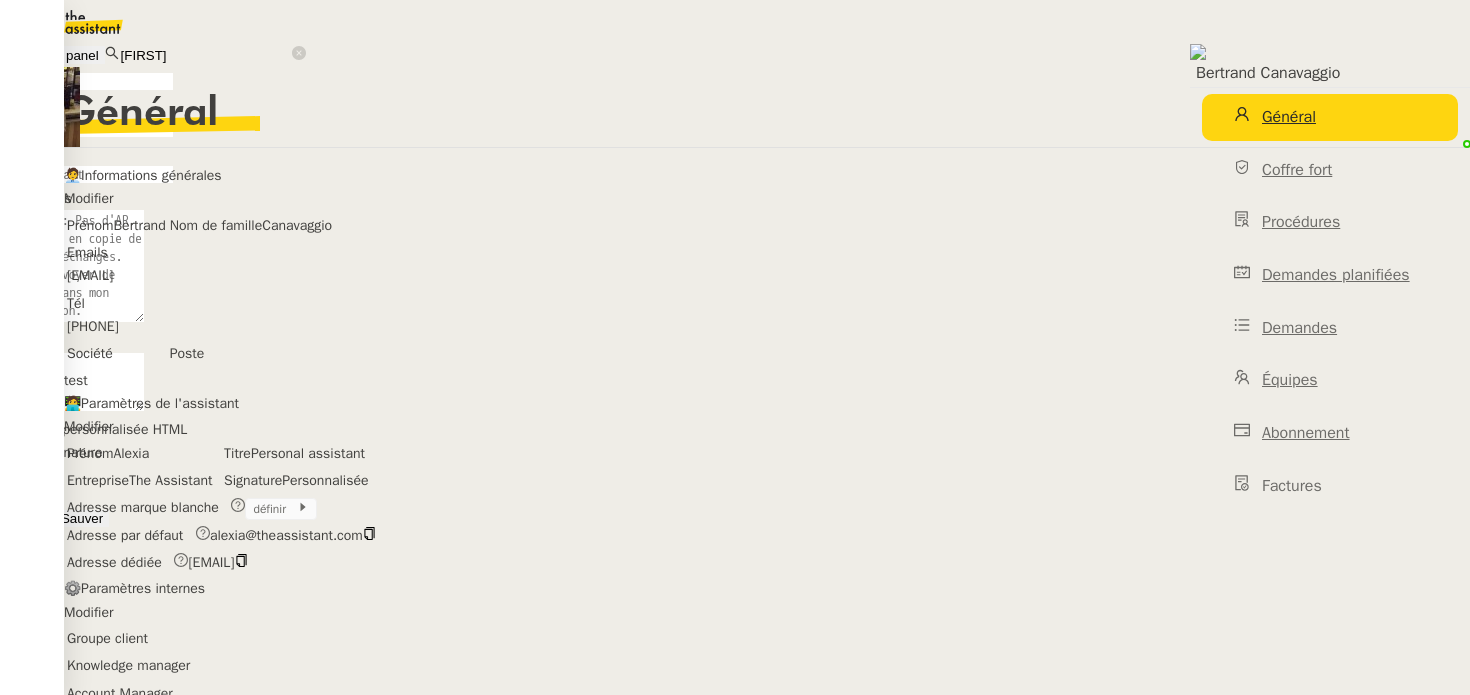 click at bounding box center (72, 382) 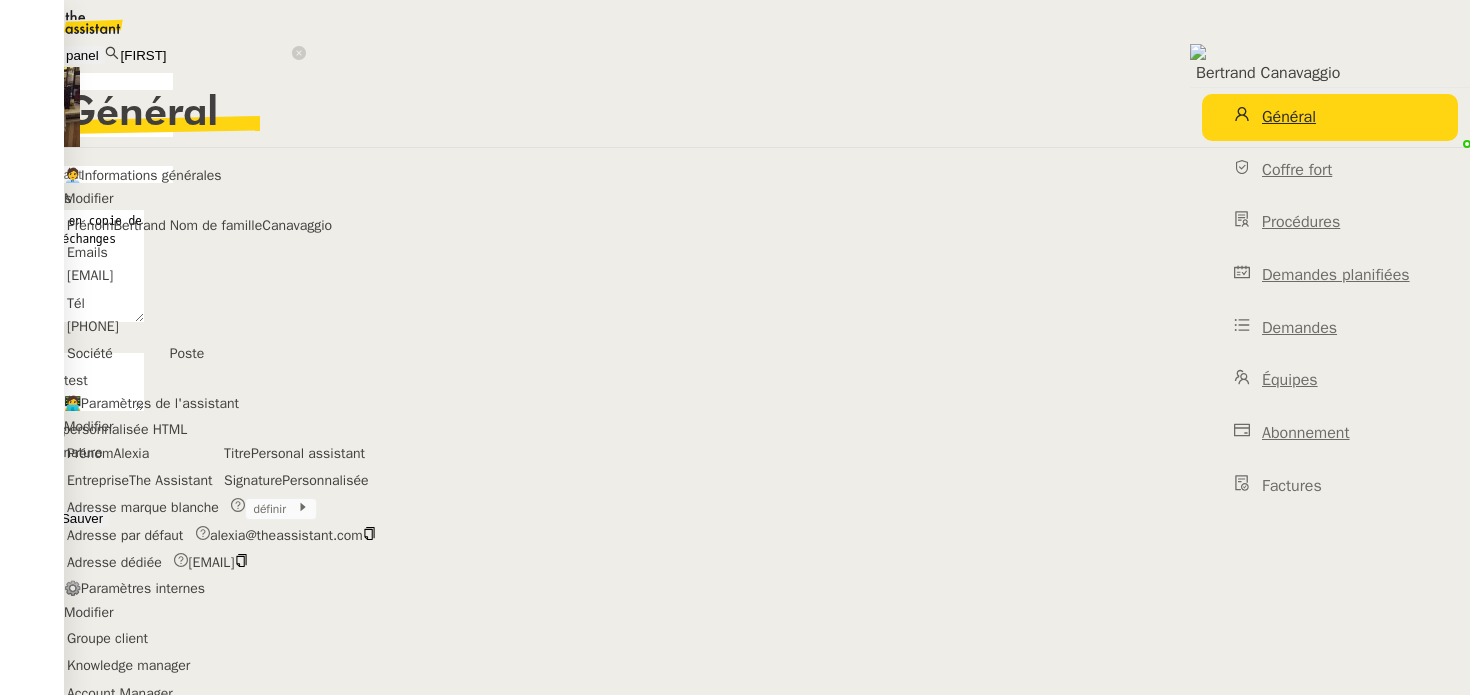 click on "Me mettre en copie de tous les échanges" at bounding box center [72, 266] 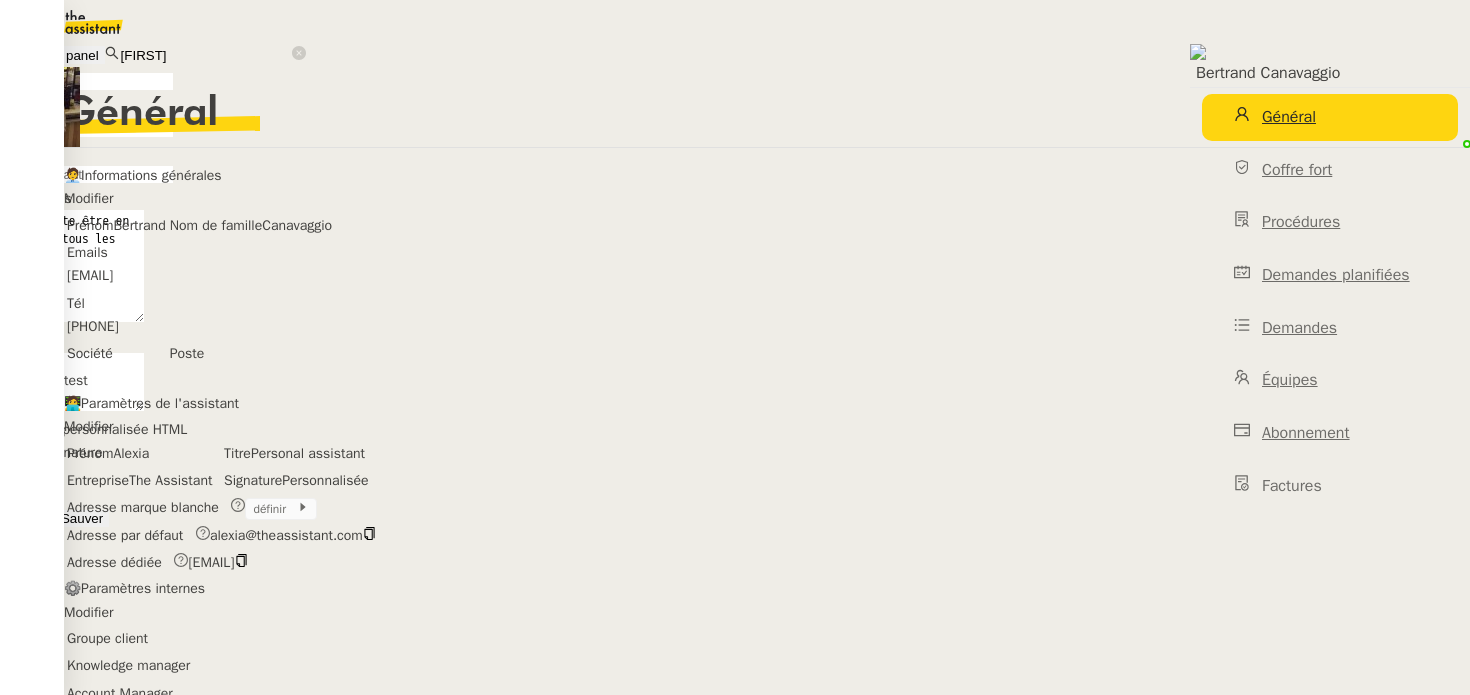type on "Je souhaite être en copie de tous les échanges" 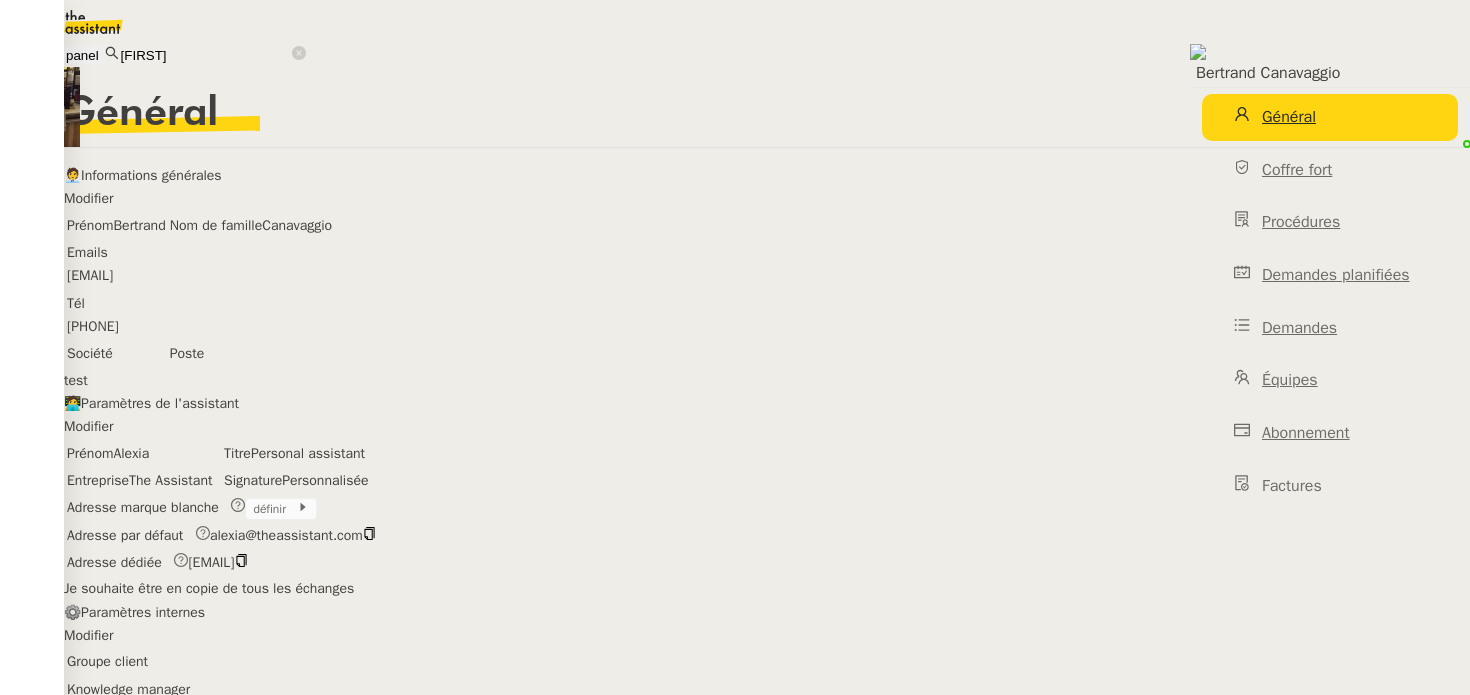 click on "Général" at bounding box center (767, 114) 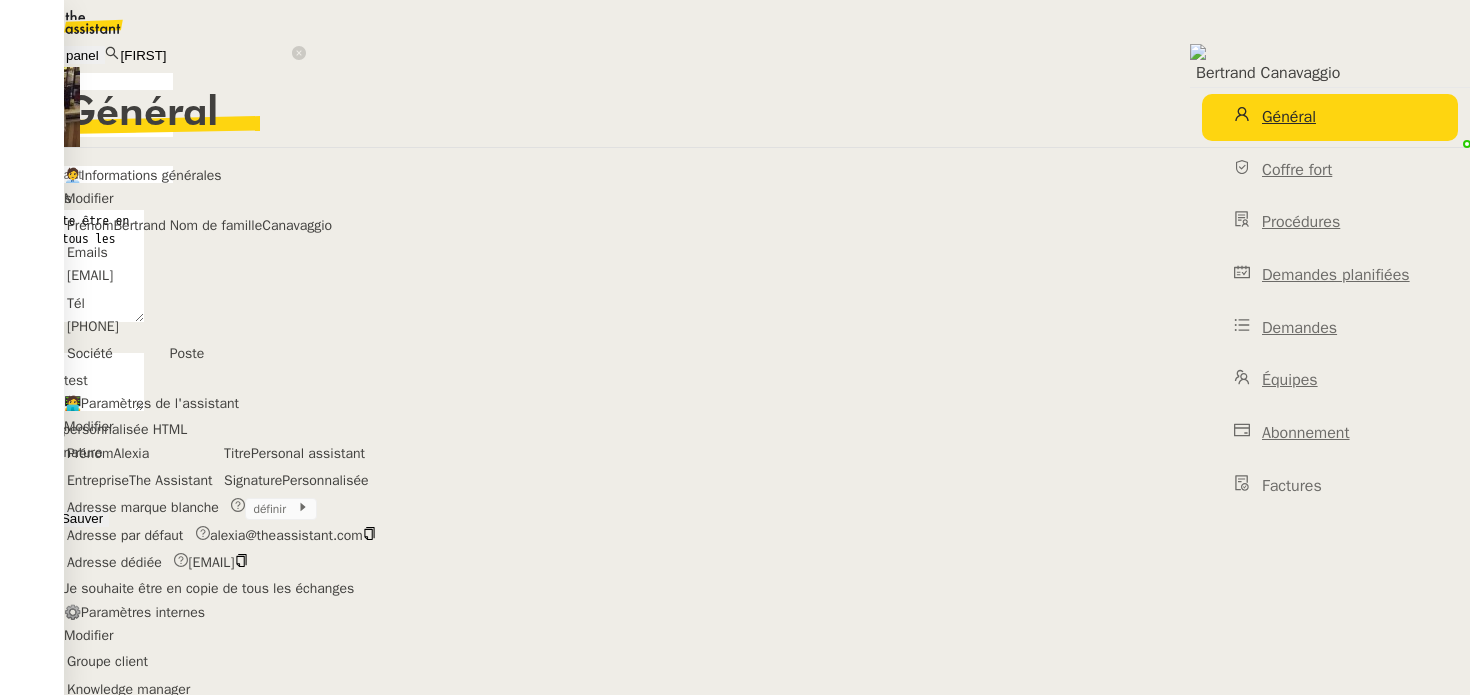 click on "Je souhaite être en copie de tous les échanges" at bounding box center (72, 266) 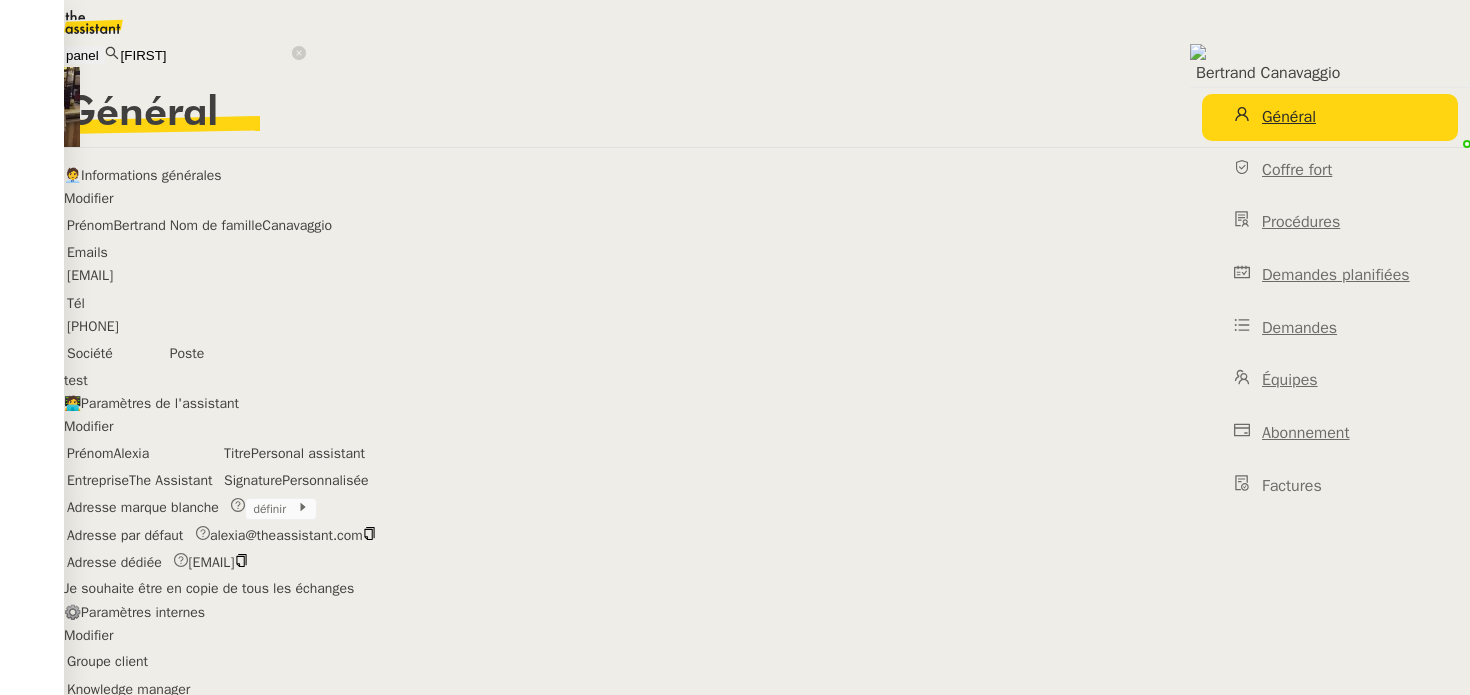 click on "Modifier" at bounding box center [88, 198] 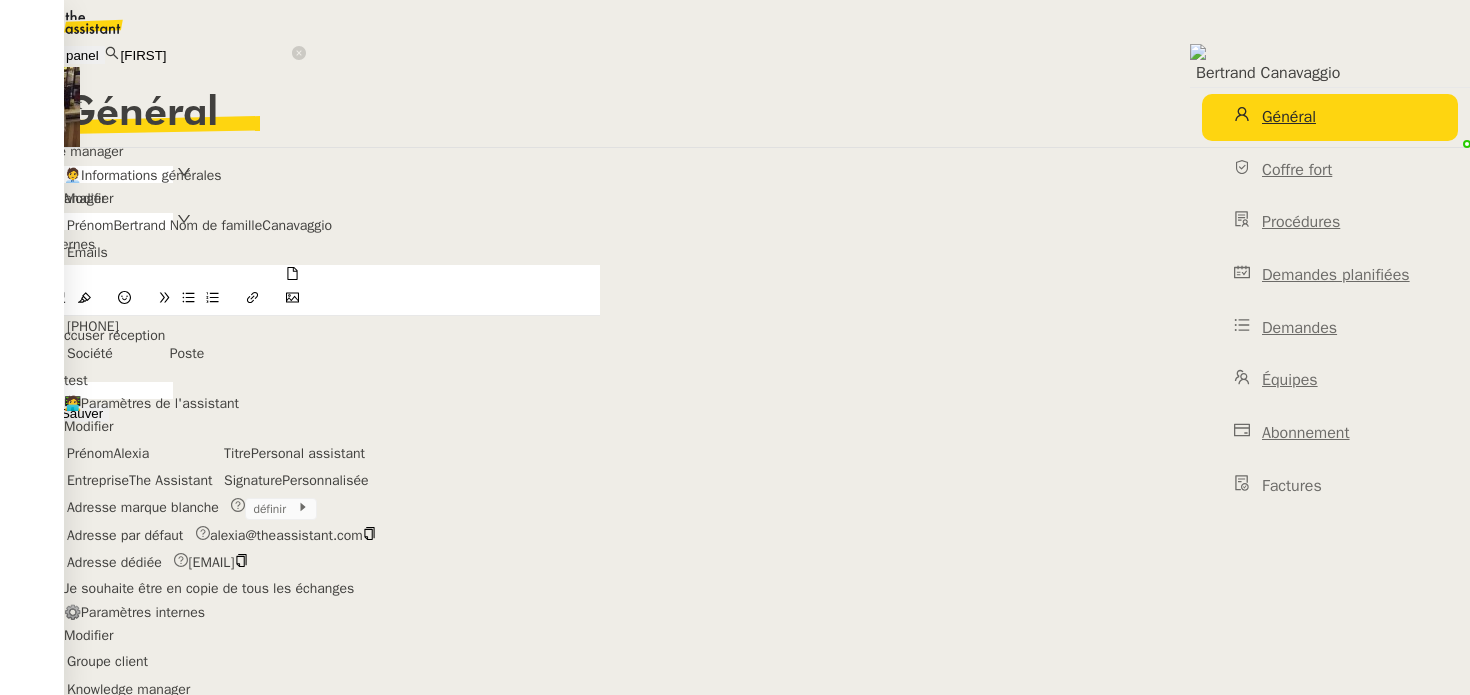 click on "Toujours Accuser réception" at bounding box center [300, 335] 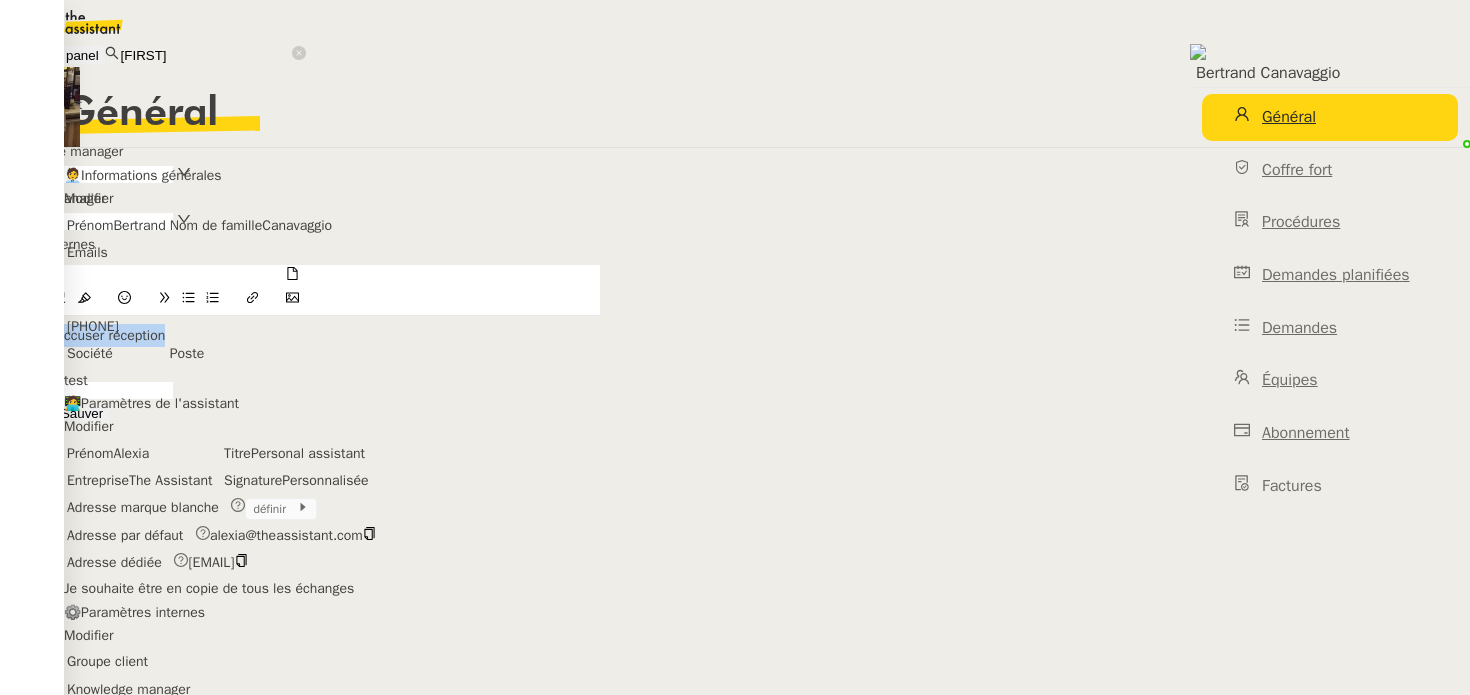 click on "Toujours Accuser réception" at bounding box center [300, 335] 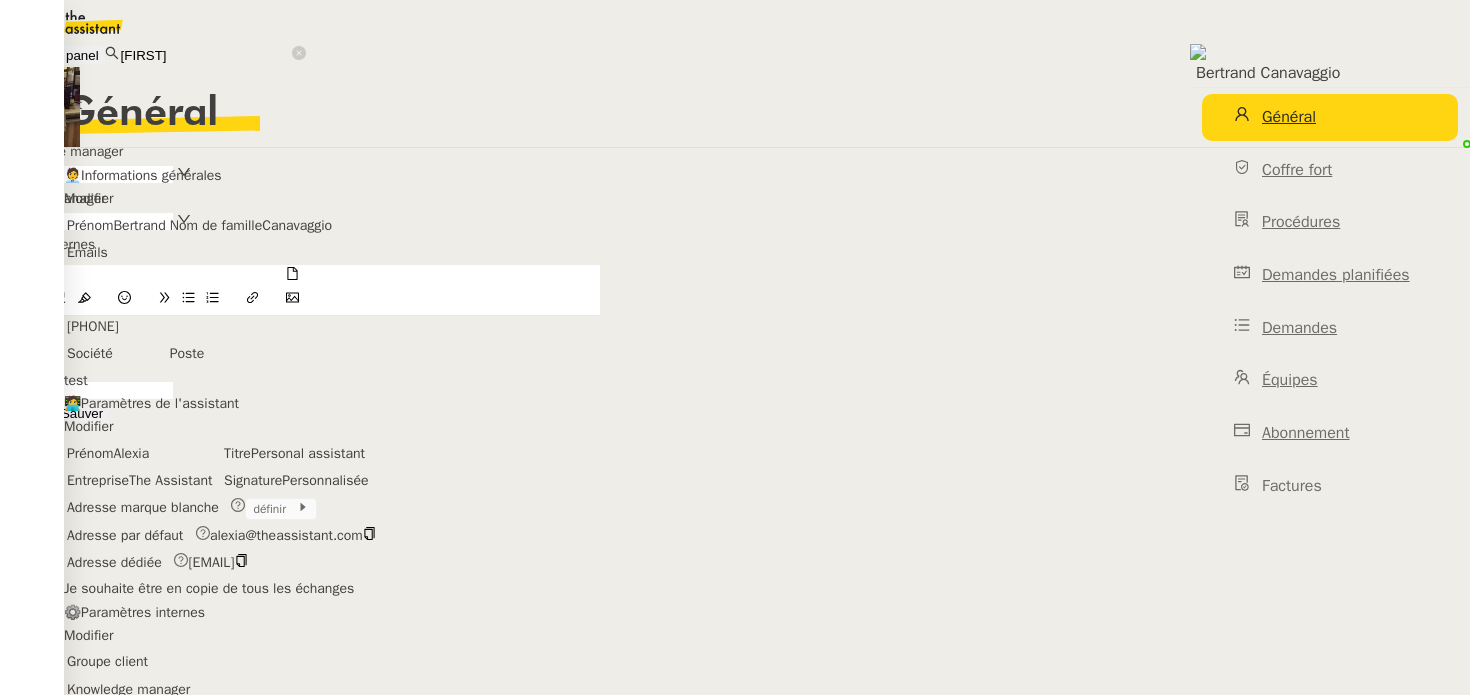 click on "Sauver" at bounding box center (82, 413) 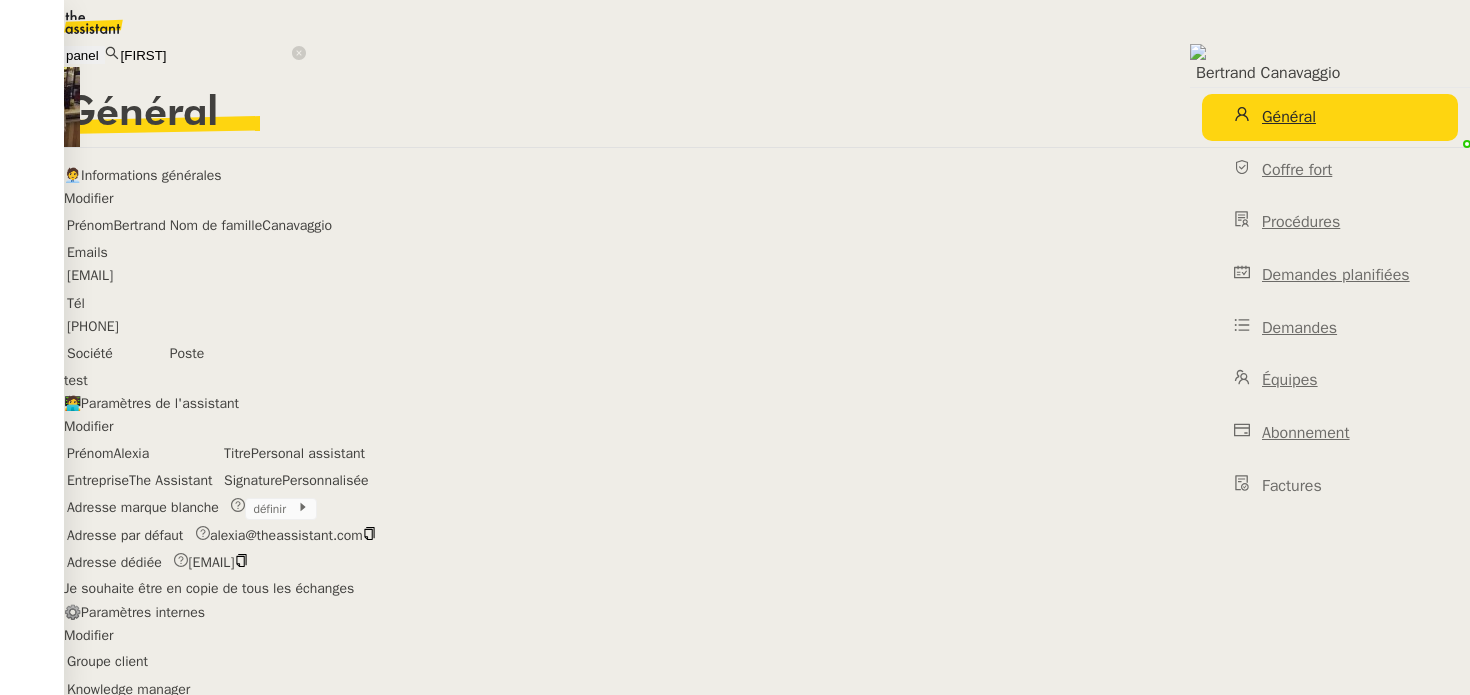 click on "Modifier" at bounding box center [88, 198] 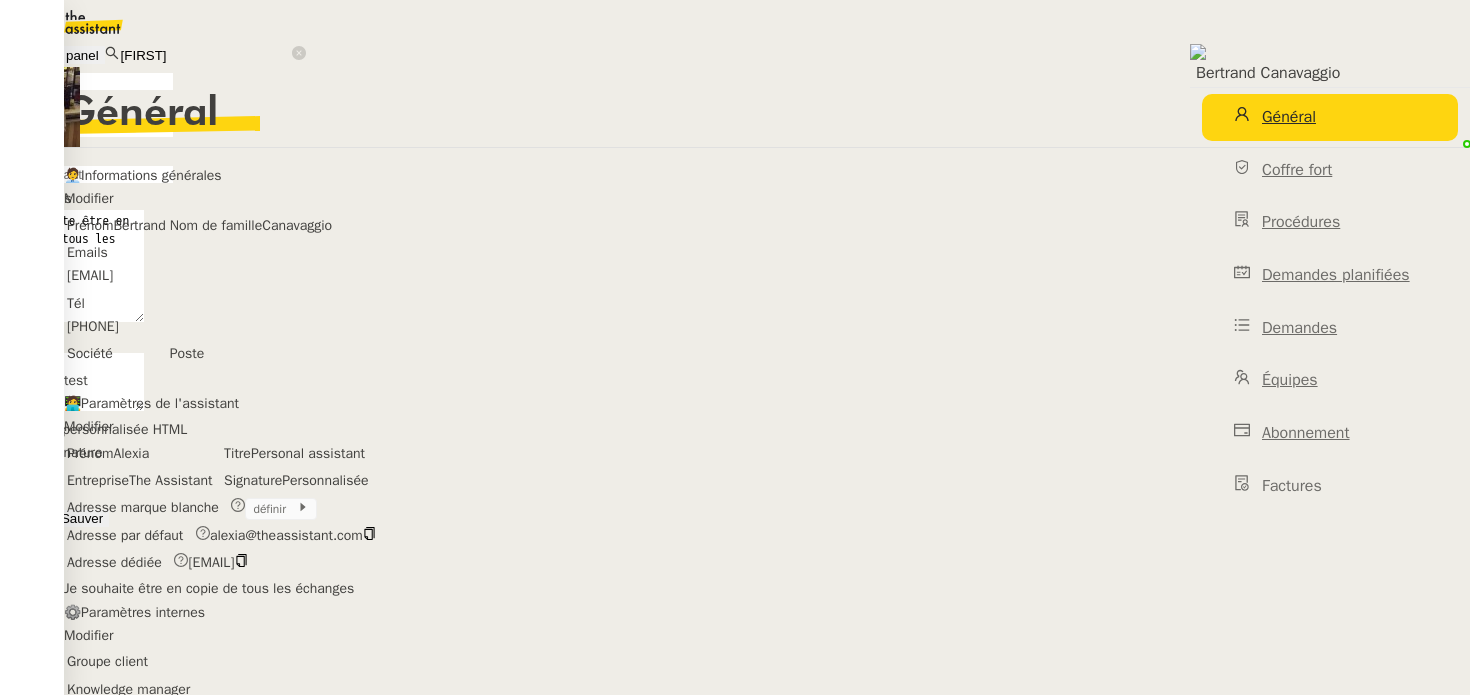 click on "Je souhaite être en copie de tous les échanges" at bounding box center [72, 266] 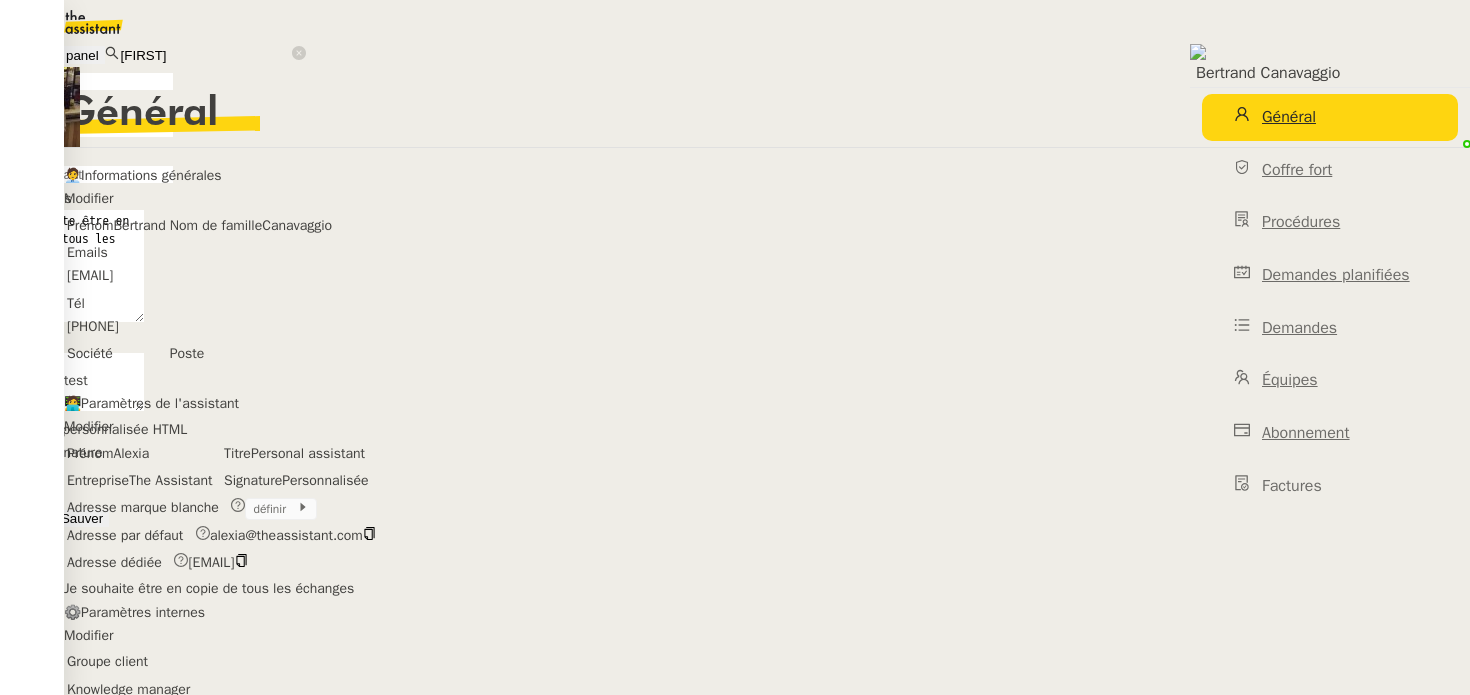 paste on "Toujours Accuser réception" 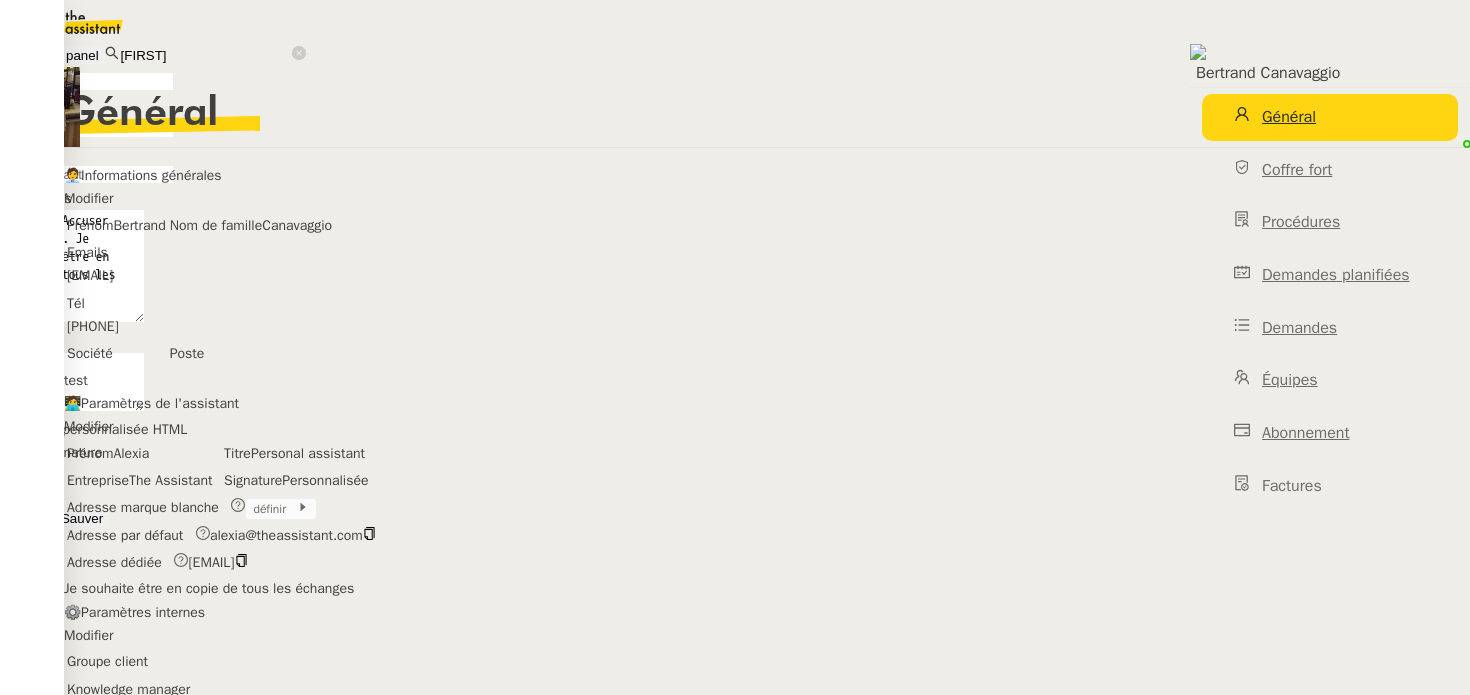 click on "Toujours Accuser réception. Je souhaite être en copie de tous les échanges" at bounding box center [72, 266] 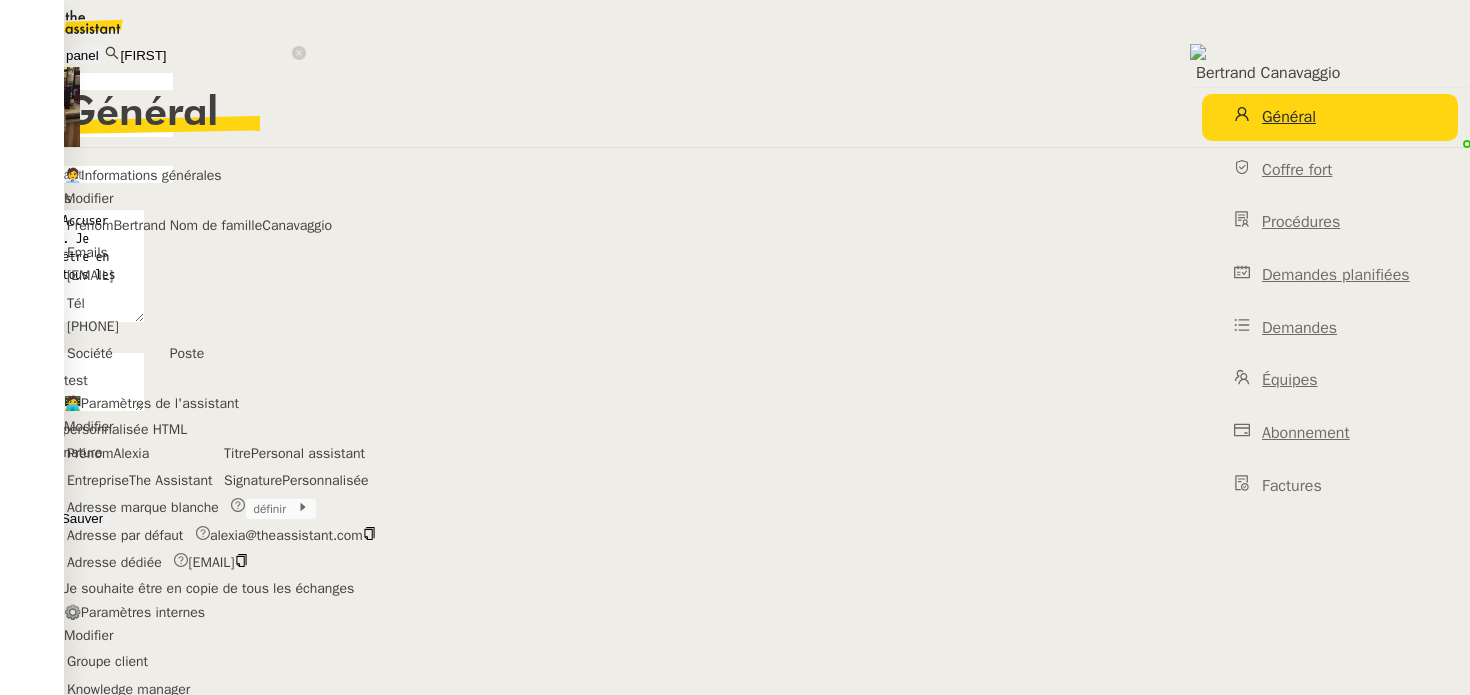 drag, startPoint x: 1223, startPoint y: 212, endPoint x: 1313, endPoint y: 265, distance: 104.44616 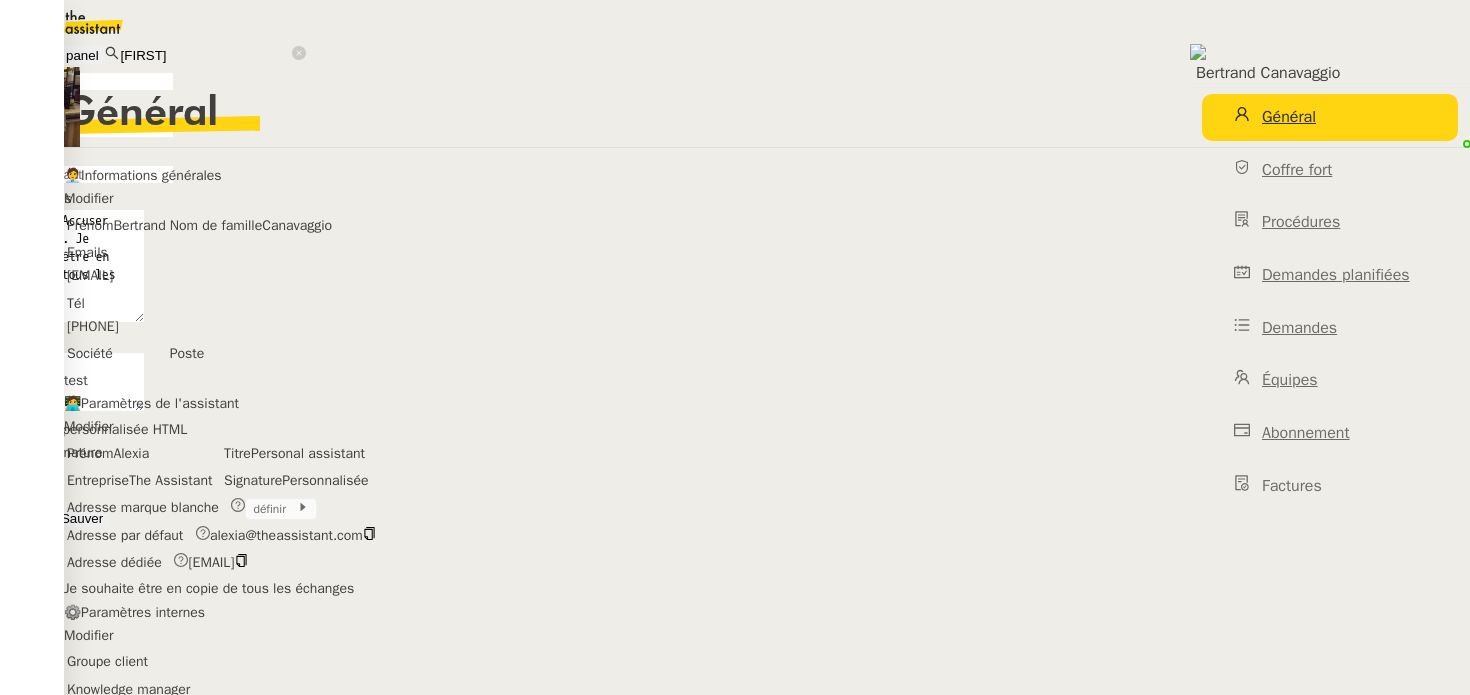click on "Toujours Accuser réception. Je souhaite être en copie de tous les échanges" at bounding box center [72, 266] 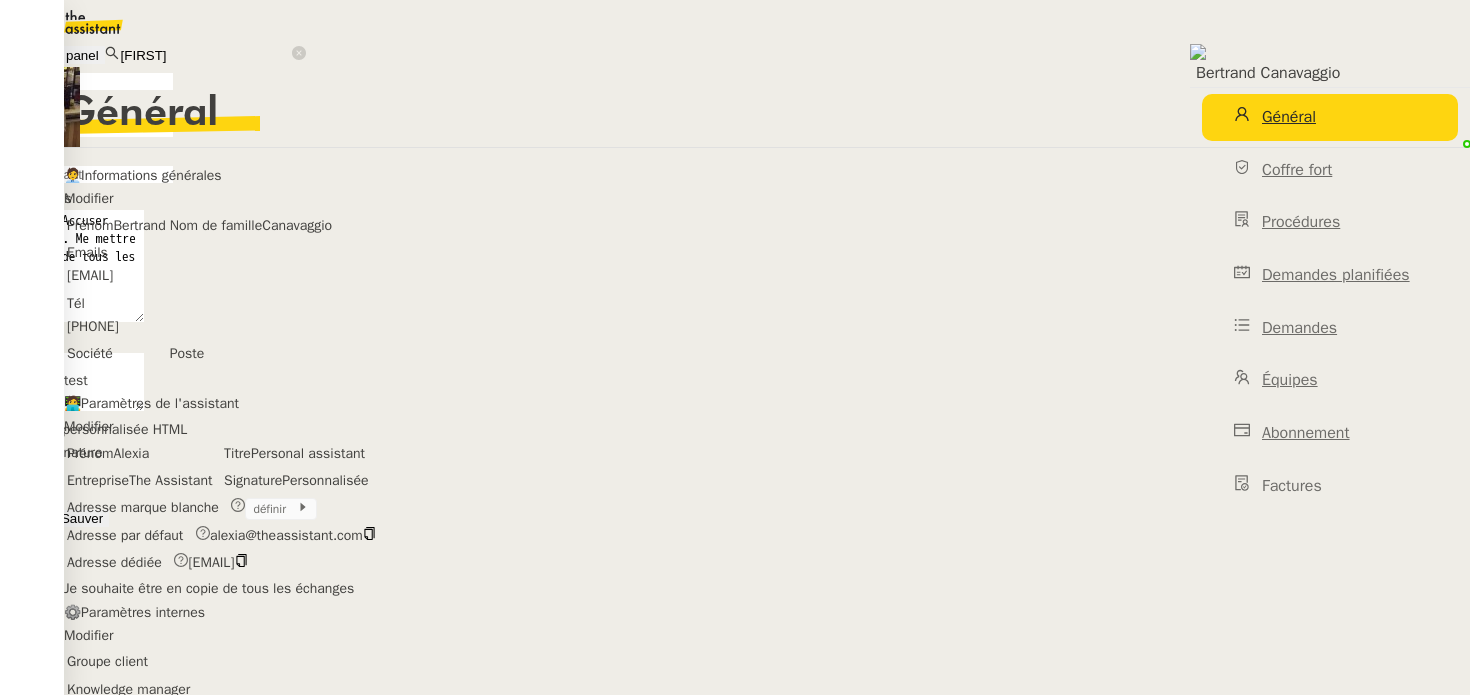 type on "Toujours Accuser réception. Me mettre en copie de tous les échanges" 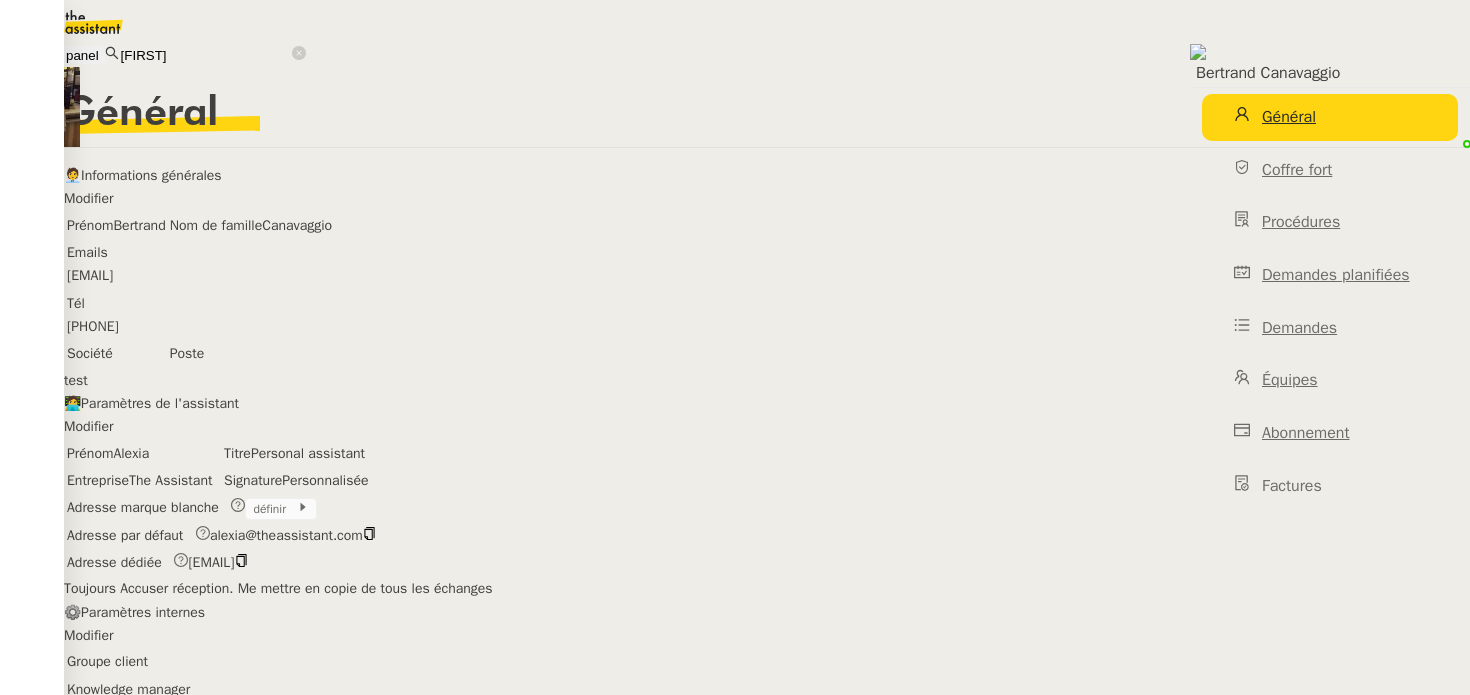 scroll, scrollTop: 0, scrollLeft: 0, axis: both 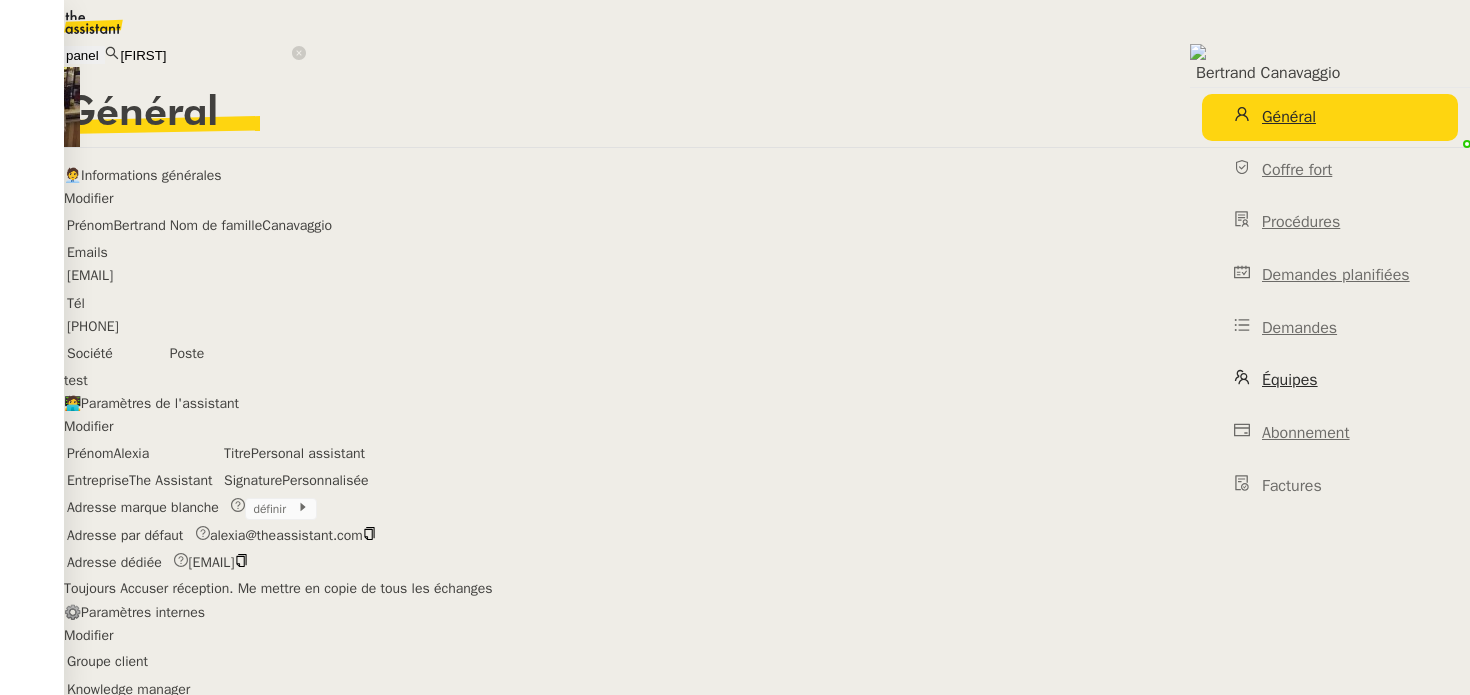 click on "Équipes" at bounding box center [1330, 380] 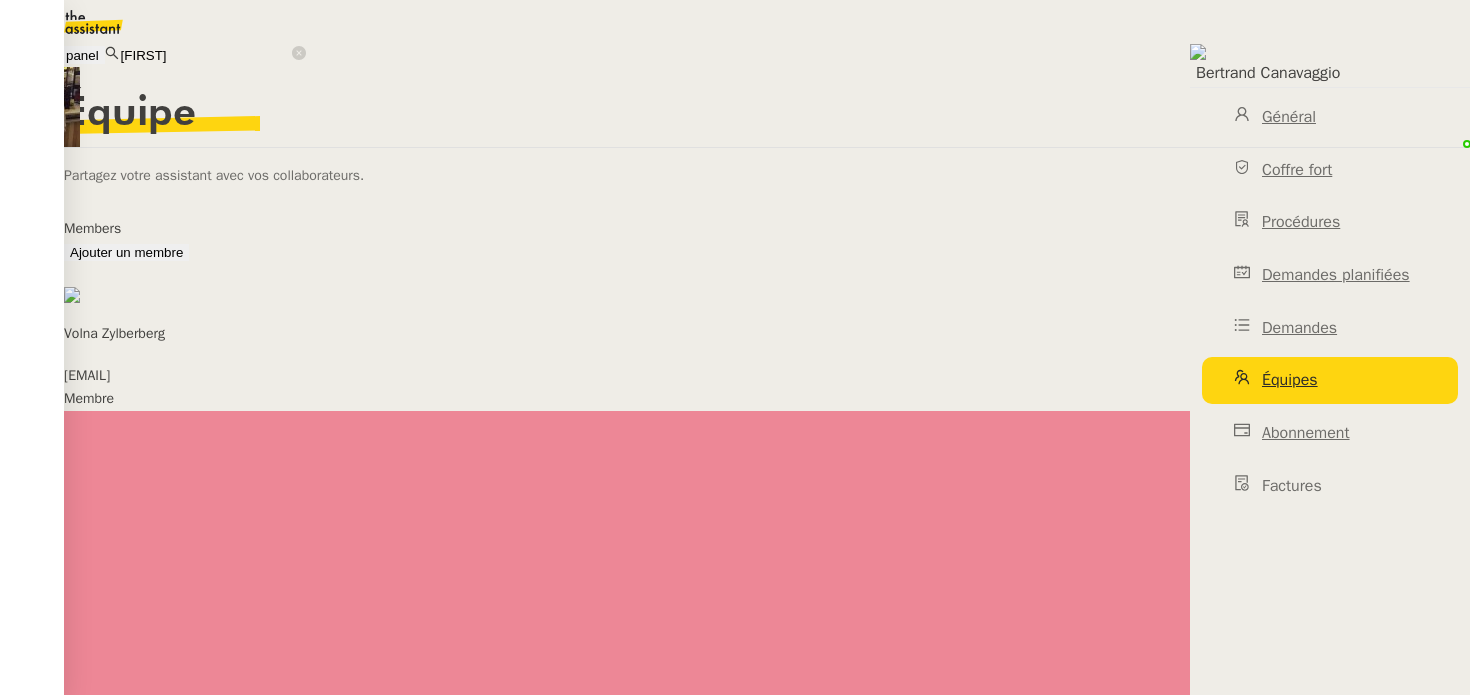 click on "Équipe Partagez votre assistant avec vos collaborateurs. Members Ajouter un membre [USERNAME] [EMAIL] Membre [FIRST] [LAST] [EMAIL] Admin [USERNAME] [EMAIL] Owner Cette adresse est déjà utilisée par un autre compte. Ce membre ne peut pas être ajouté à votre équipe. Une erreur s'est produite, veuillez contacter le support technique. L'utilisateur a bien été ajouté L'utilisateur a bien été supprimé" at bounding box center [767, 930] 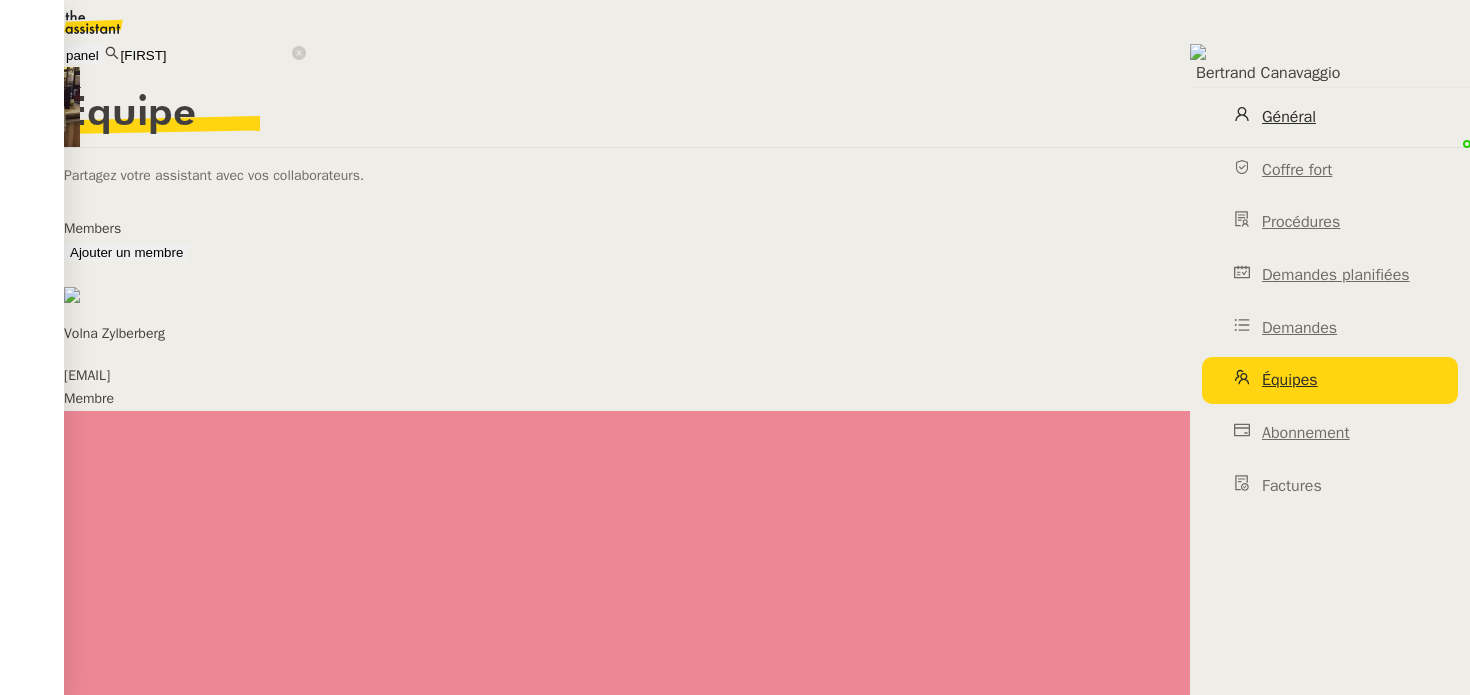 click on "Général" at bounding box center (1330, 117) 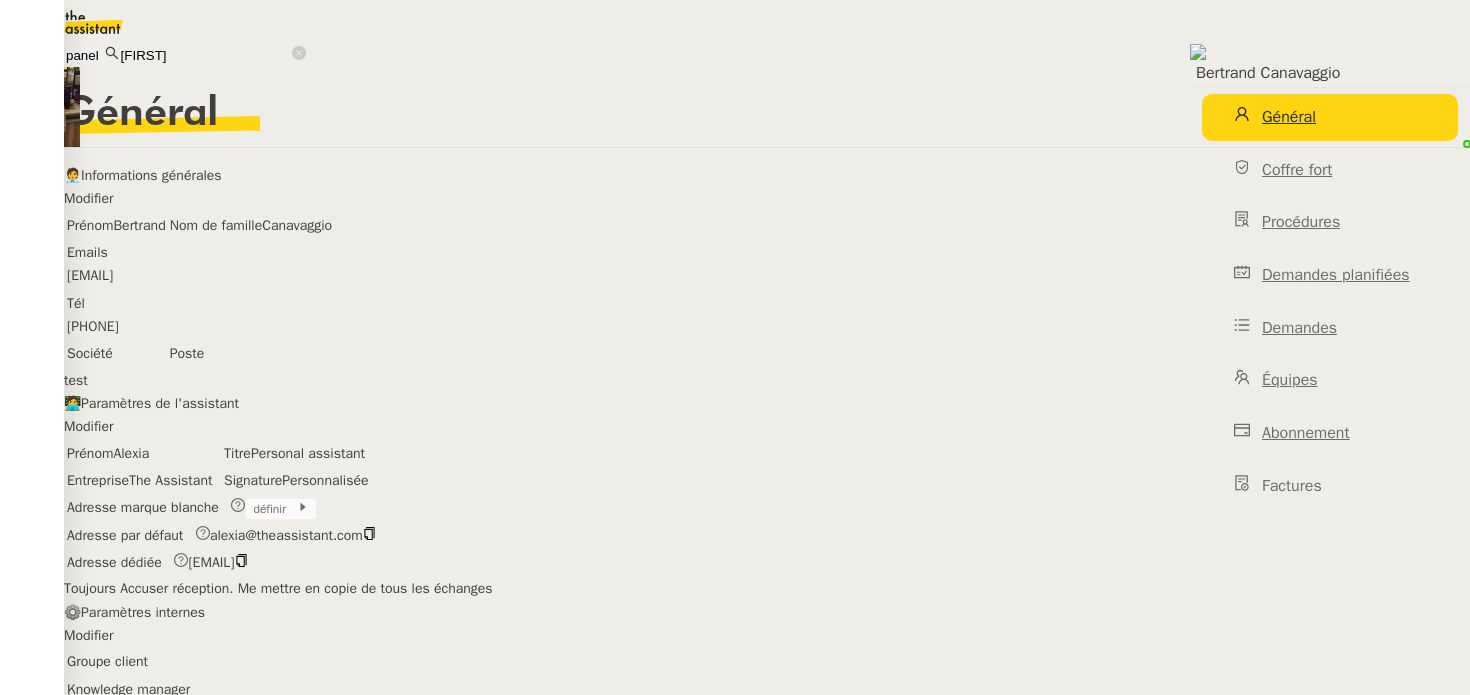 scroll, scrollTop: 157, scrollLeft: 0, axis: vertical 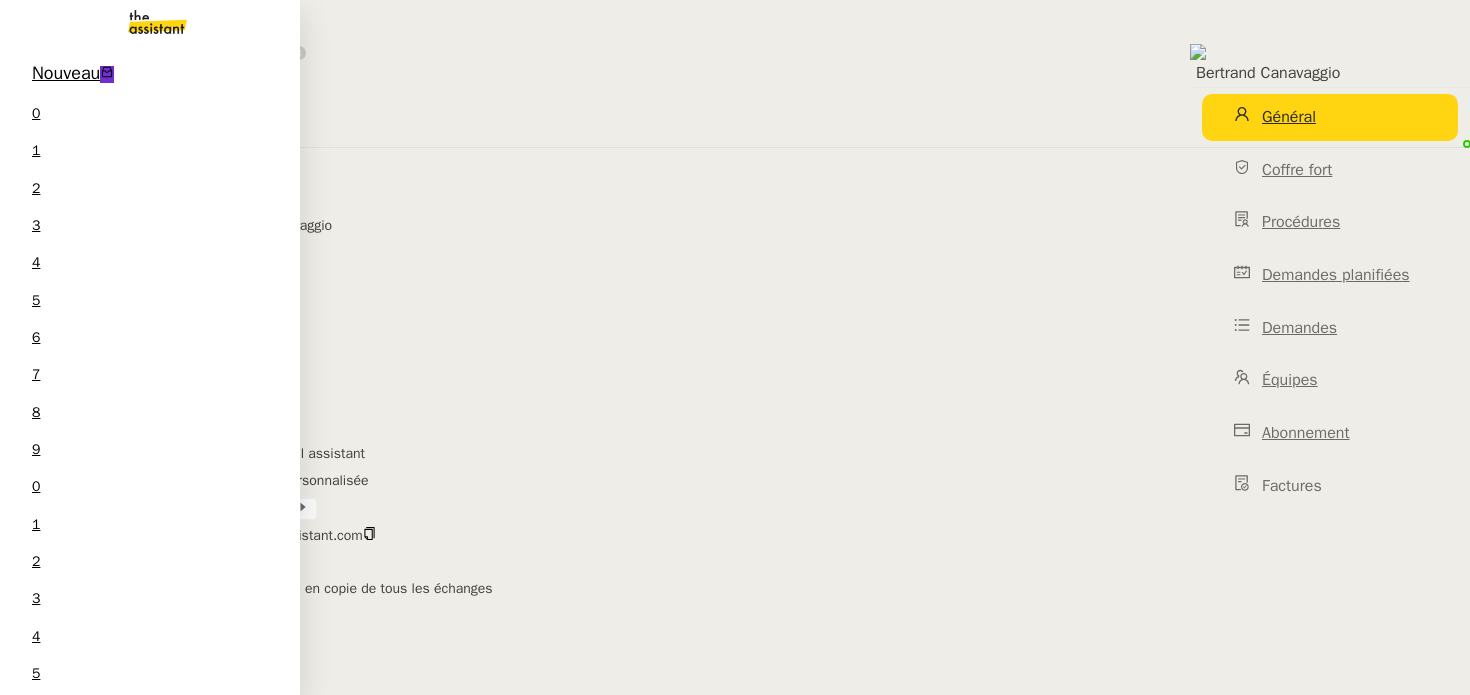 click on "Nouveau  0   1   2   3   4   5   6   7   8   9   0   1   2   3   4   5   6   7   8   9" at bounding box center [150, 453] 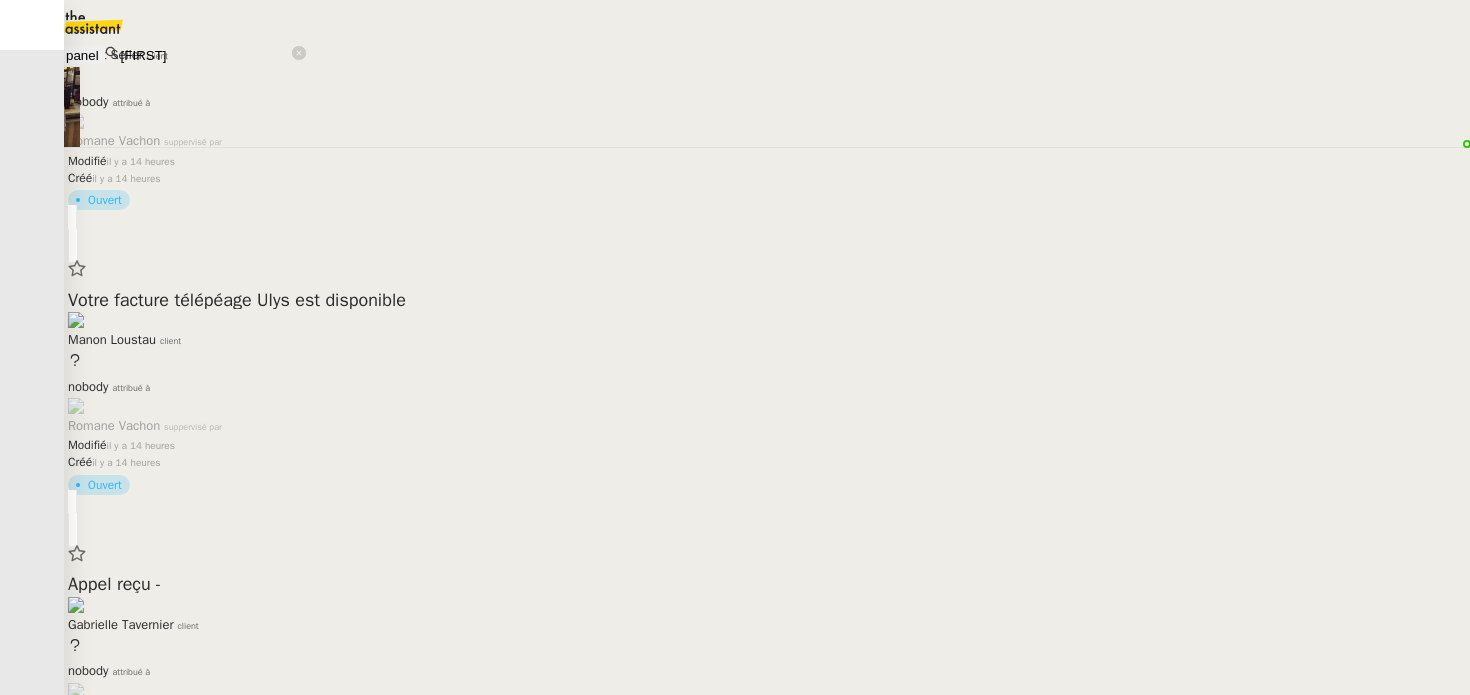 scroll, scrollTop: 0, scrollLeft: 0, axis: both 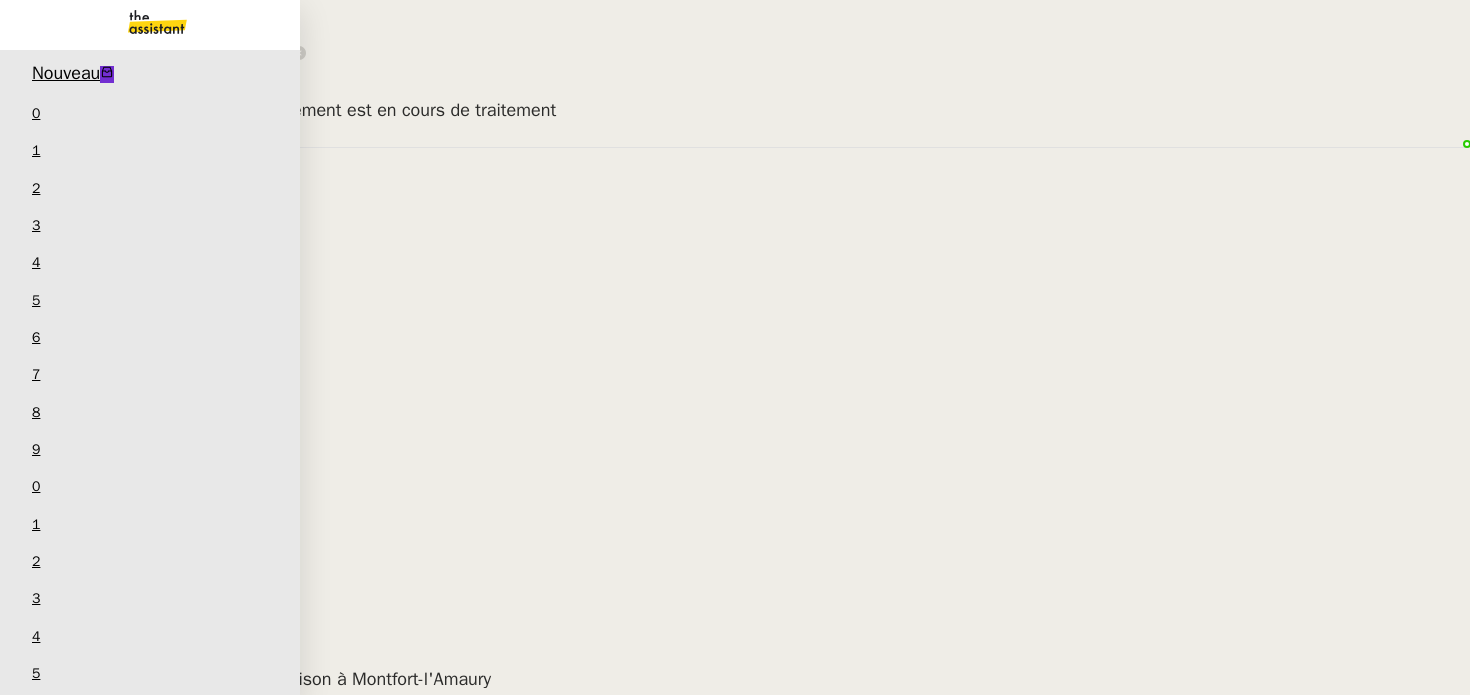 click on "Guillaume Farina" at bounding box center [213, 2012] 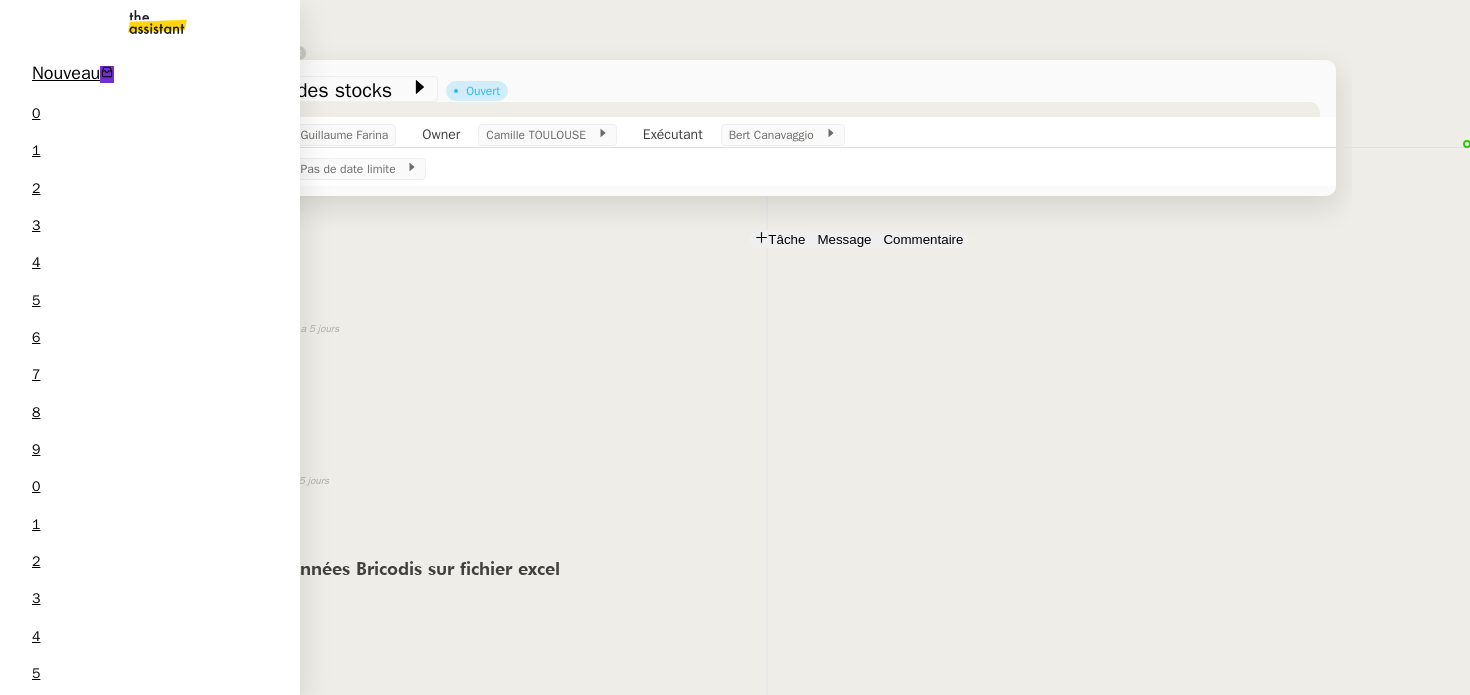 click on "Lydie Laulon" at bounding box center [153, 1854] 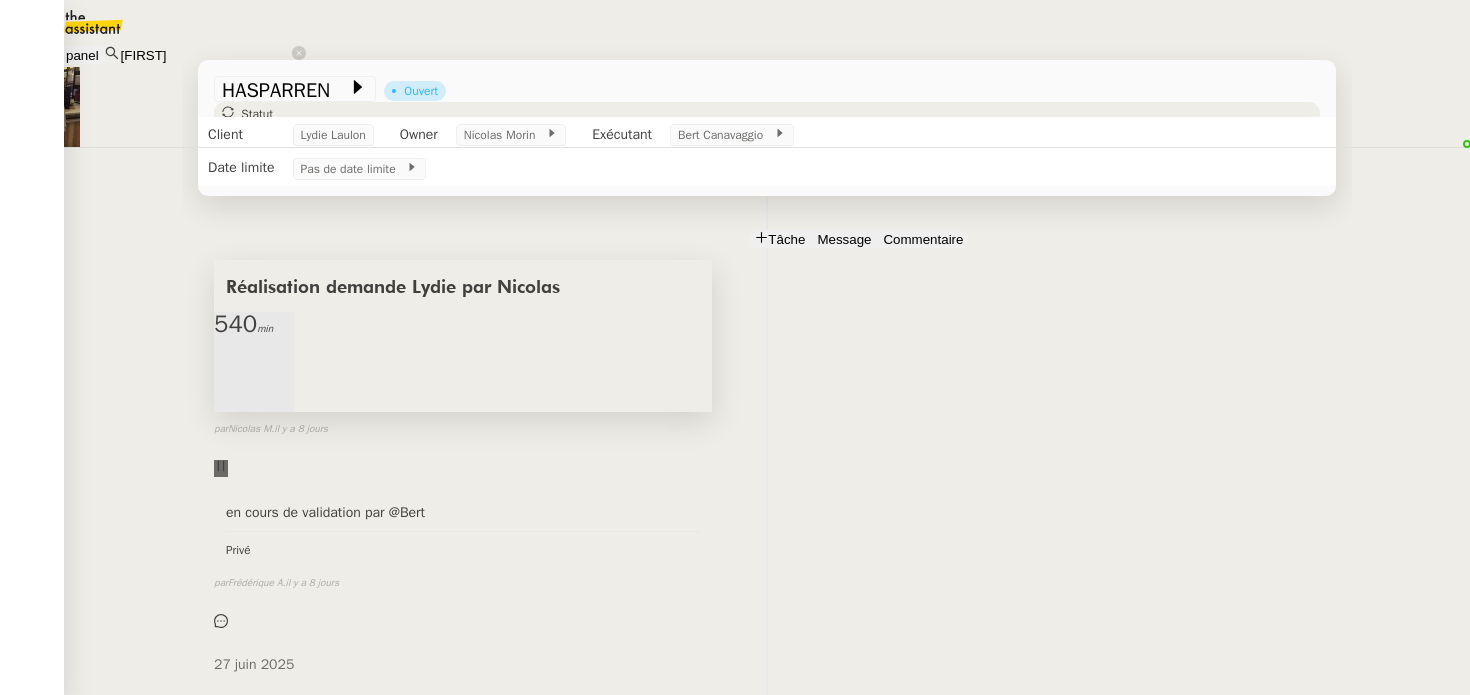 click at bounding box center (274, 340) 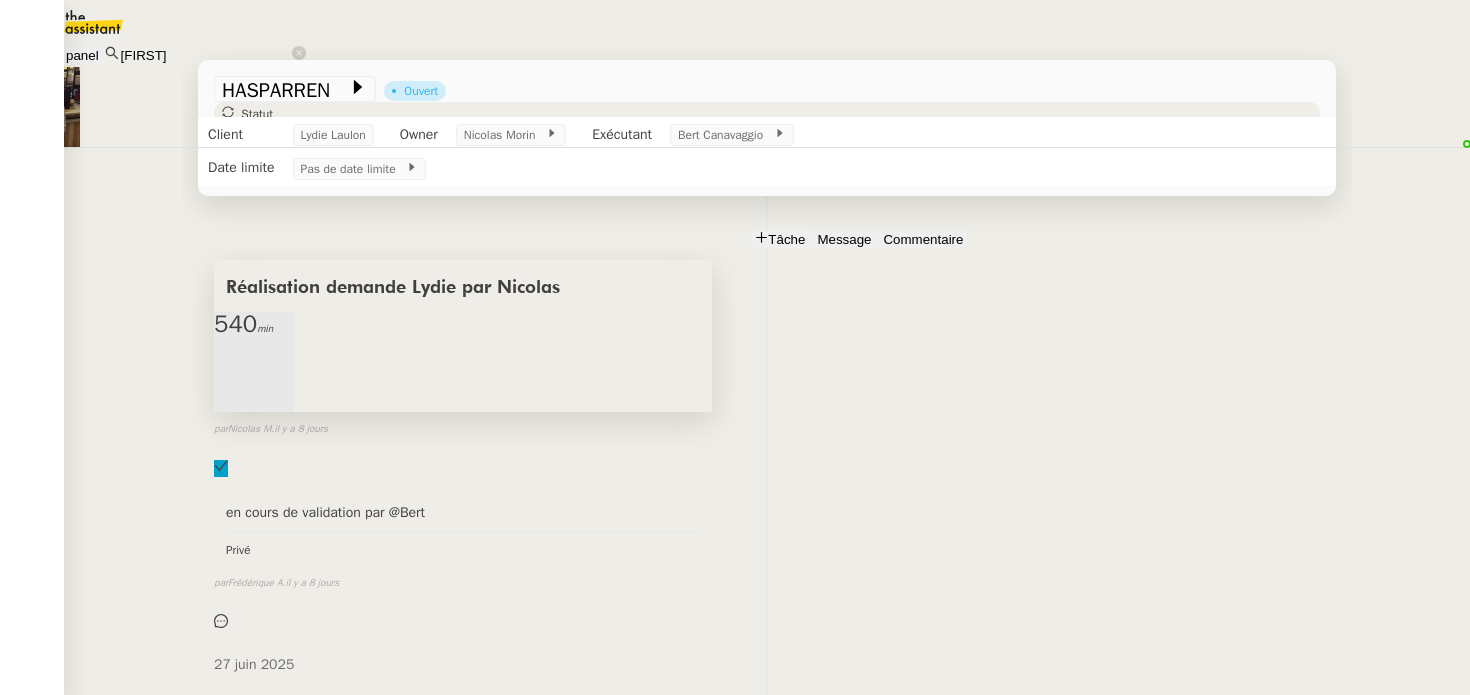 click on "Réalisation demande Lydie par Nicolas" at bounding box center (393, 288) 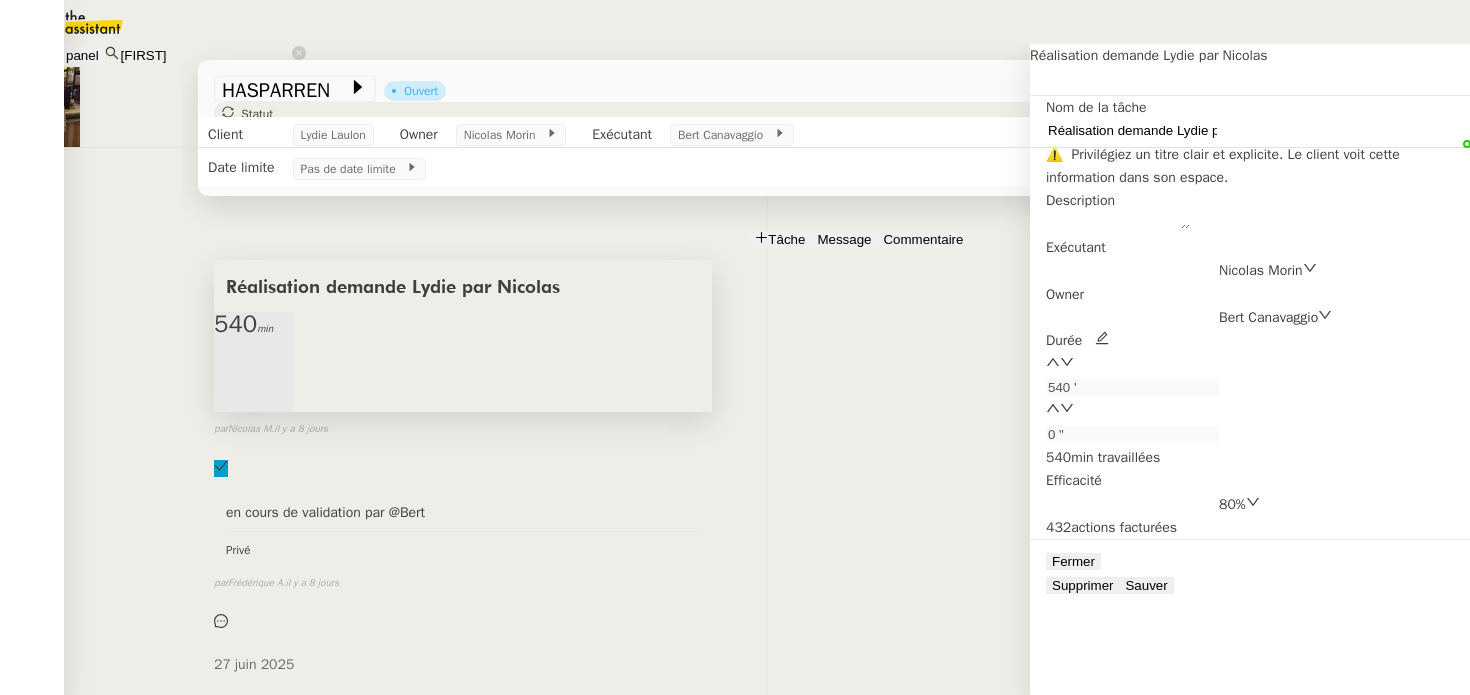 click on "80%" at bounding box center [1232, 504] 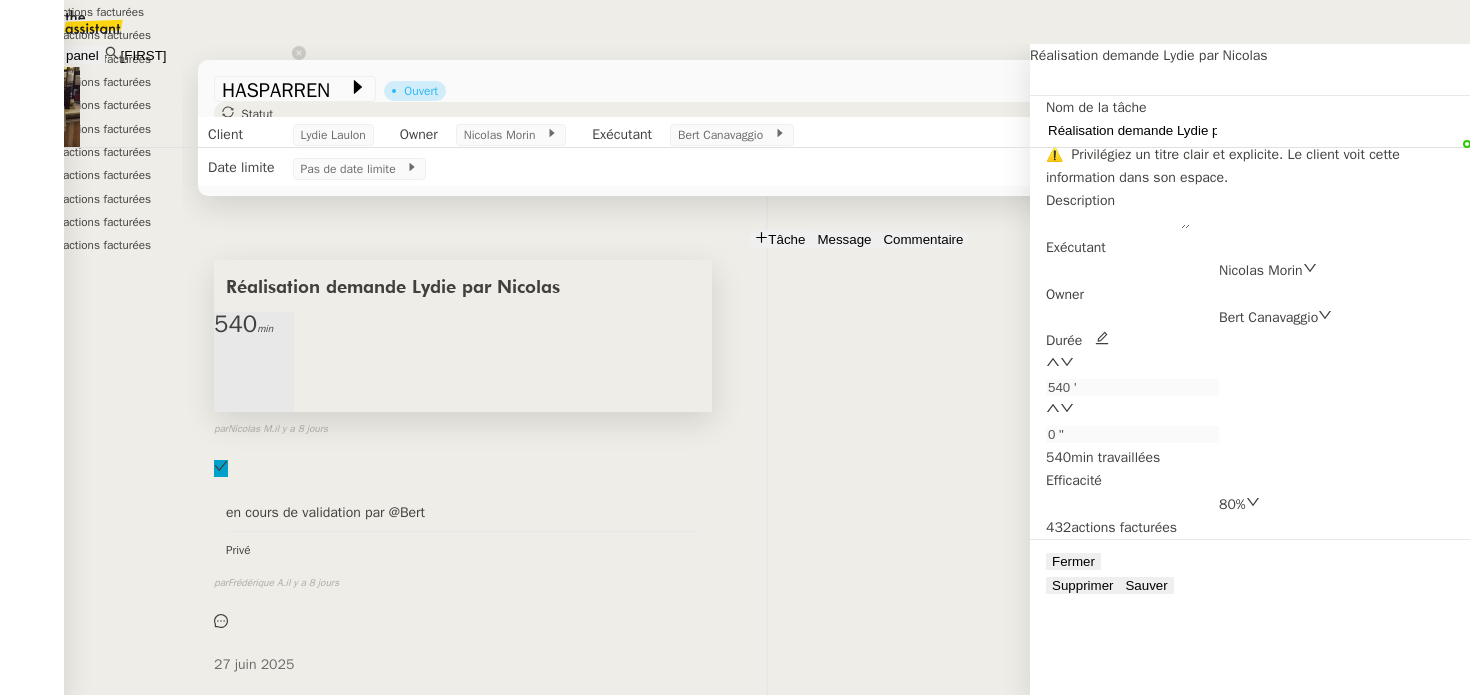 scroll, scrollTop: 674, scrollLeft: 0, axis: vertical 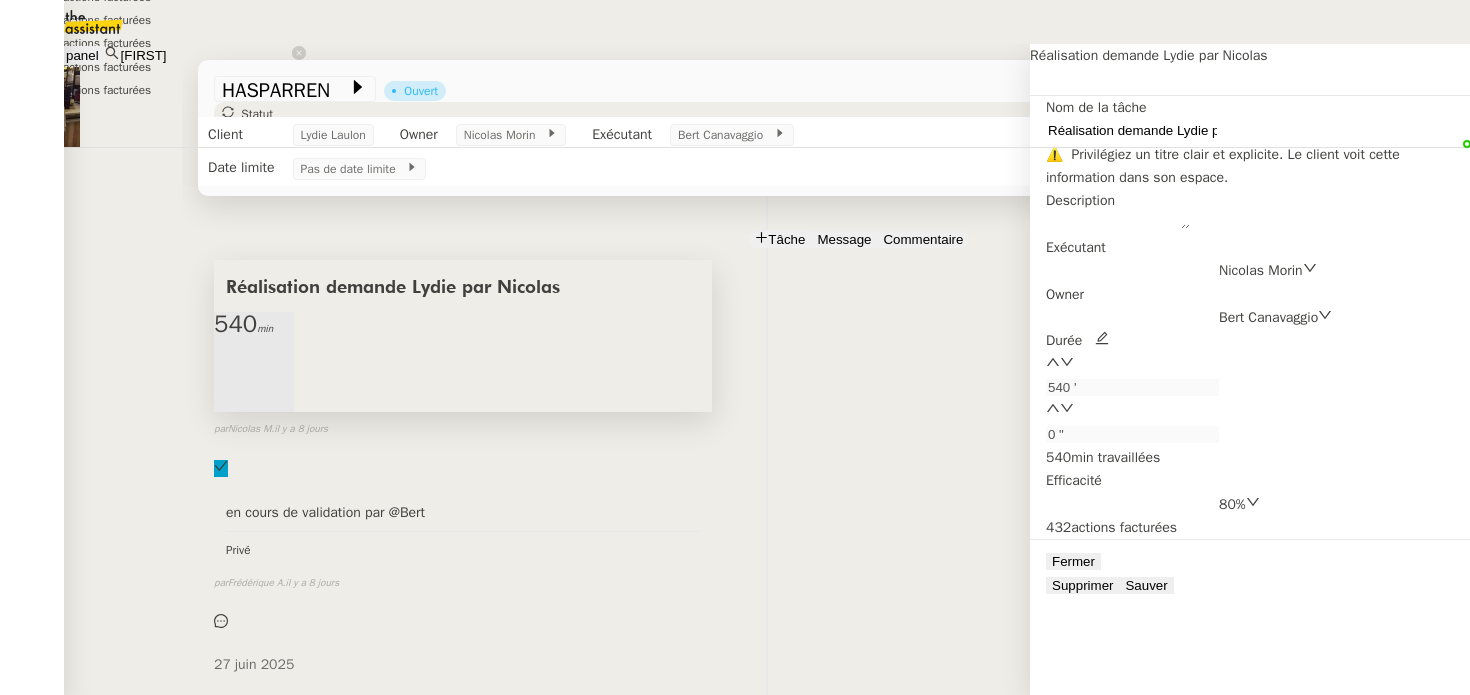 click on "Réalisation demande Lydie par Nicolas" at bounding box center (463, 286) 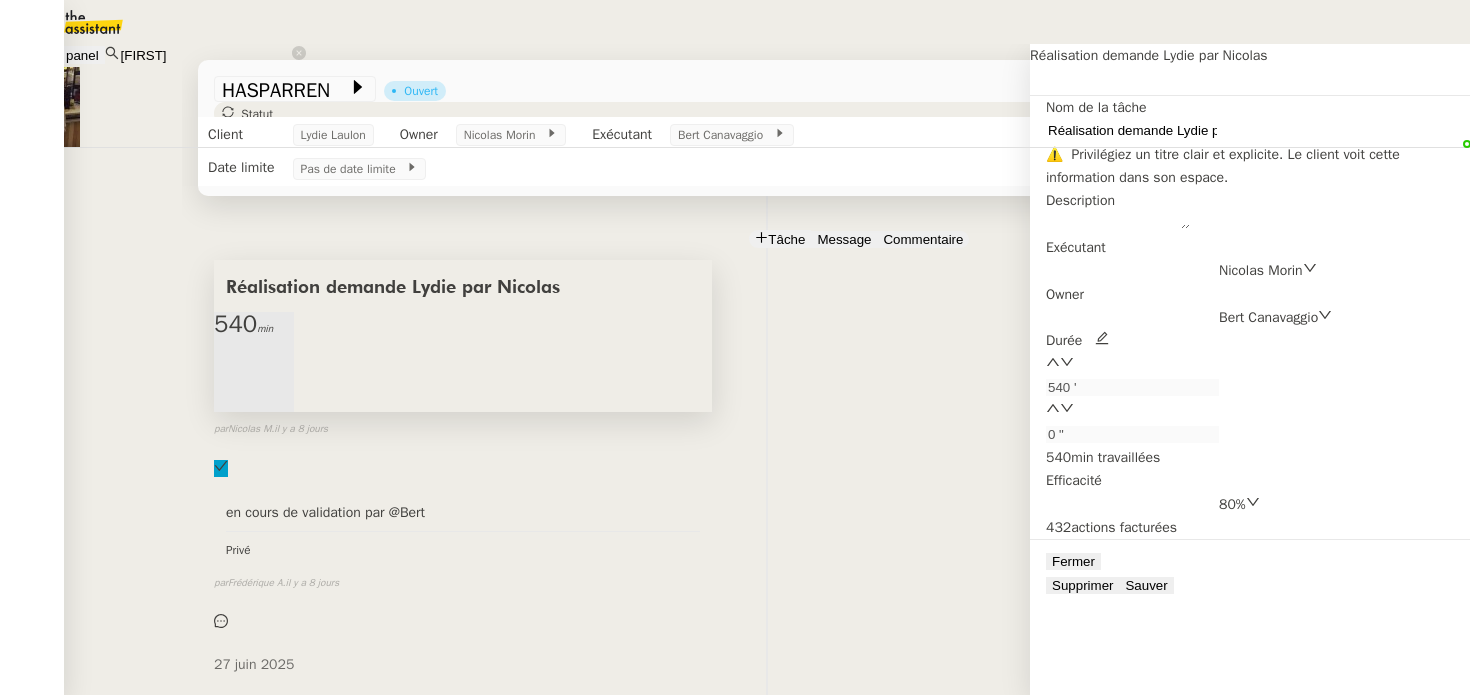 click on "Tâche Message Commentaire Veuillez patienter une erreur s'est produite 👌👌👌 message envoyé ✌️✌️✌️ Veuillez d'abord attribuer un client Une erreur s'est produite, veuillez réessayer  Réalisation demande [FIRST] par [FIRST]   [FIRST] 540 min false par  [FIRST] [LAST]  il y a 8 jours 👌👌👌 message envoyé ✌️✌️✌️ une erreur s'est produite 👌👌👌 message envoyé ✌️✌️✌️ Votre message va être revu ✌️✌️✌️ une erreur s'est produite La taille des fichiers doit être de 10Mb au maximum.
en cours de validation par @[USERNAME] Privé false par  [FIRST] [LAST]  il y a 8 jours 👌👌👌 message envoyé ✌️✌️✌️ une erreur s'est produite 👌👌👌 message envoyé ✌️✌️✌️ Votre message va être revu ✌️✌️✌️ une erreur s'est produite La taille des fichiers doit être de 10Mb au maximum. [DATE] En attente Action nécessaire  il y a 9 jours  false par   [FIRST] [LAST]  il y a 12 jours une erreur s'est produite" at bounding box center [767, 3220] 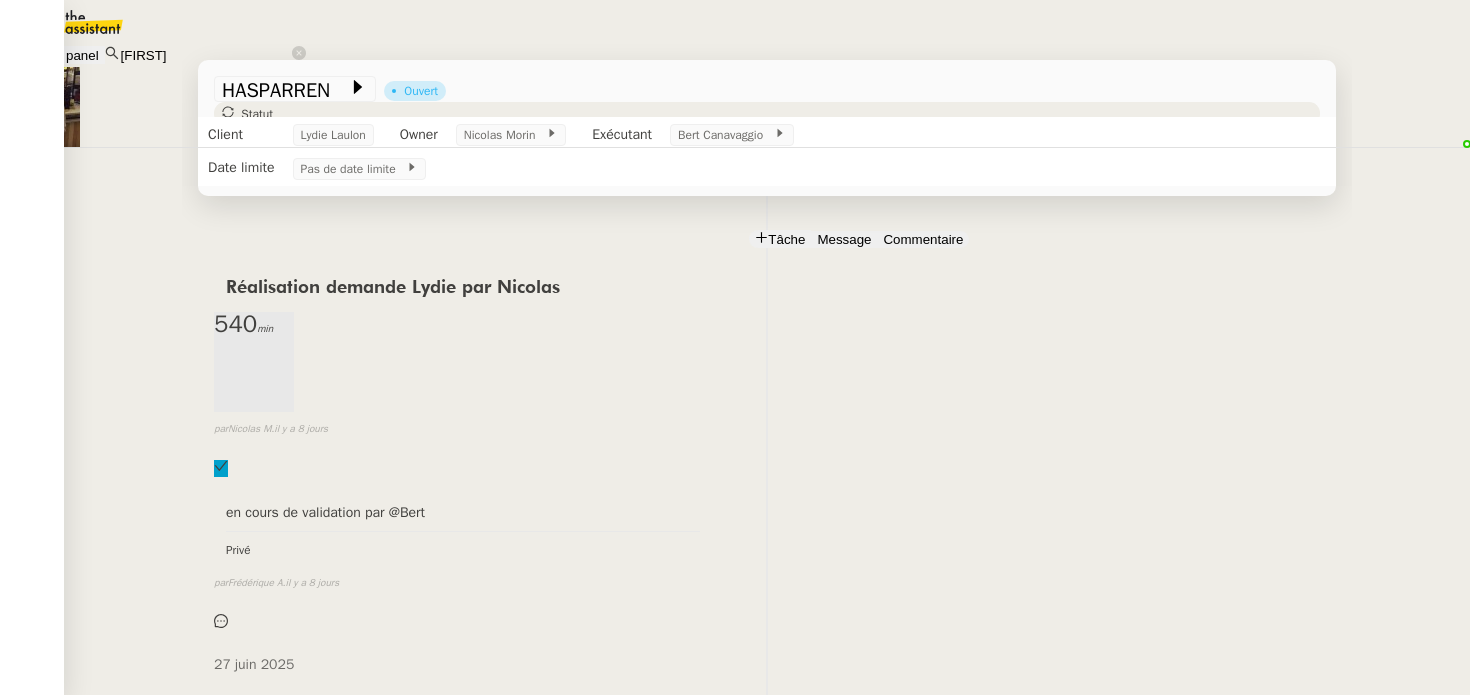 click on "Lydie Laulon" at bounding box center [102, 722] 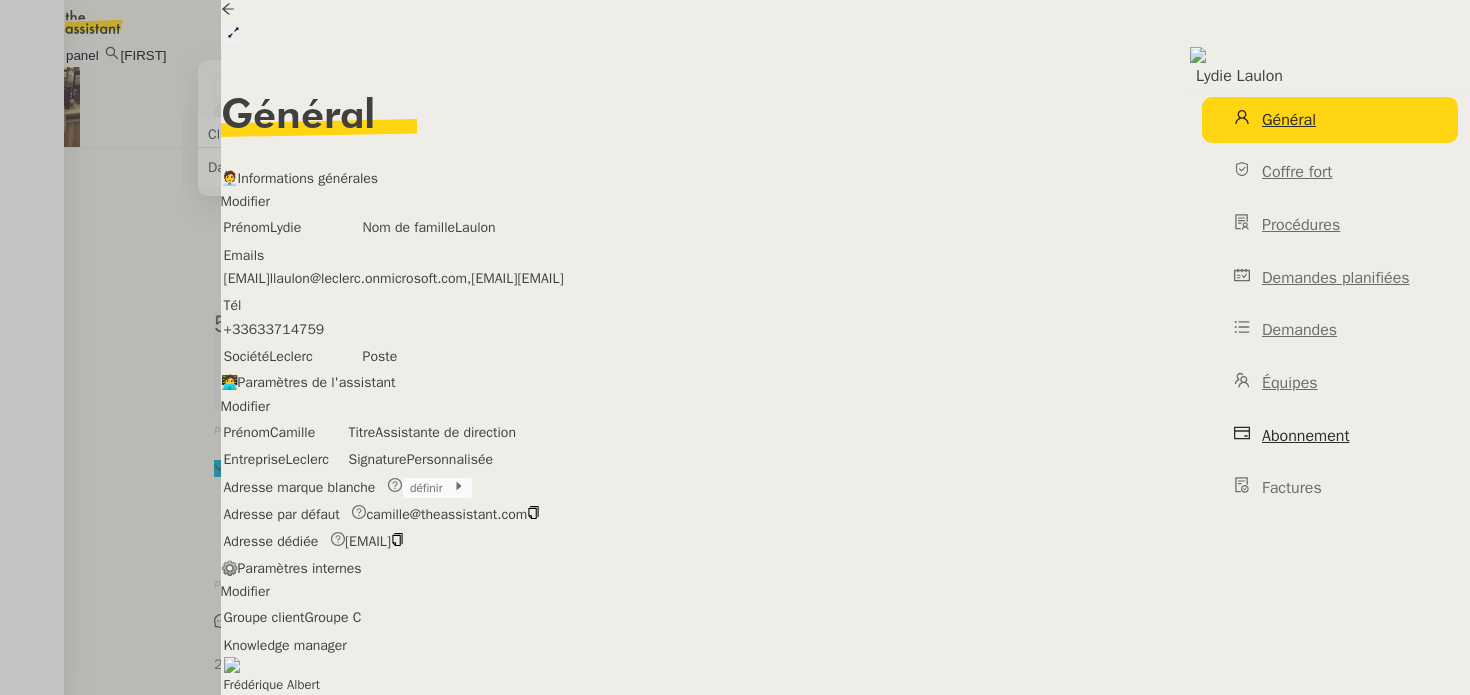 click on "Abonnement" at bounding box center [1330, 436] 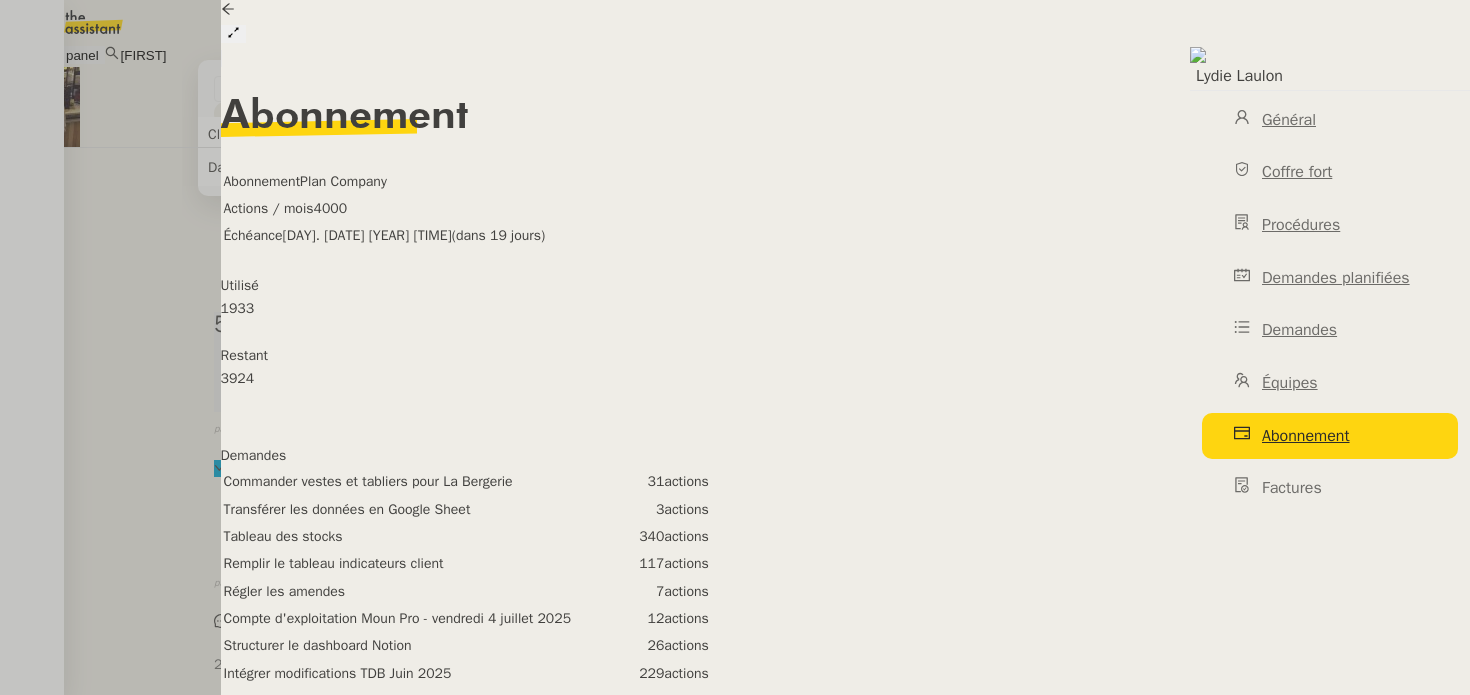 click at bounding box center [735, 347] 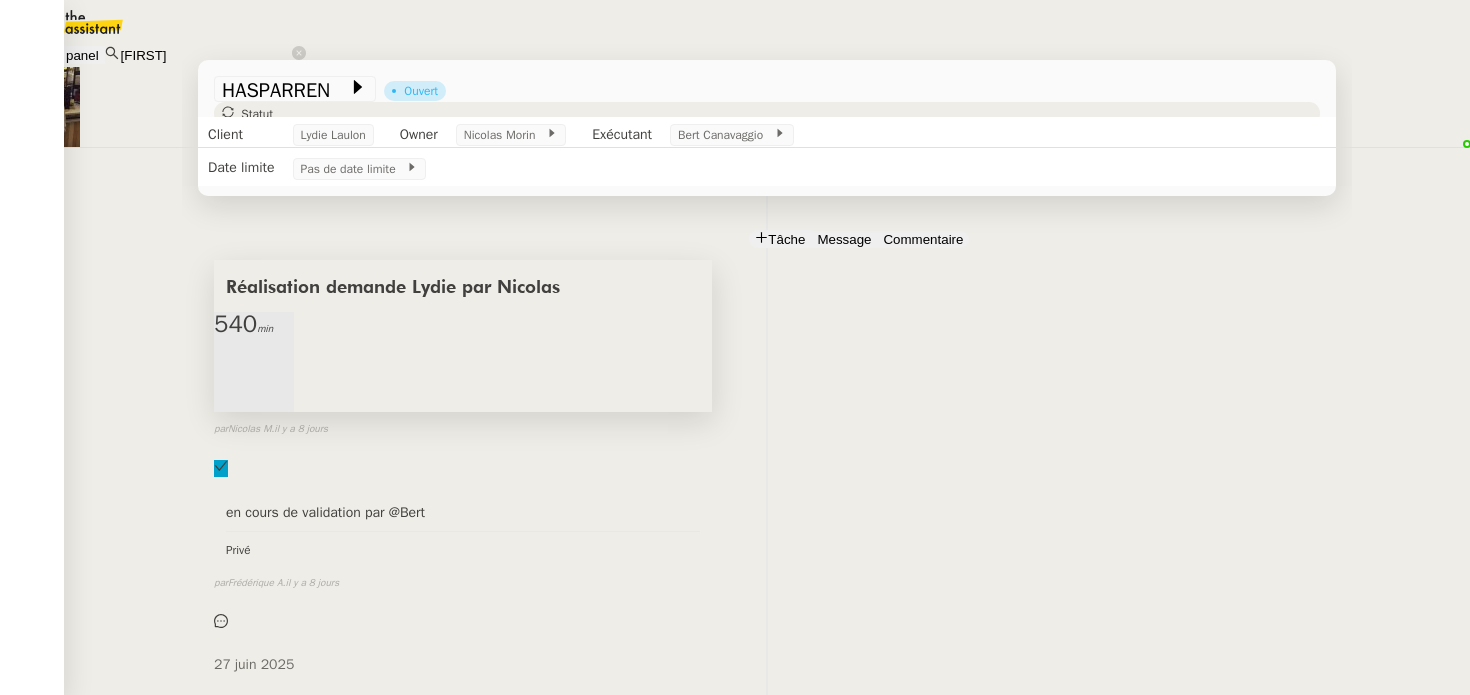 click on "Réalisation demande Lydie par Nicolas" at bounding box center (393, 288) 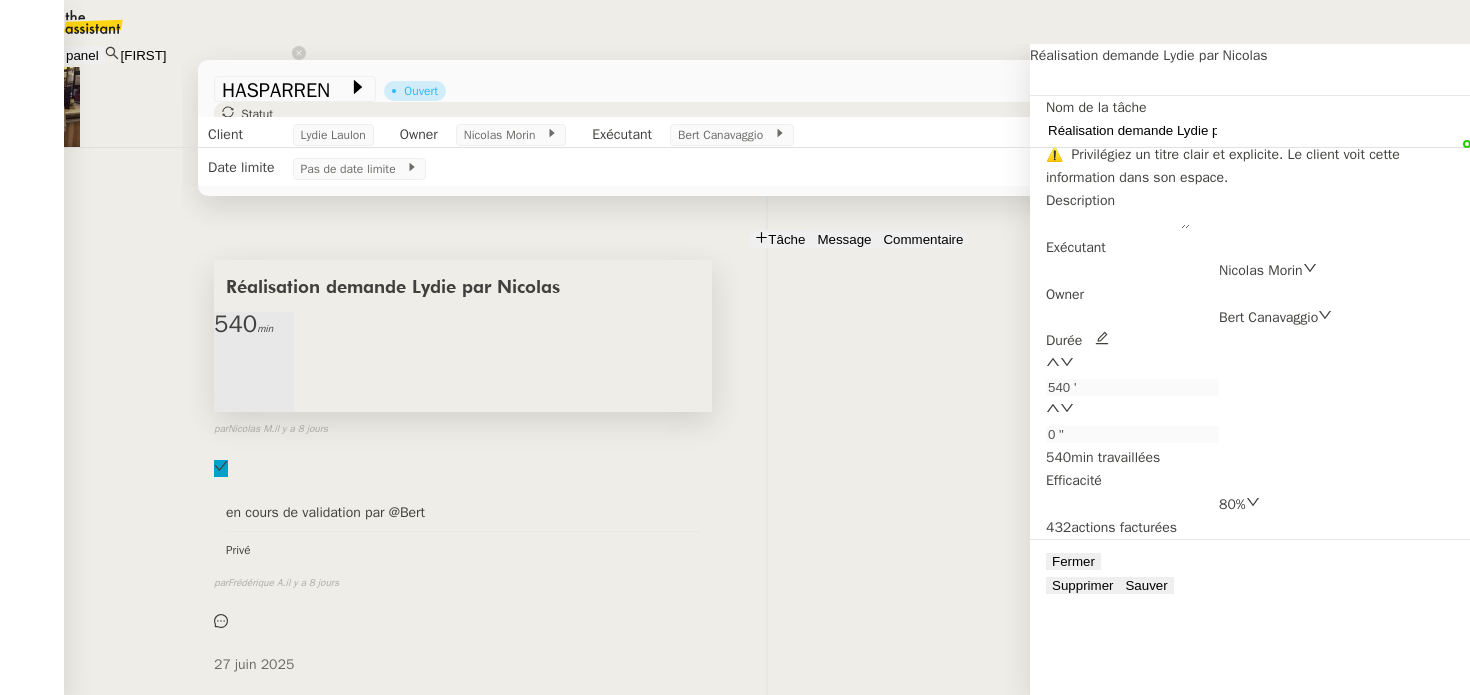 click on "80%" at bounding box center (1232, 504) 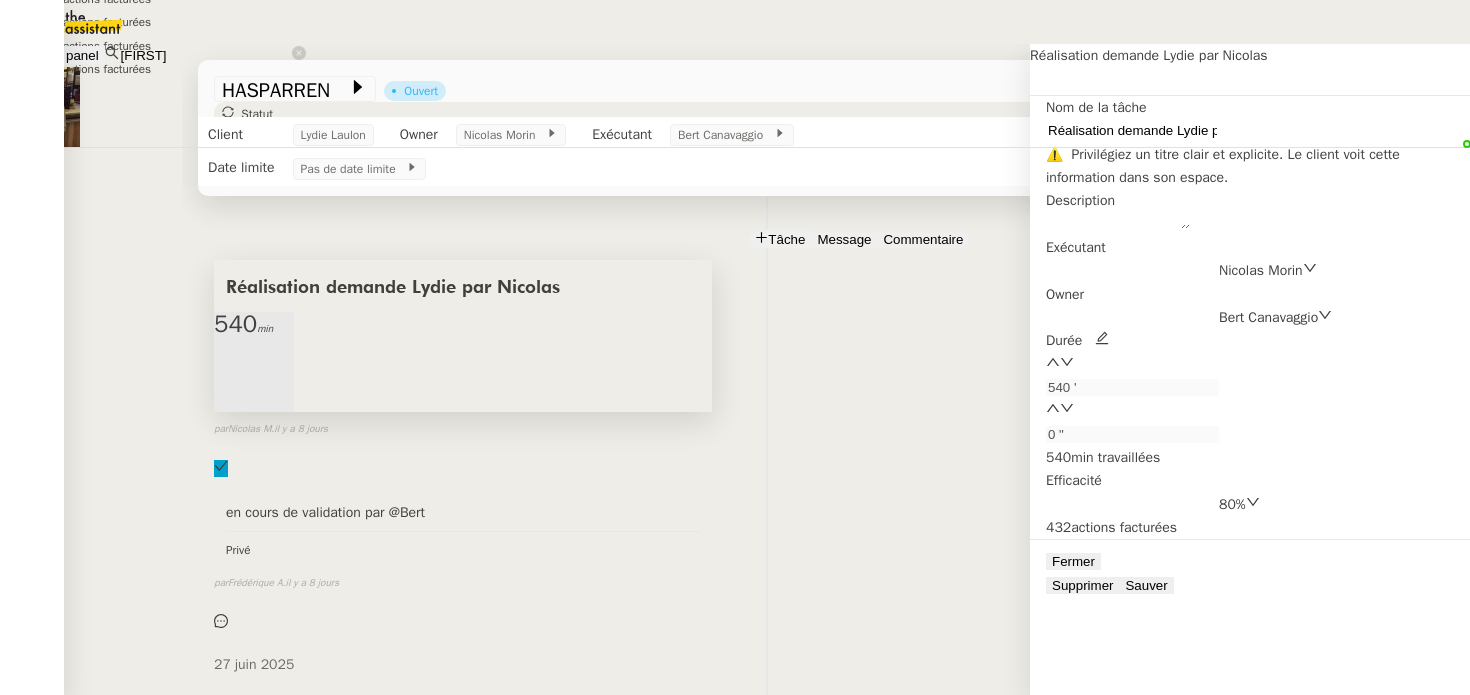scroll, scrollTop: 620, scrollLeft: 0, axis: vertical 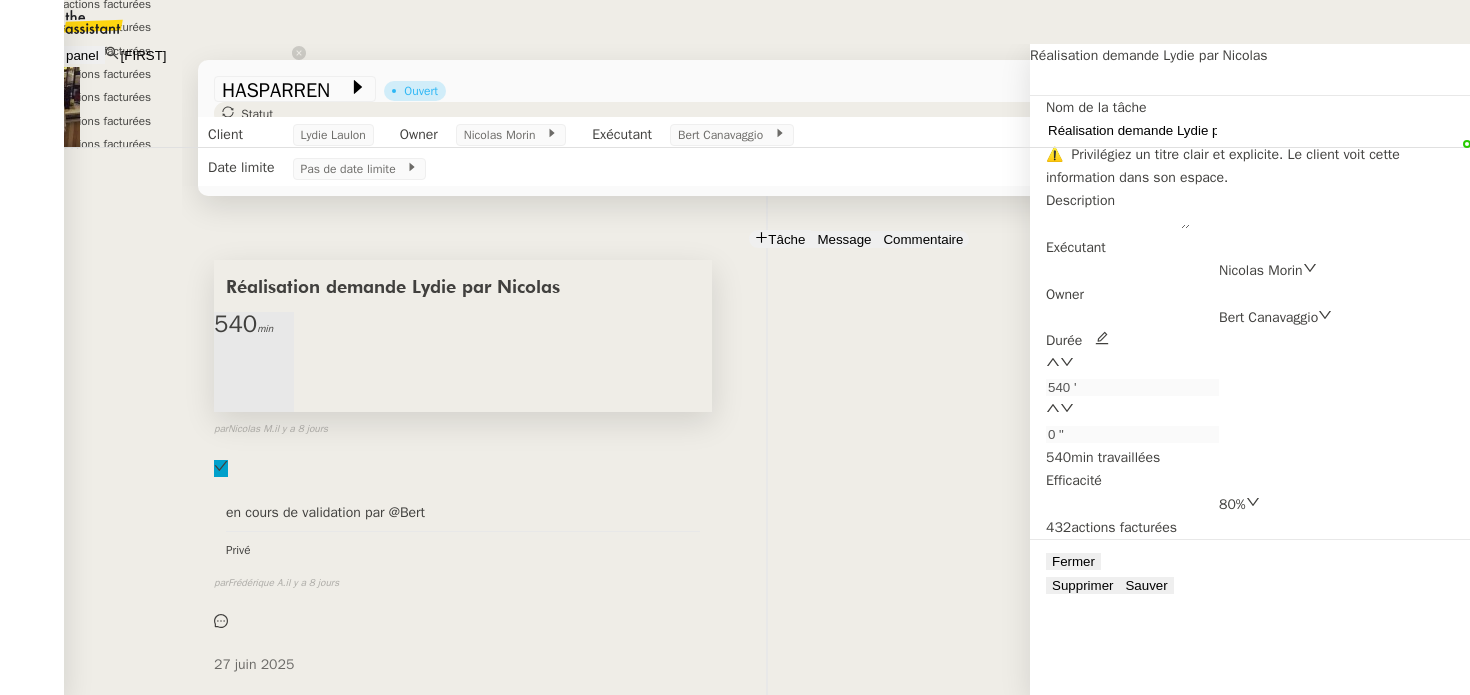 click on "Réalisation demande Lydie par Nicolas     540 min false par   Nicolas M.   il y a 8 jours" at bounding box center [767, 370] 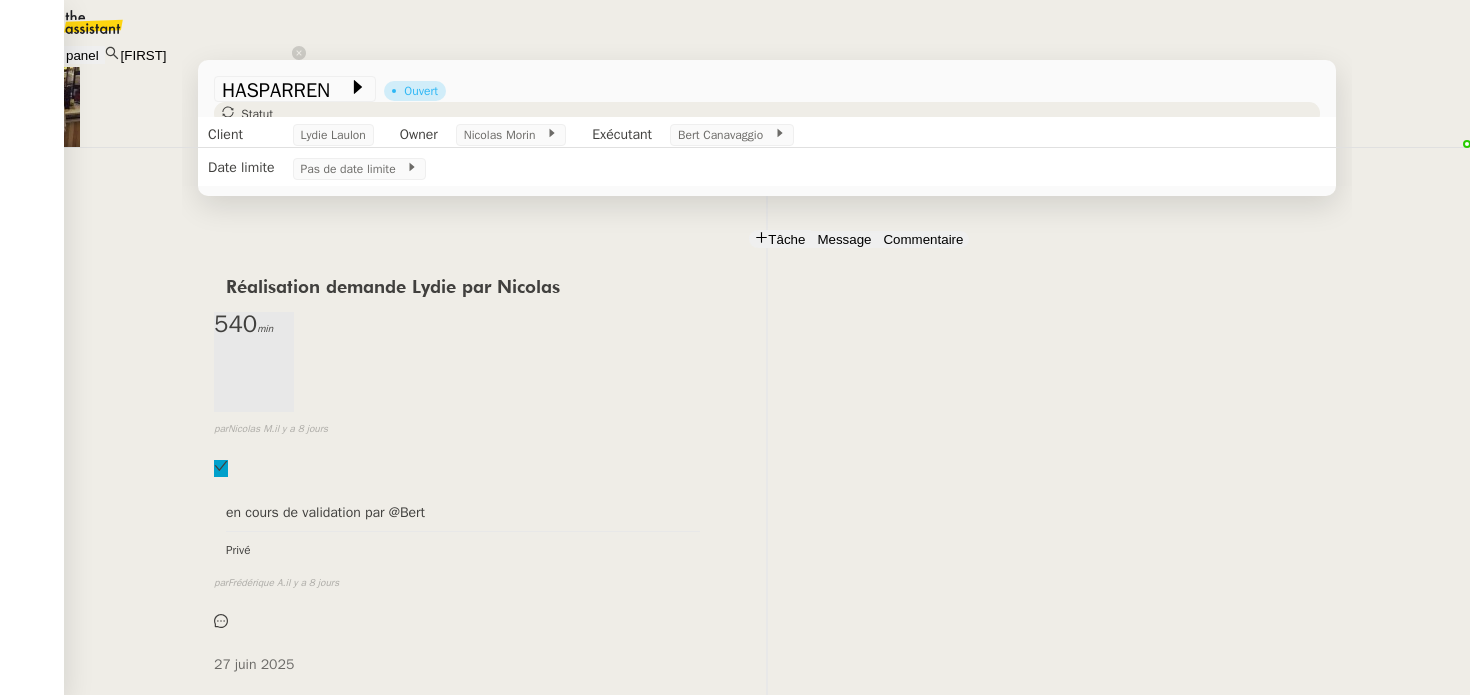 click on "[FIRST]" at bounding box center (205, 55) 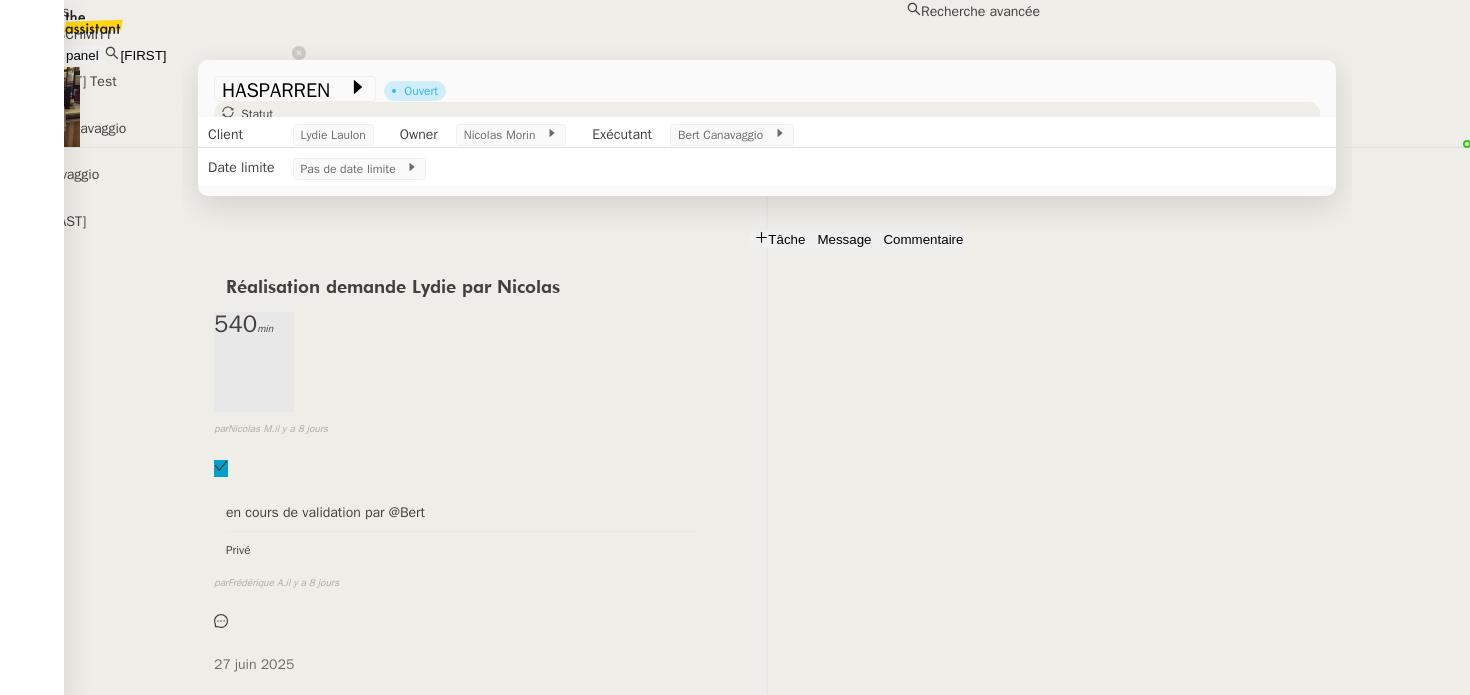 click on "[FIRST]" at bounding box center (205, 55) 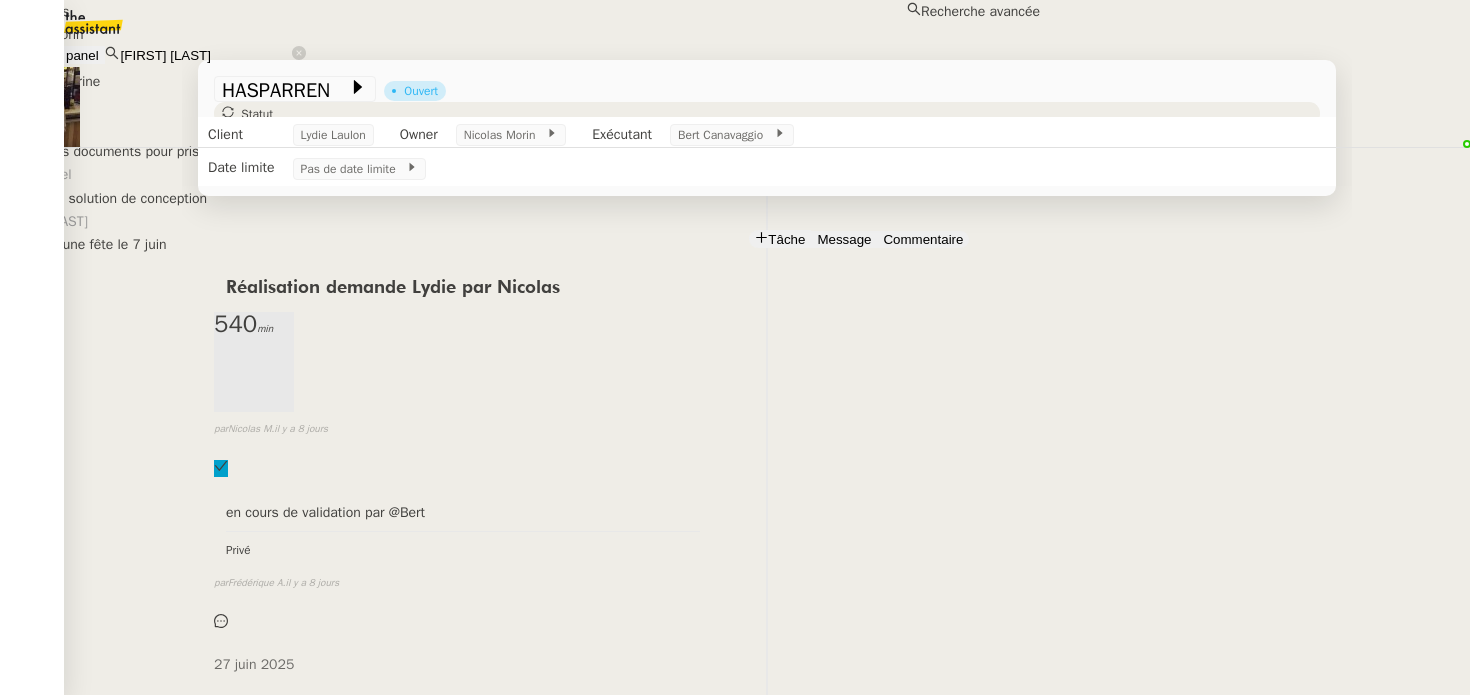 click on "Nicolas Morin" at bounding box center (520, 34) 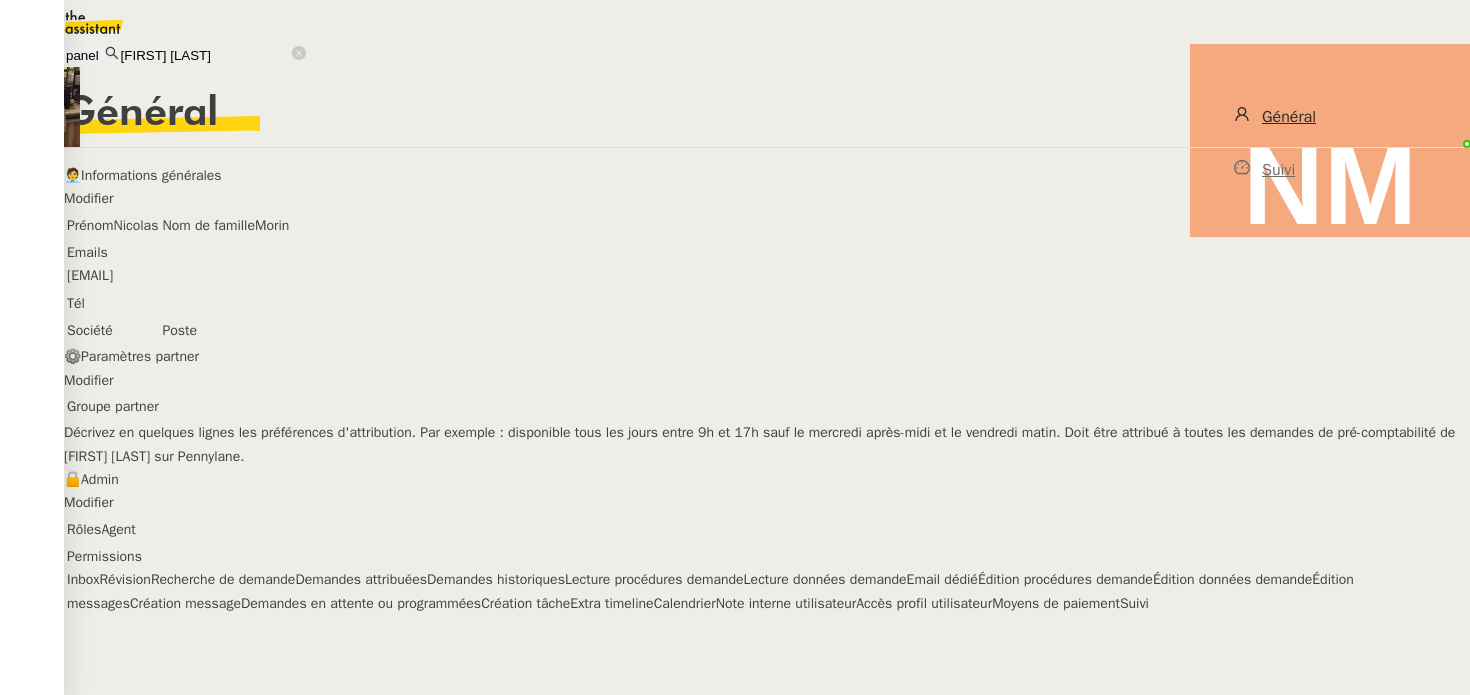 scroll, scrollTop: 3, scrollLeft: 0, axis: vertical 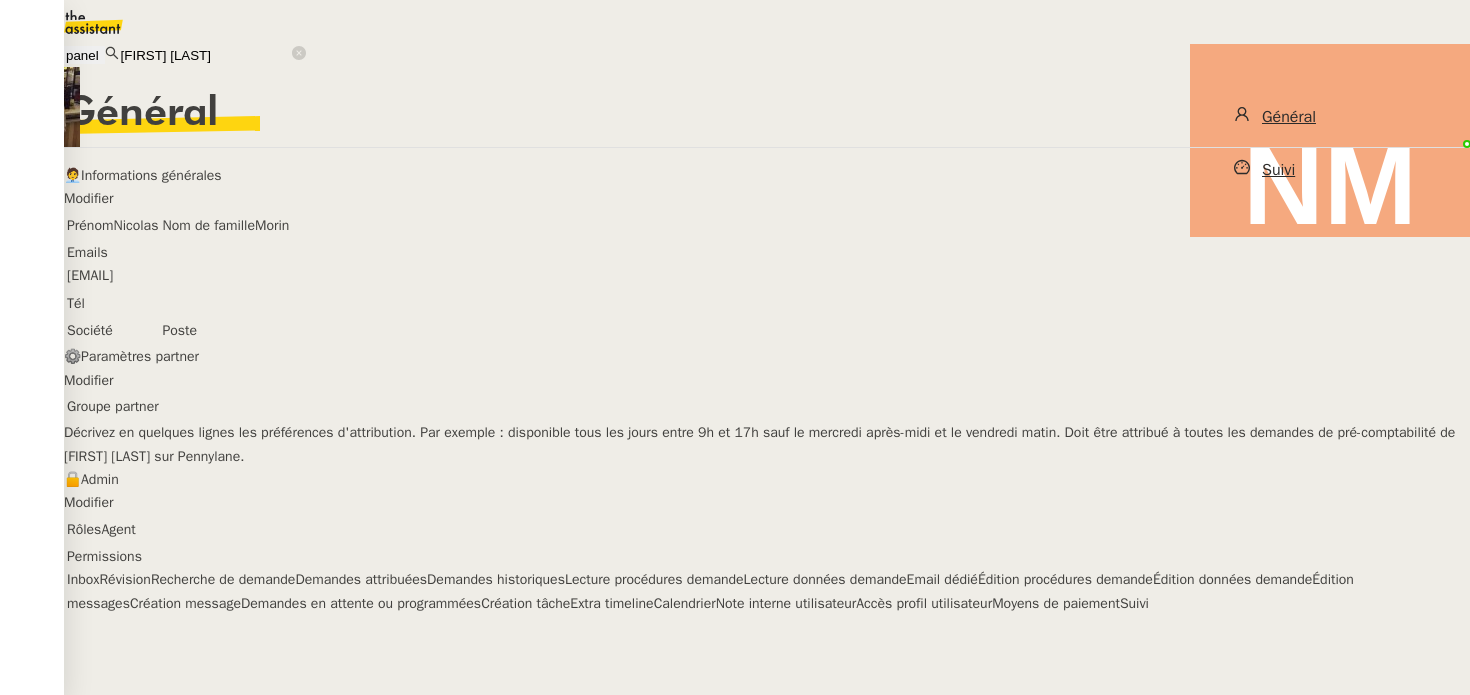 click on "Suivi" at bounding box center [1330, 170] 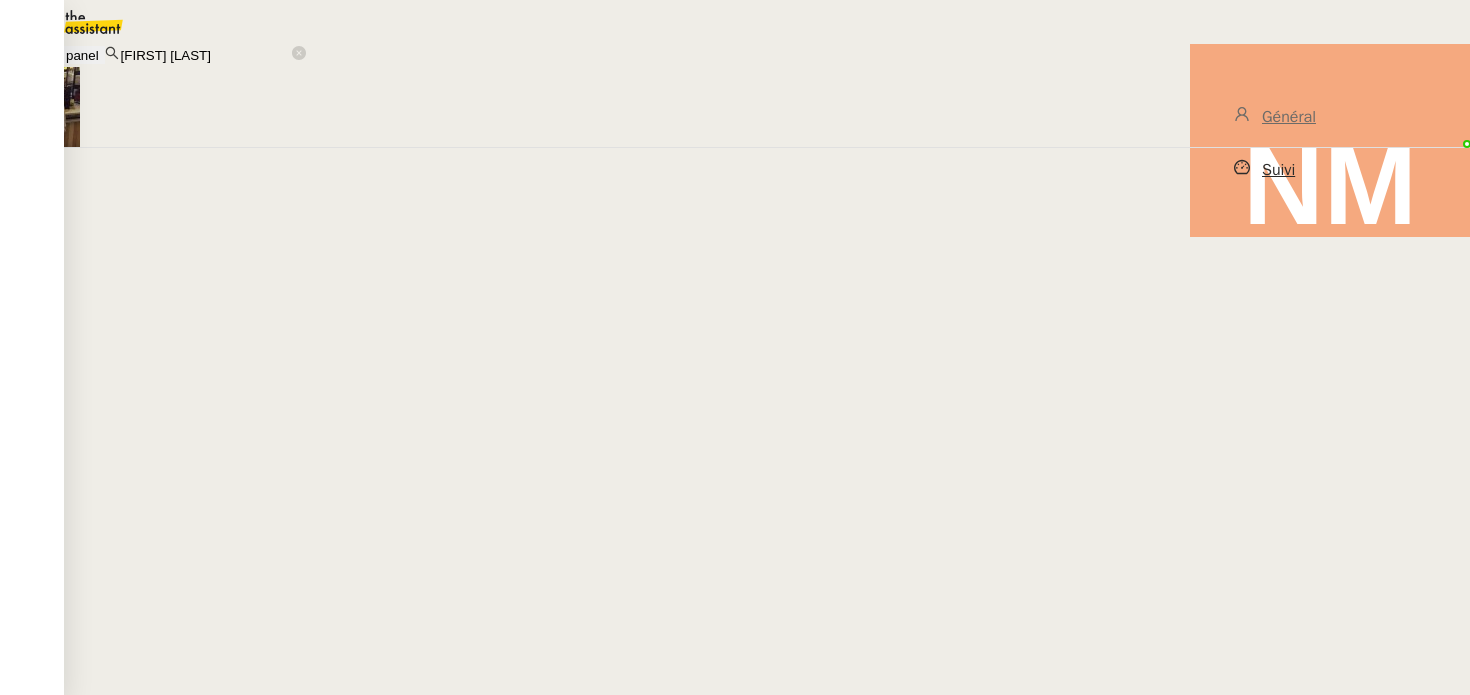 scroll, scrollTop: 0, scrollLeft: 0, axis: both 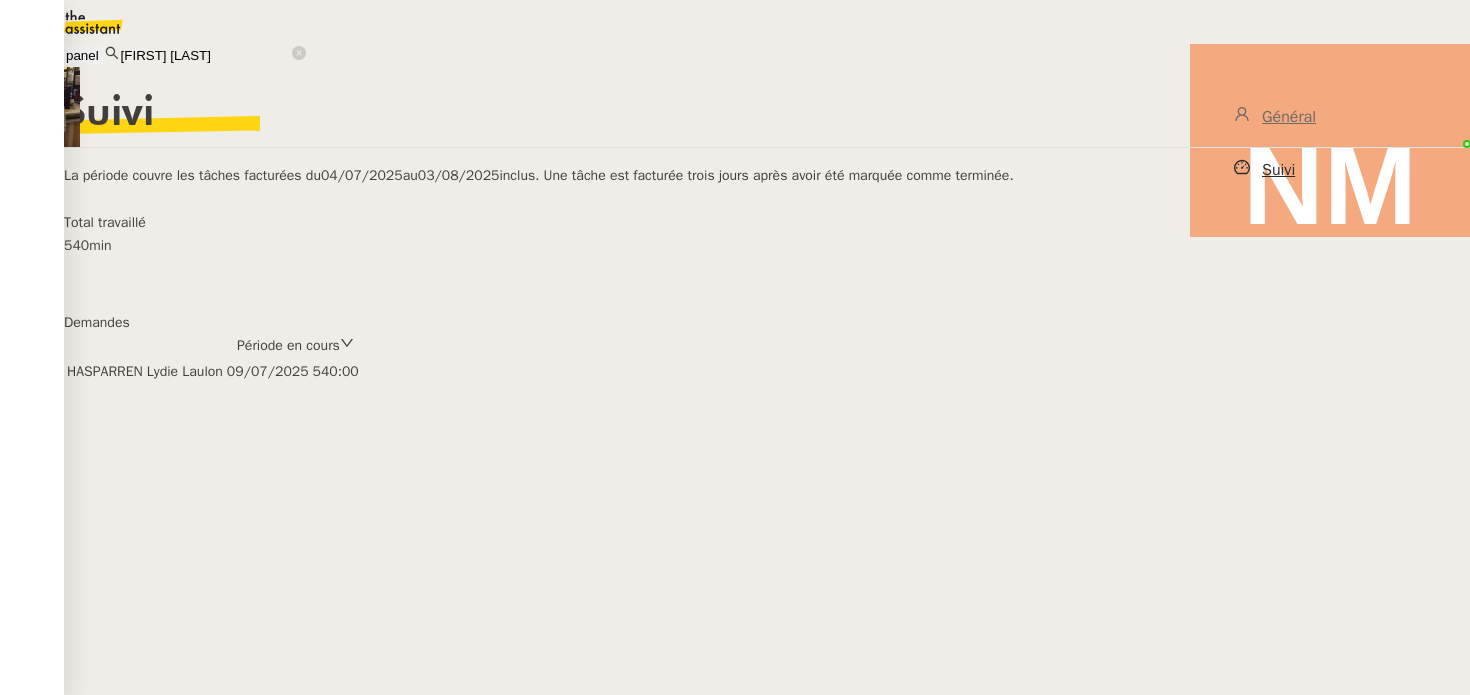 click on "Période en cours" at bounding box center [288, 345] 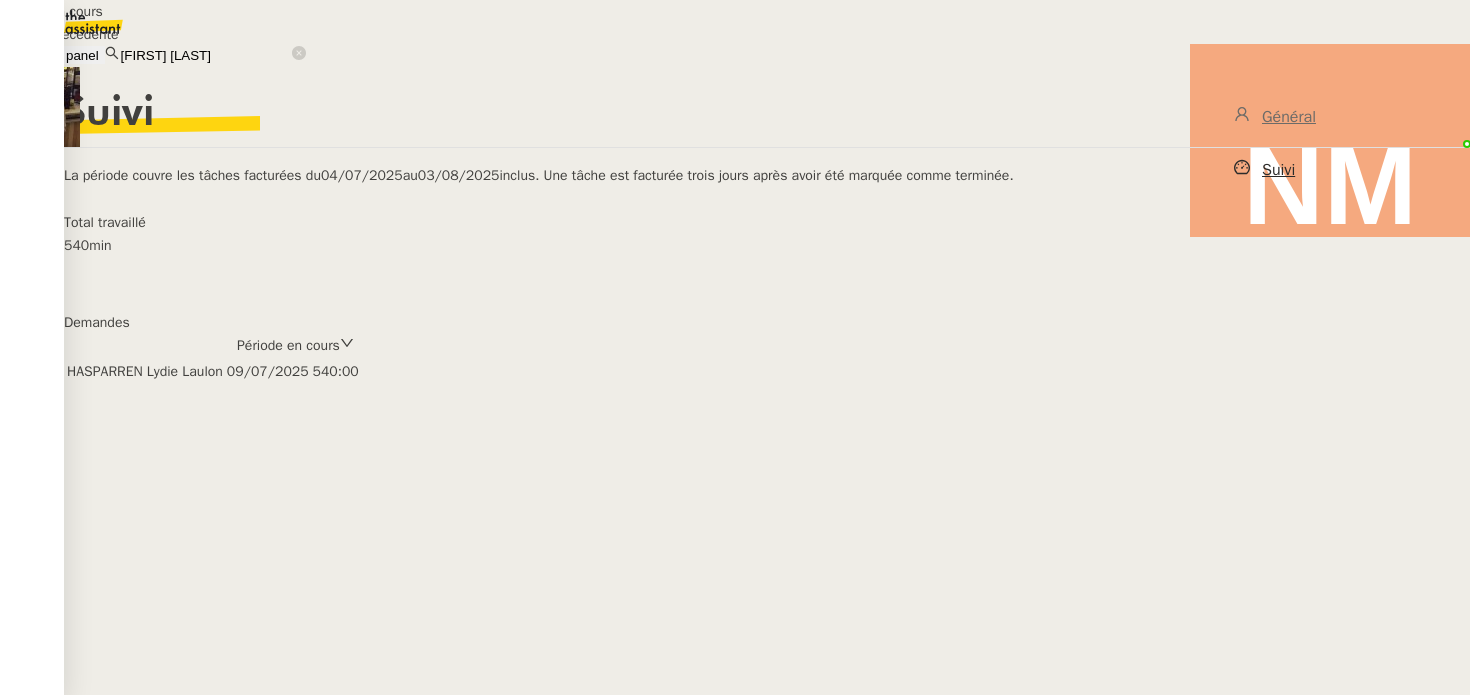 click on "Suivi La période couvre les tâches facturées du 04/07/2025 au 03/08/2025 inclus. Une tâche est facturée trois jours après avoir été marquée comme terminée. Total travaillé 540 min Demandes Période en cours HASPARREN [FIRST] [LAST] 09/07/2025 540:00" at bounding box center [767, 240] 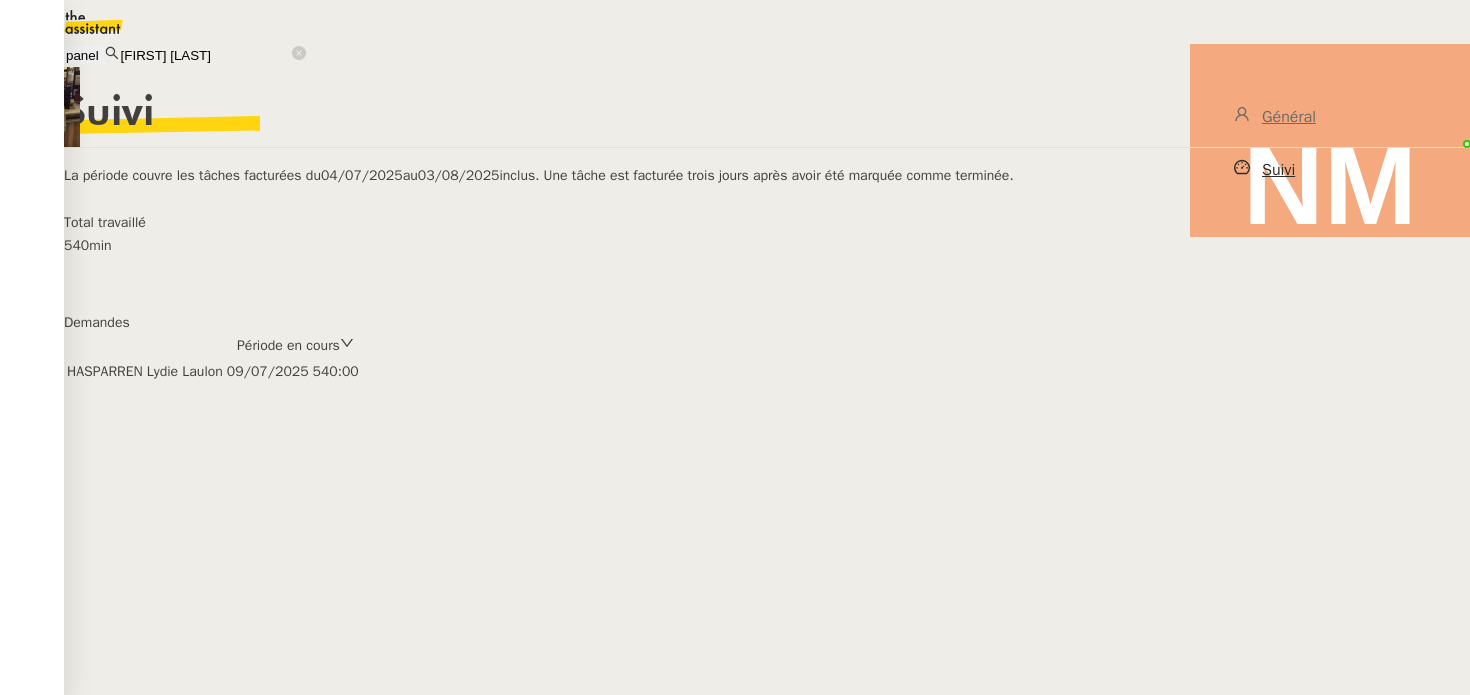 click on "Période en cours" at bounding box center (202, 345) 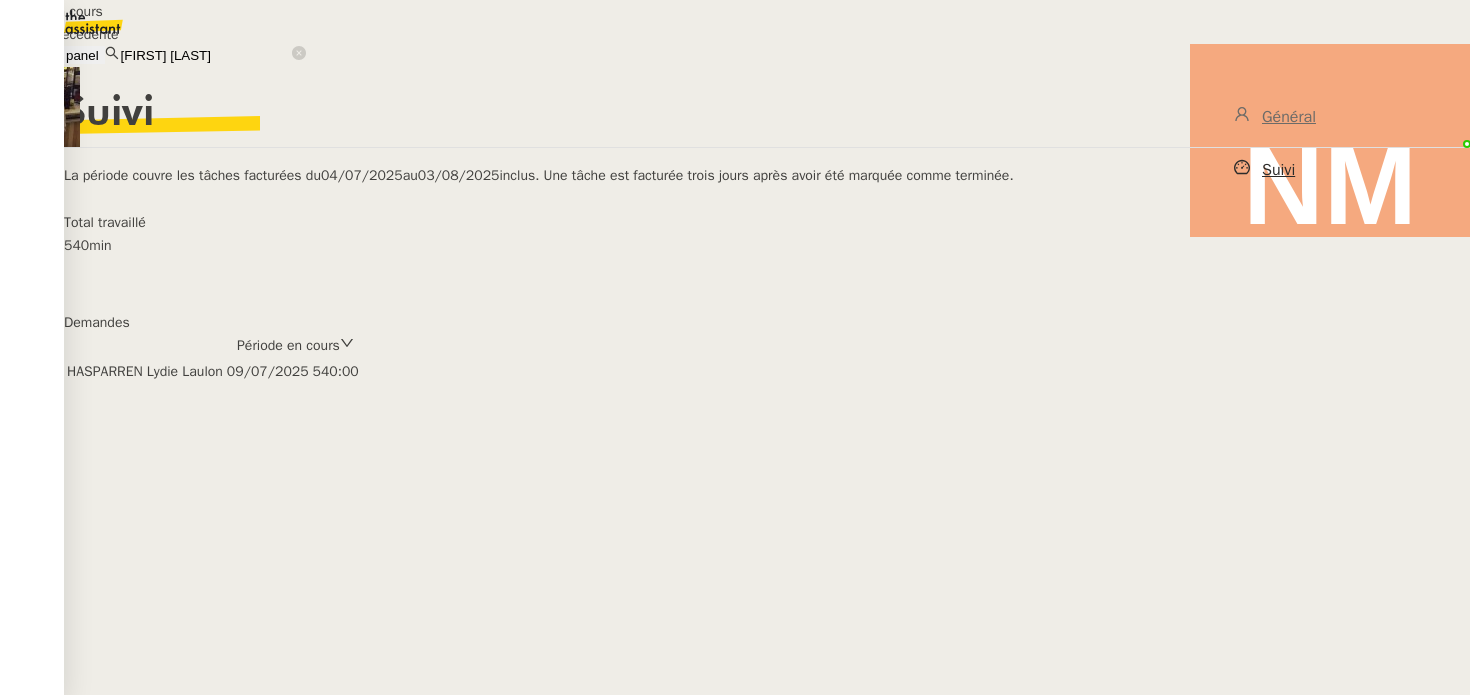 click on "Période précédente" at bounding box center [82, 34] 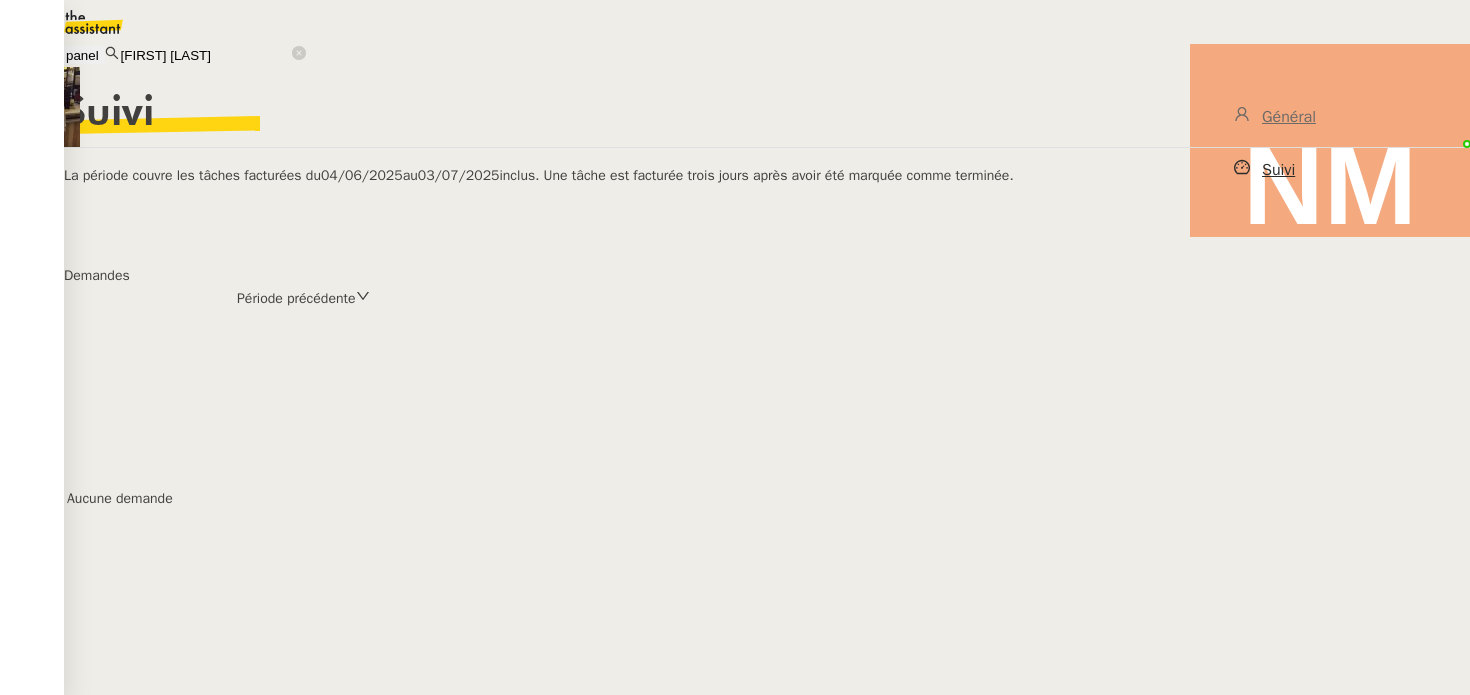 click on "Période précédente" at bounding box center [296, 298] 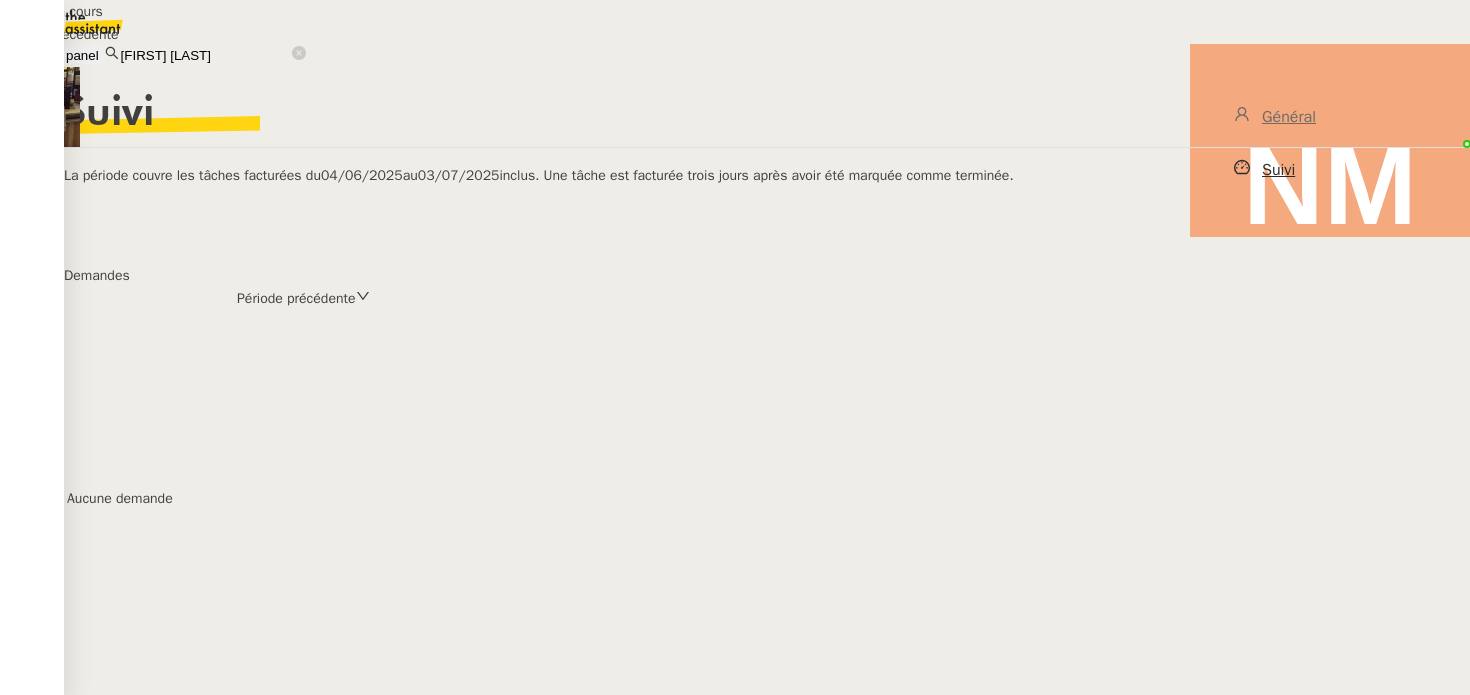 click on "Période en cours" at bounding box center [82, 11] 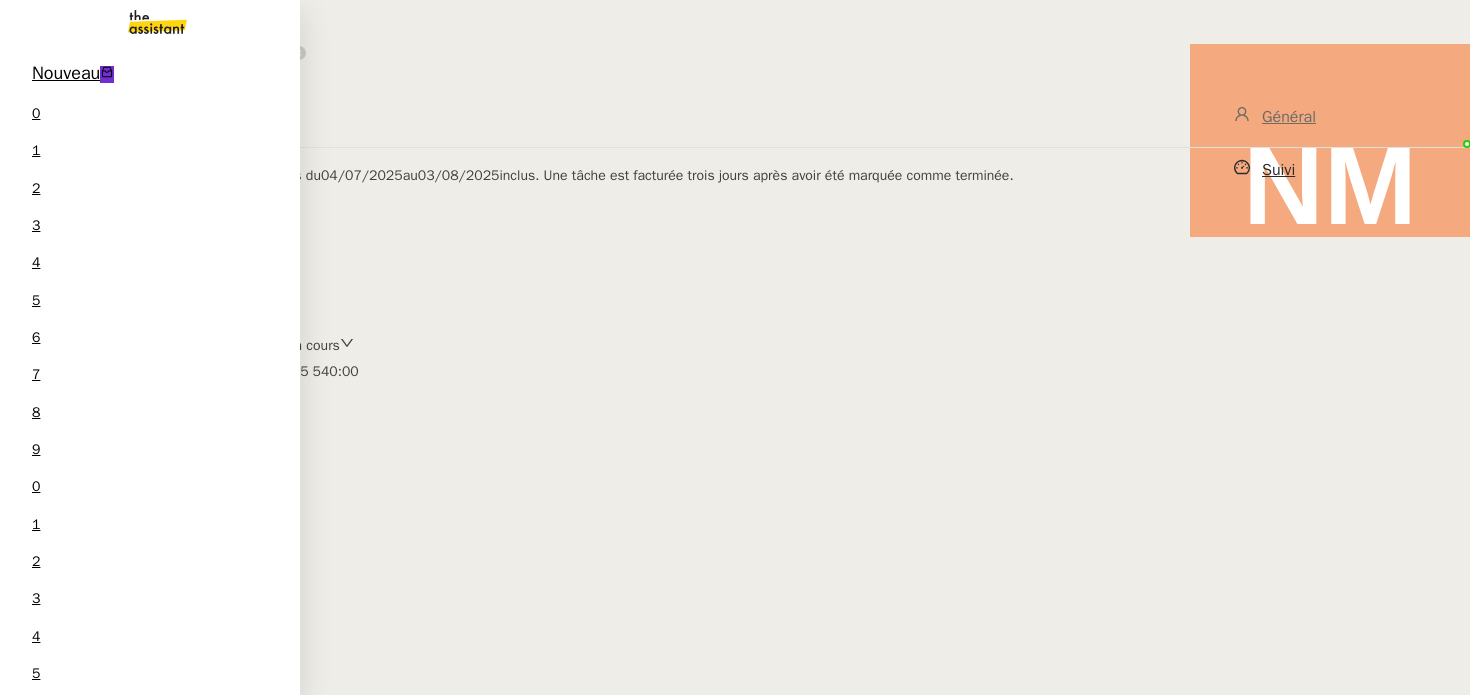 click on "Vérifiez les frais et organisez les dossiers Blikk" at bounding box center (145, 1931) 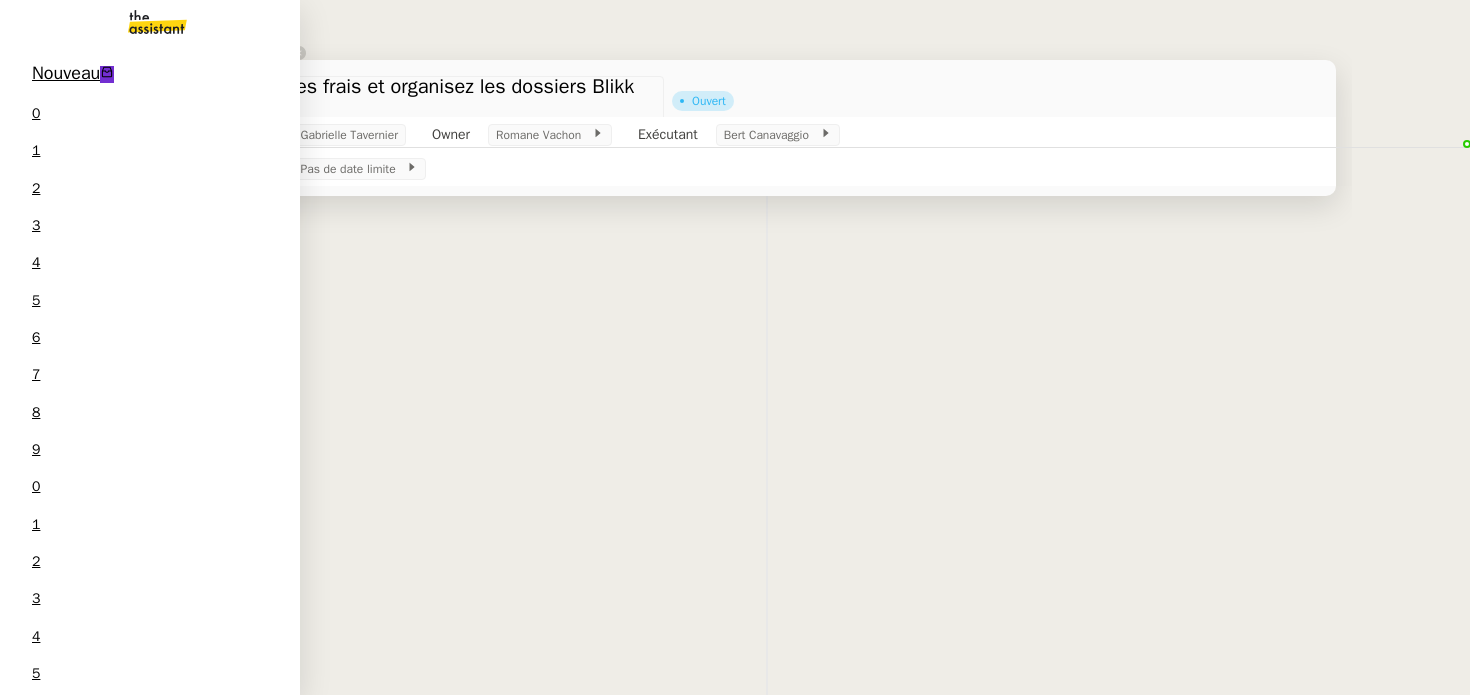 click on "HASPARREN" at bounding box center [77, 1853] 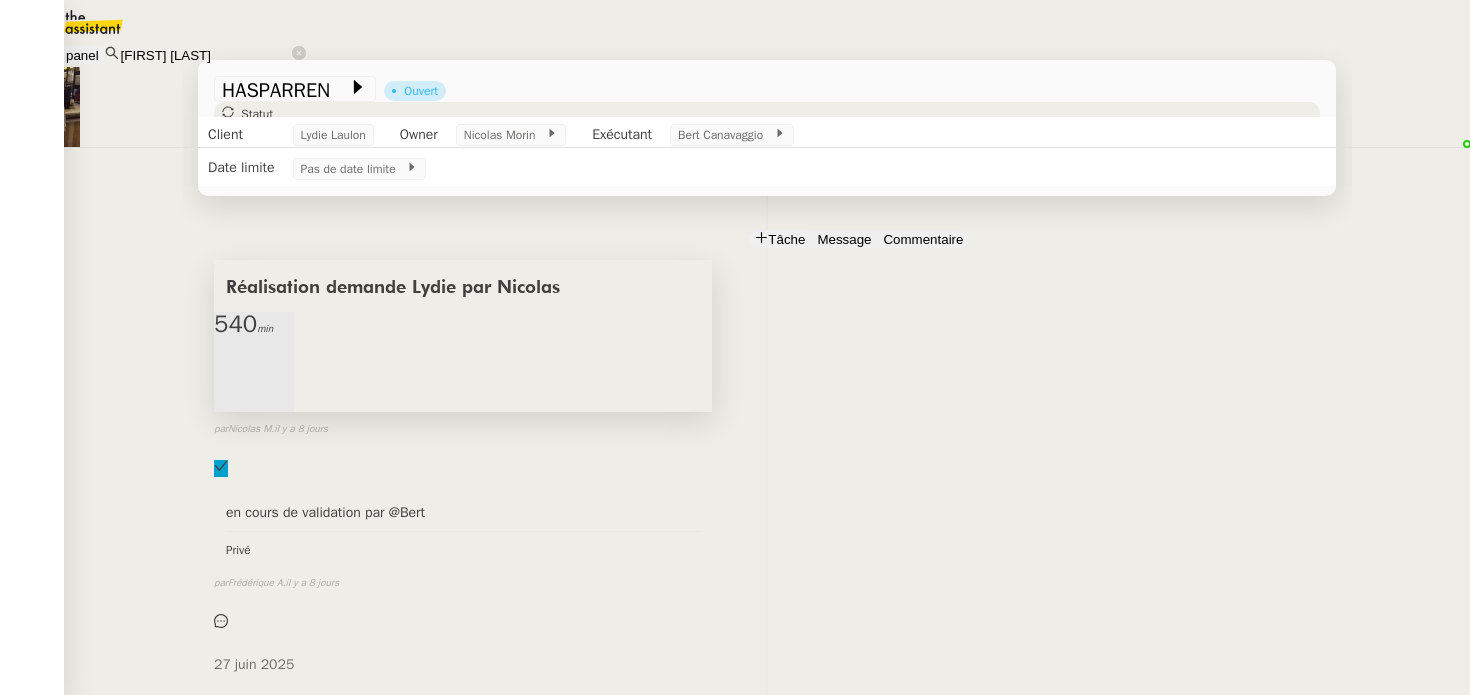 click on "Réalisation demande Lydie par Nicolas" at bounding box center (393, 288) 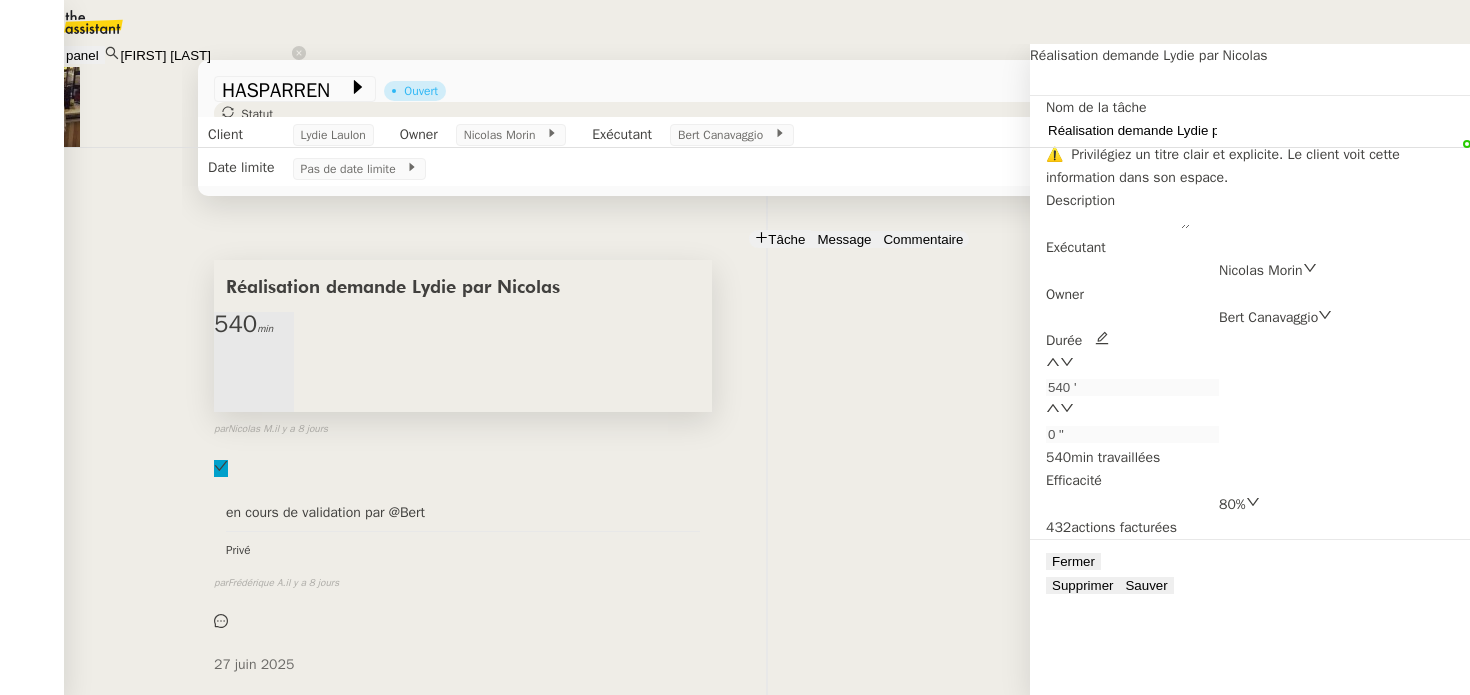 click on "80%" at bounding box center [1232, 504] 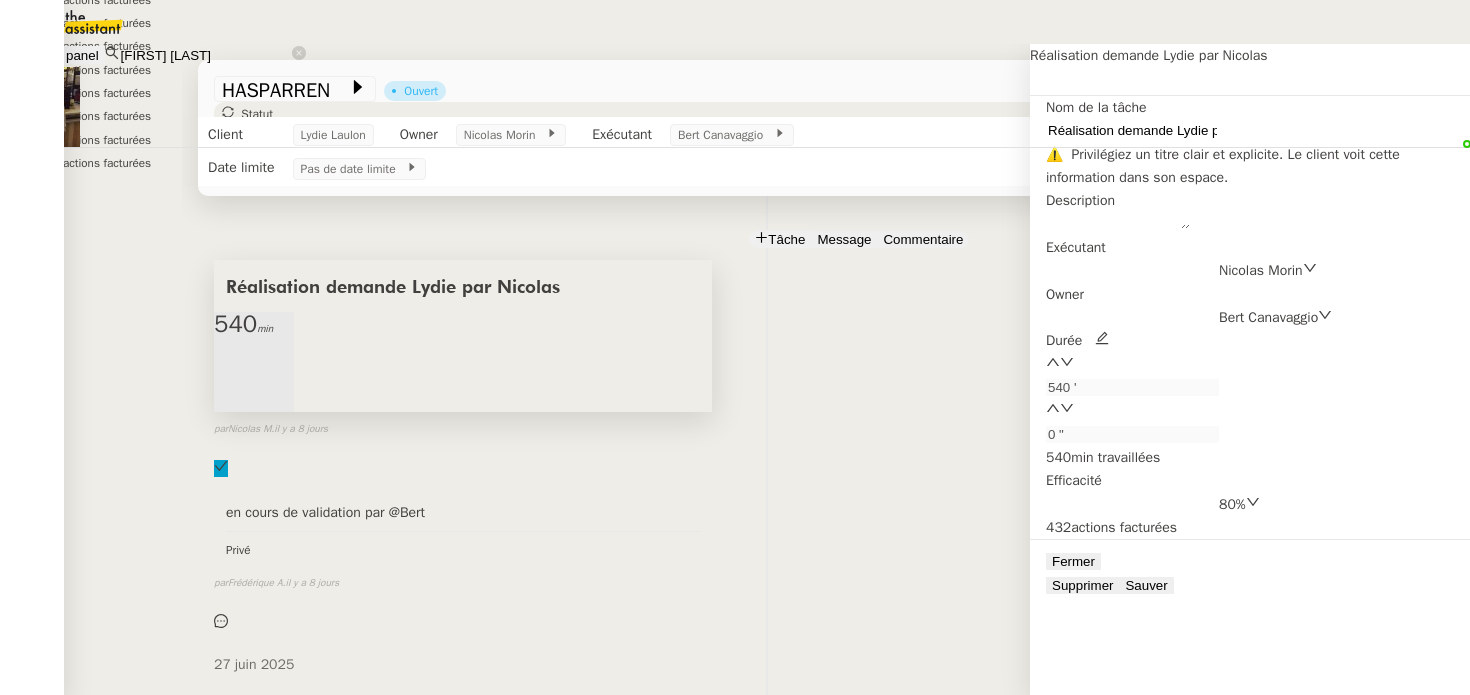scroll, scrollTop: 599, scrollLeft: 0, axis: vertical 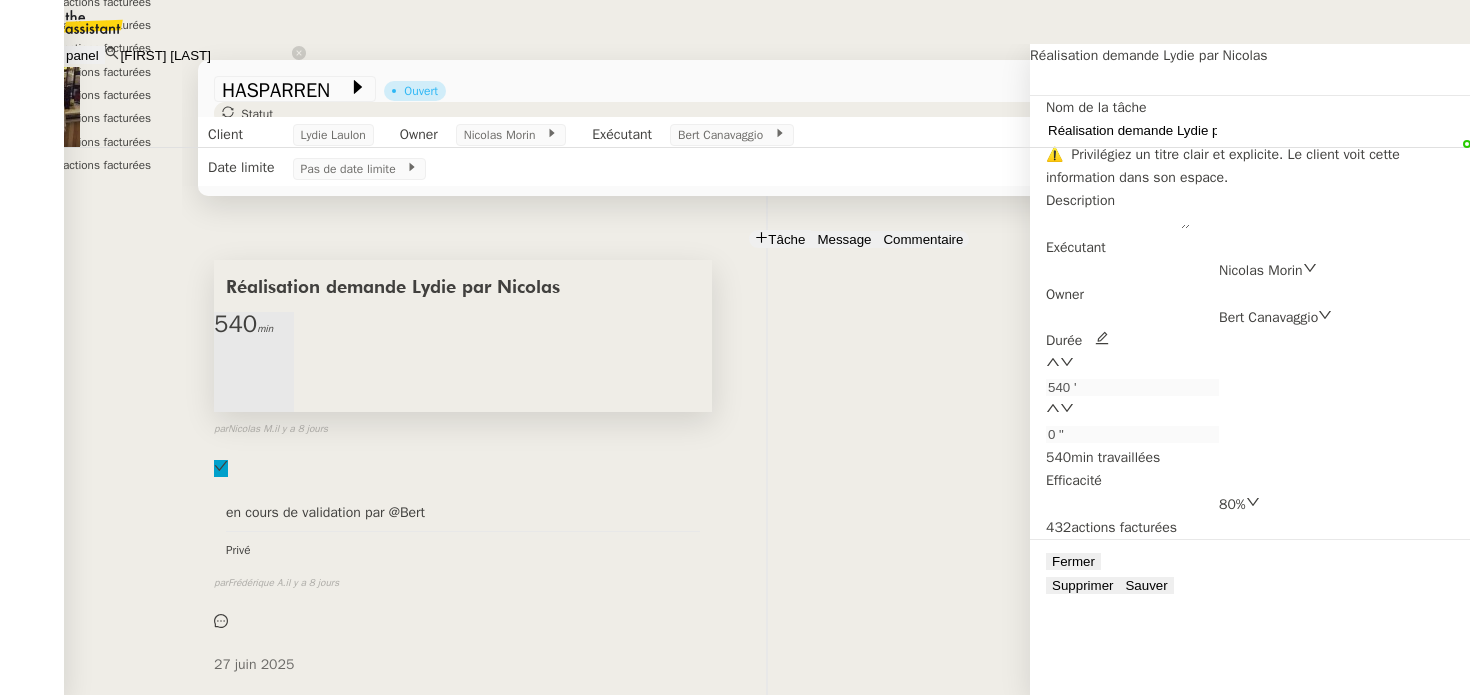 click on "1350  actions facturées" at bounding box center (93, 48) 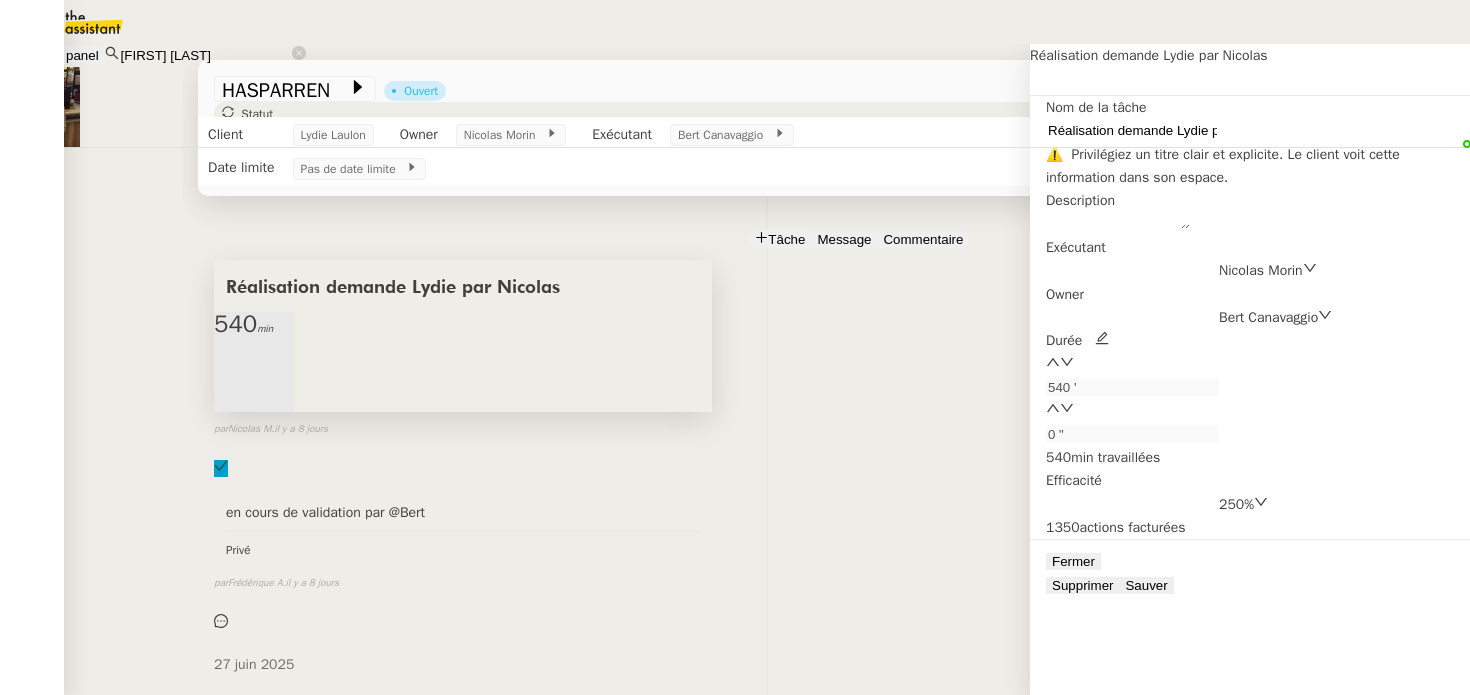 click on "Sauver" at bounding box center [1146, 585] 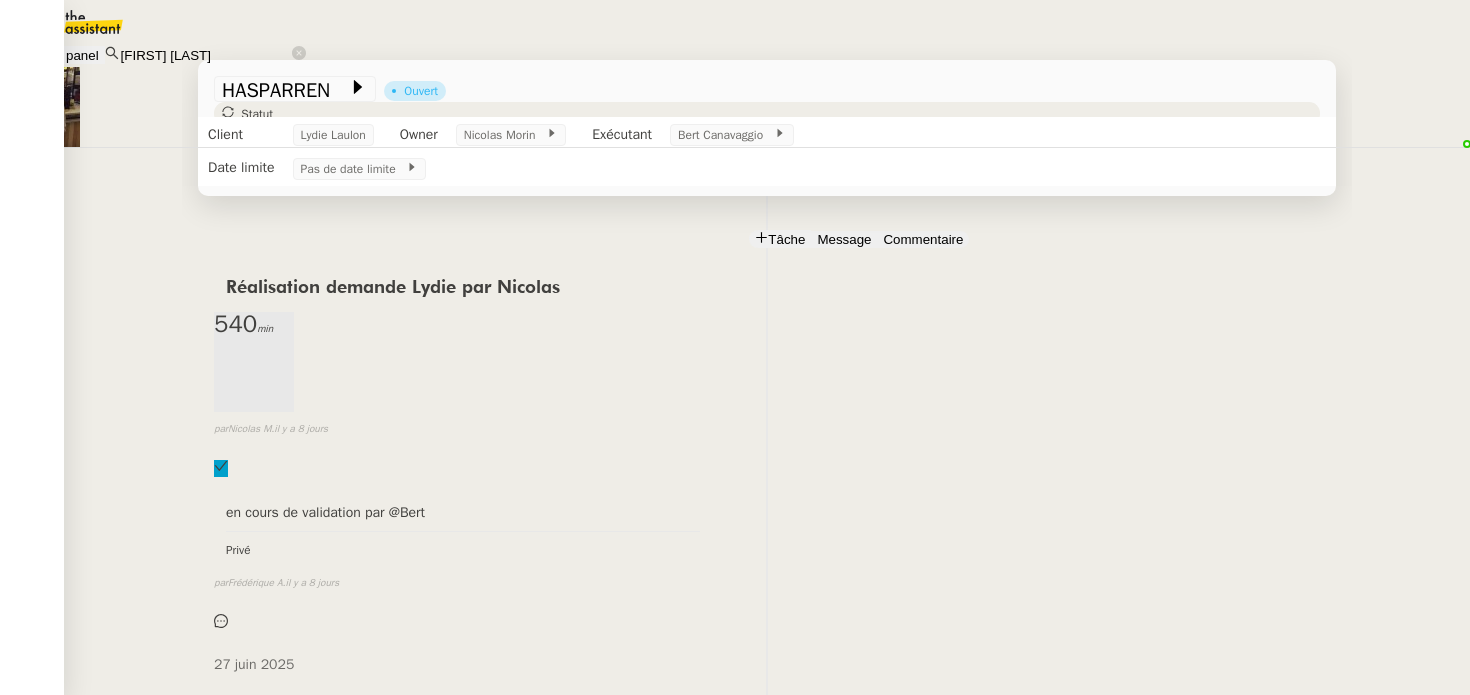 click on "27 juin 2025" at bounding box center [254, 664] 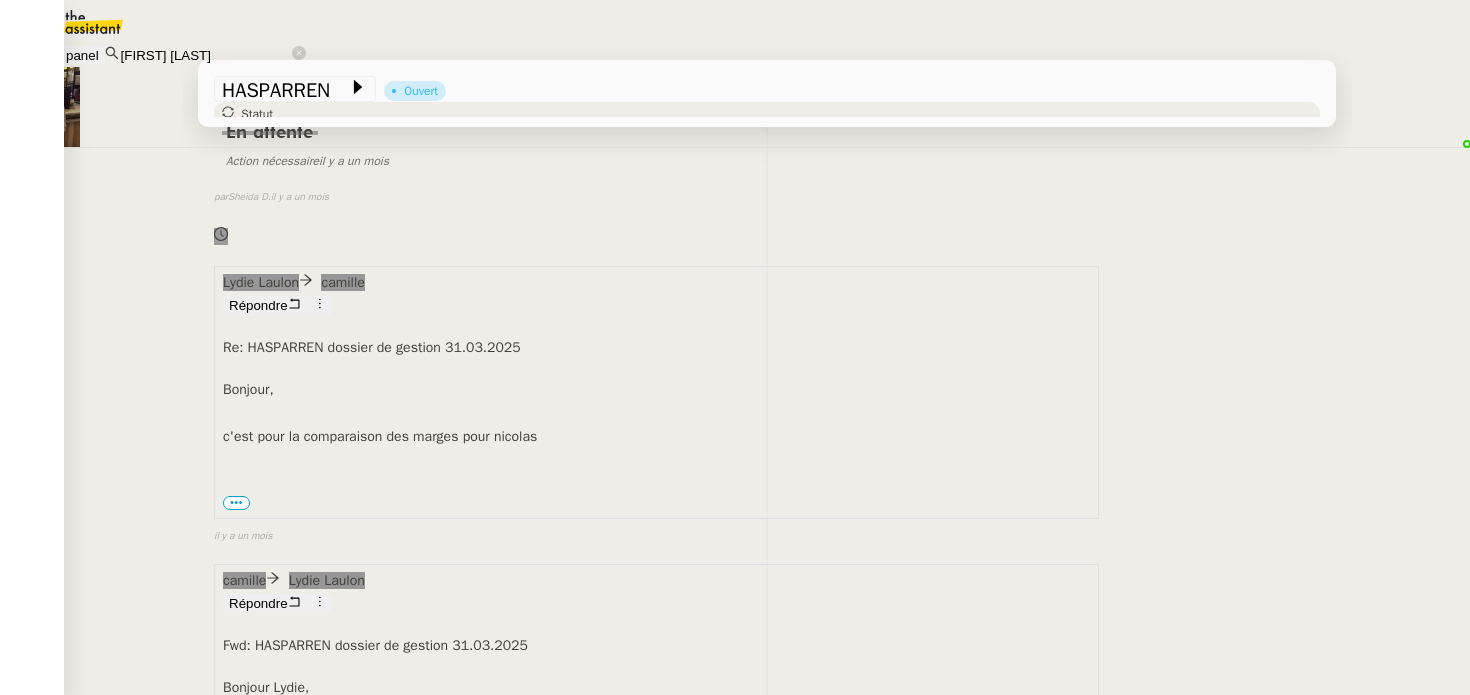 scroll, scrollTop: 4613, scrollLeft: 0, axis: vertical 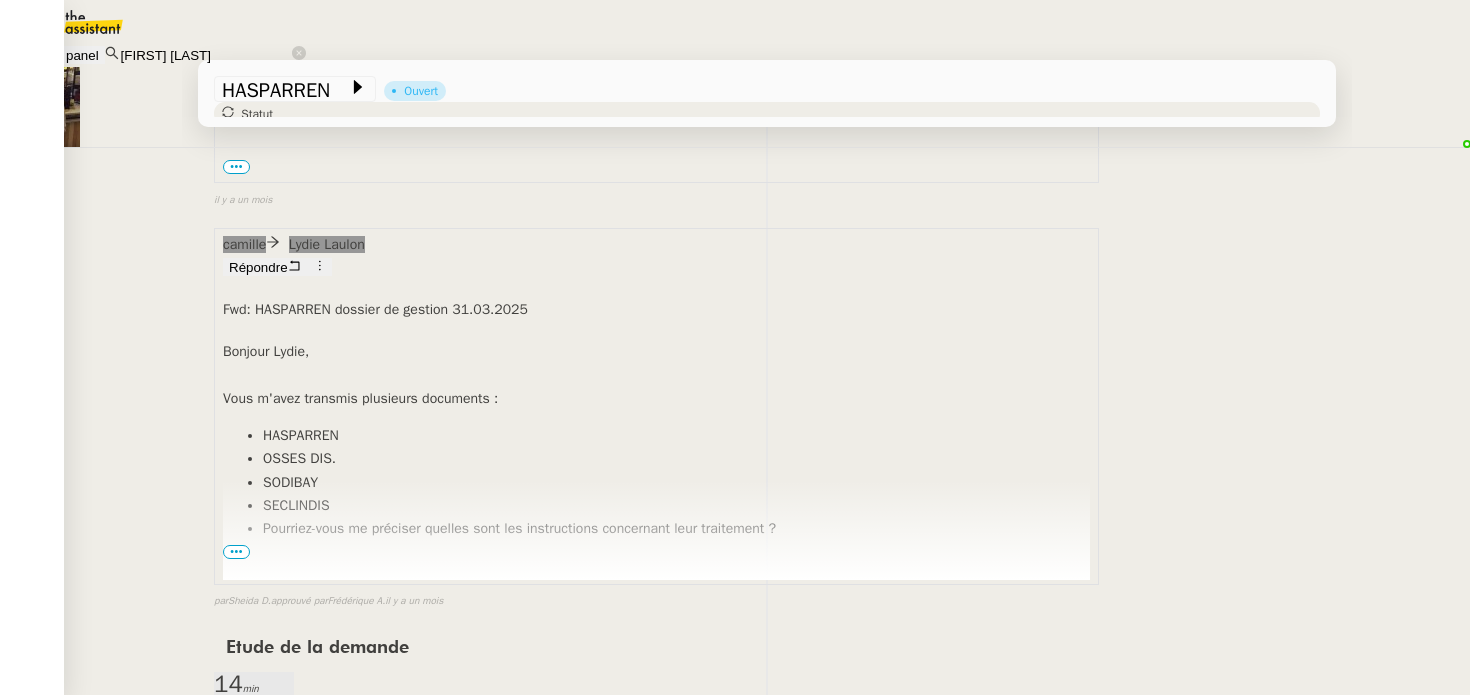click on "•••" at bounding box center [236, 1491] 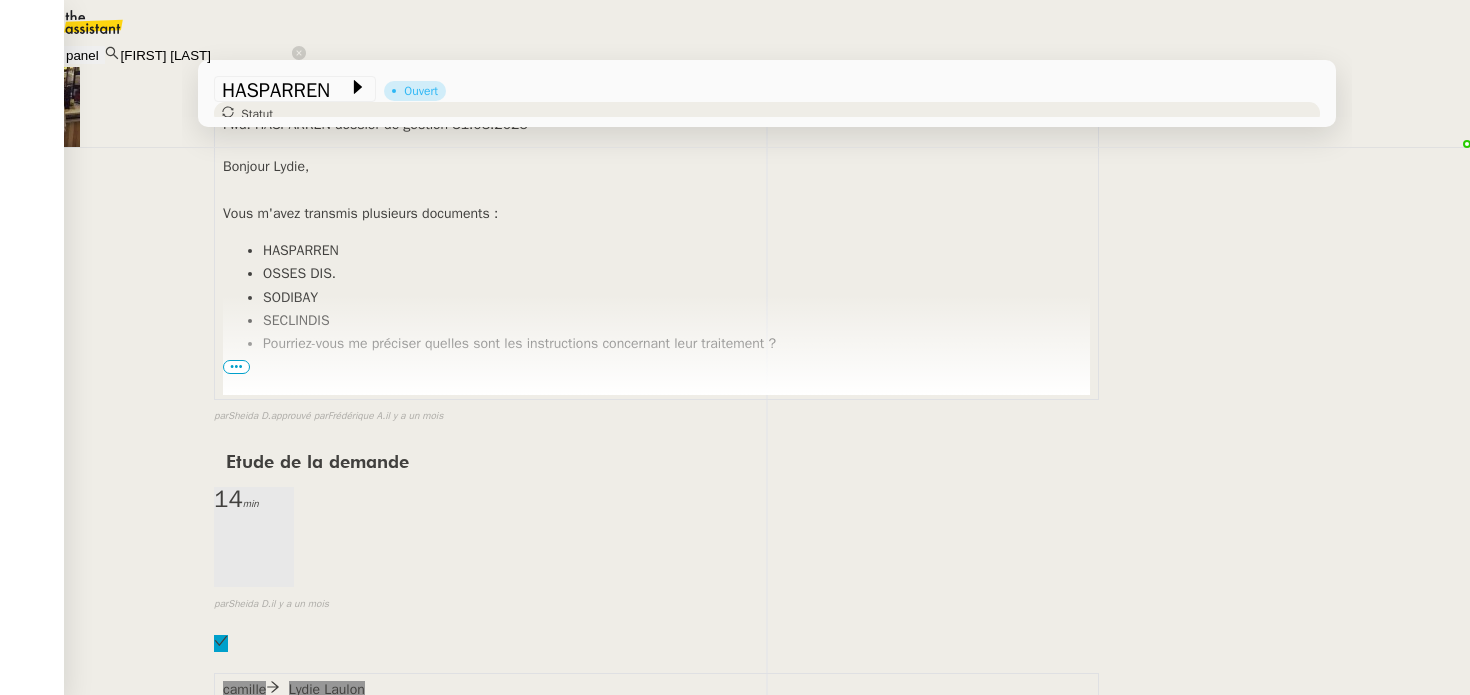 click on "Comparer avec les express ---------- Forwarded message --------- De :  [FIRST] [LAST]    [EMAIL] Date: [DAY]. [DAY] [MONTH] [YEAR] à [TIME] Subject: HASPARREN dossier de gestion [DATE] To: [FIRST] [LAST]  [EMAIL]
--  Bien a vous" at bounding box center [656, 1668] 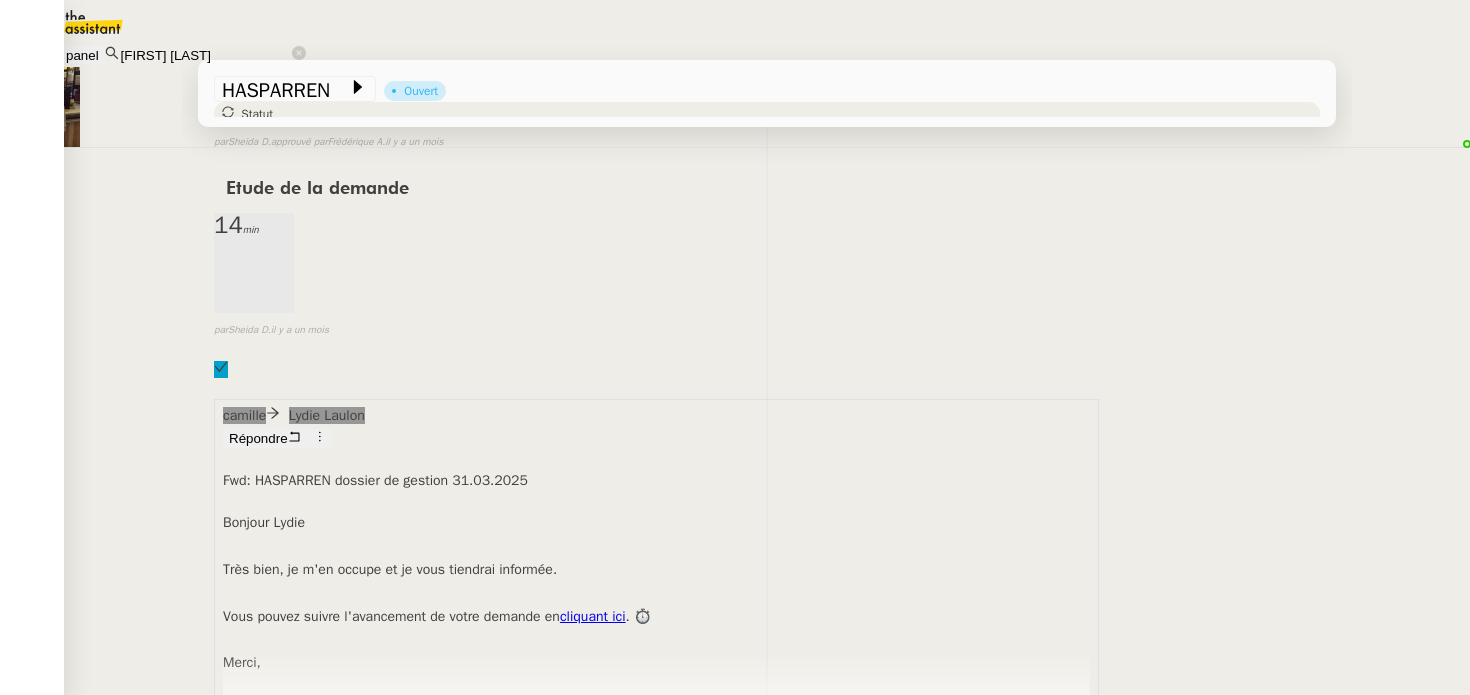click at bounding box center [77, 22] 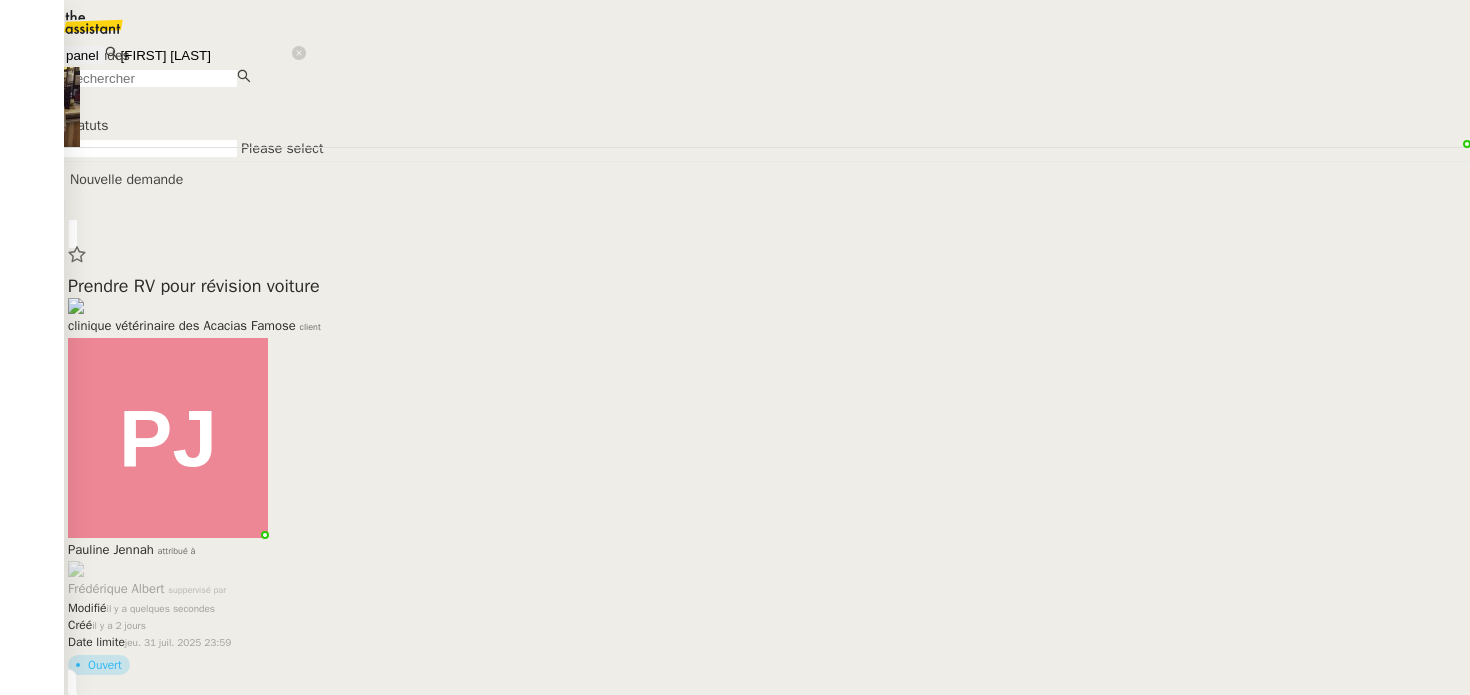 click at bounding box center [150, 78] 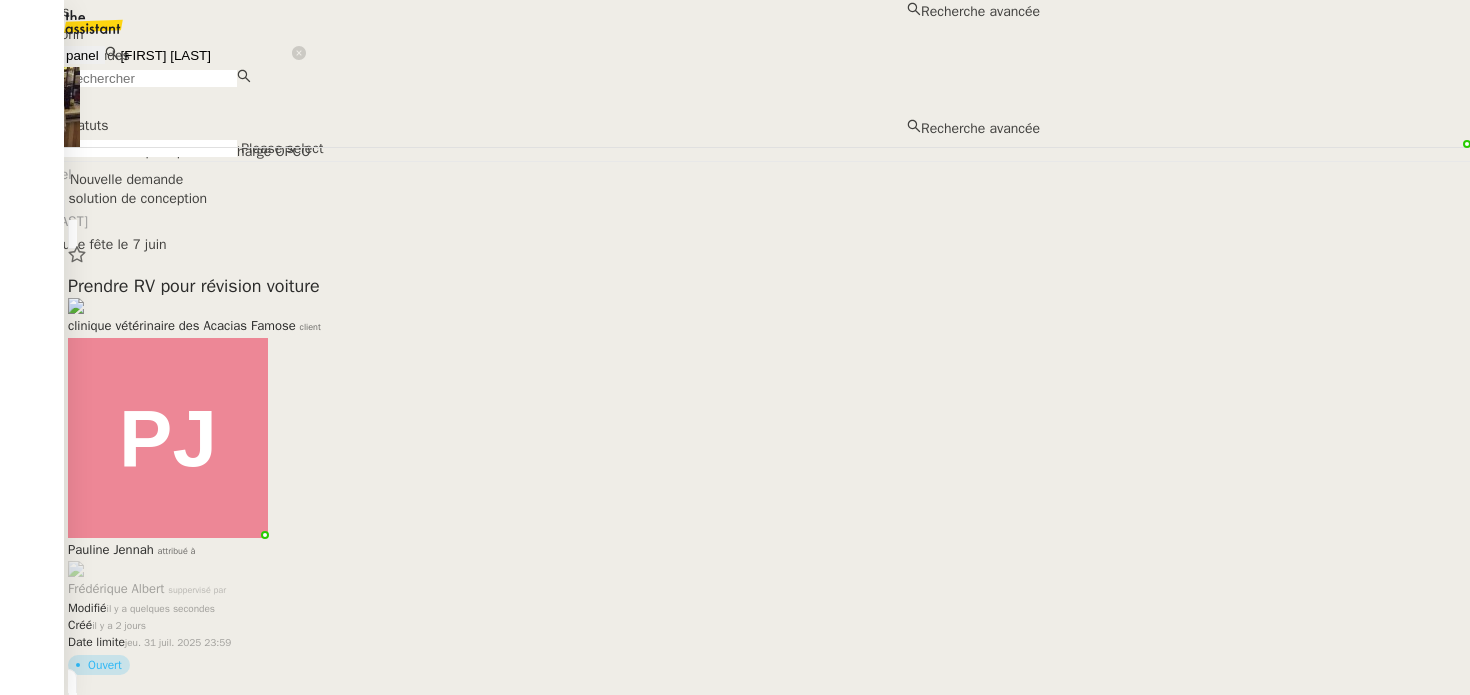 click on "[FIRST] [LAST]" at bounding box center (205, 55) 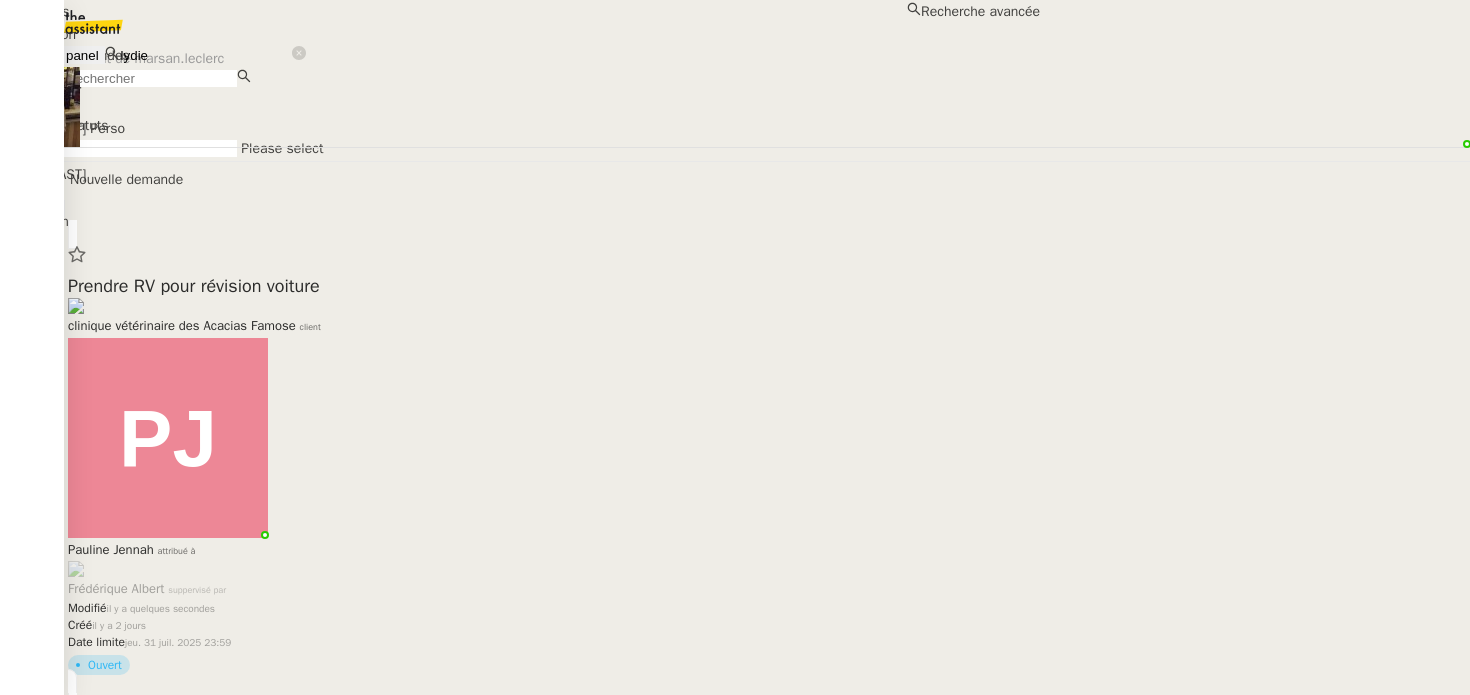 click on "Lydie Laulon" at bounding box center [520, 34] 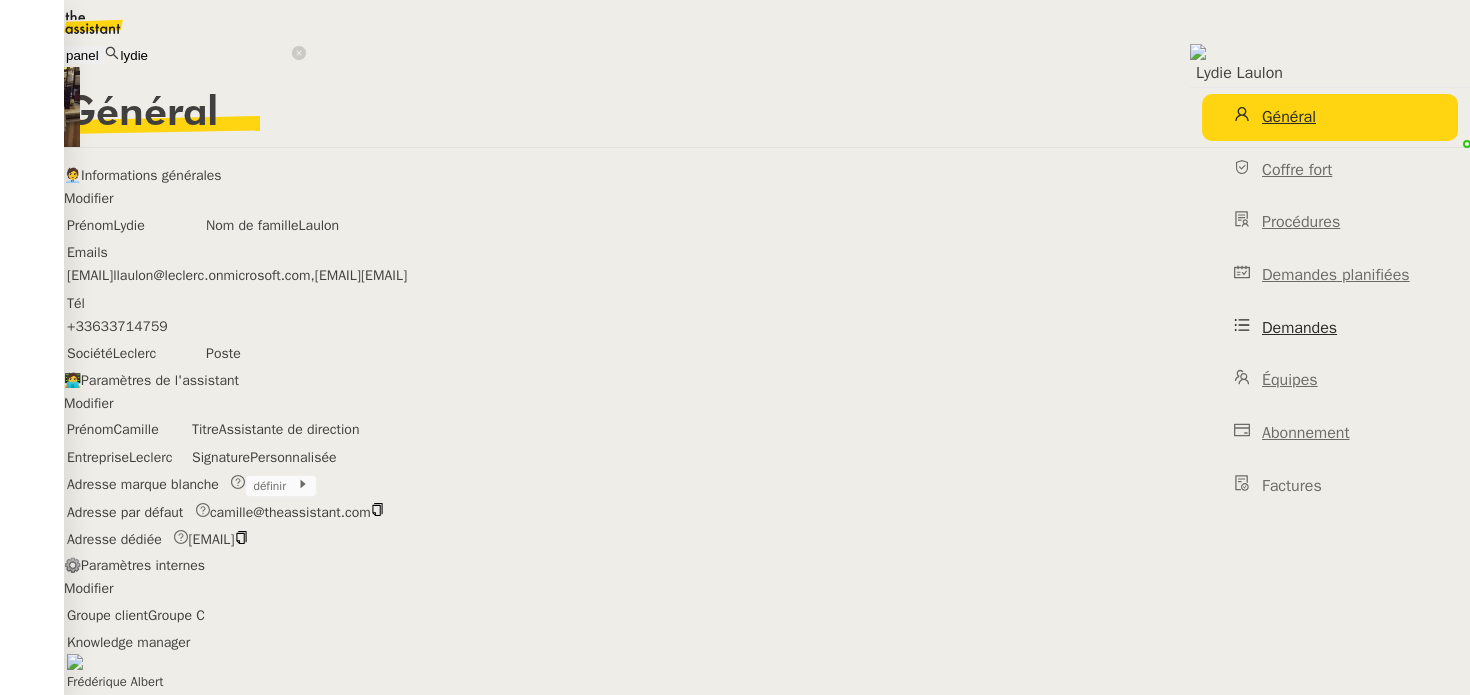 click on "Demandes" at bounding box center [1330, 328] 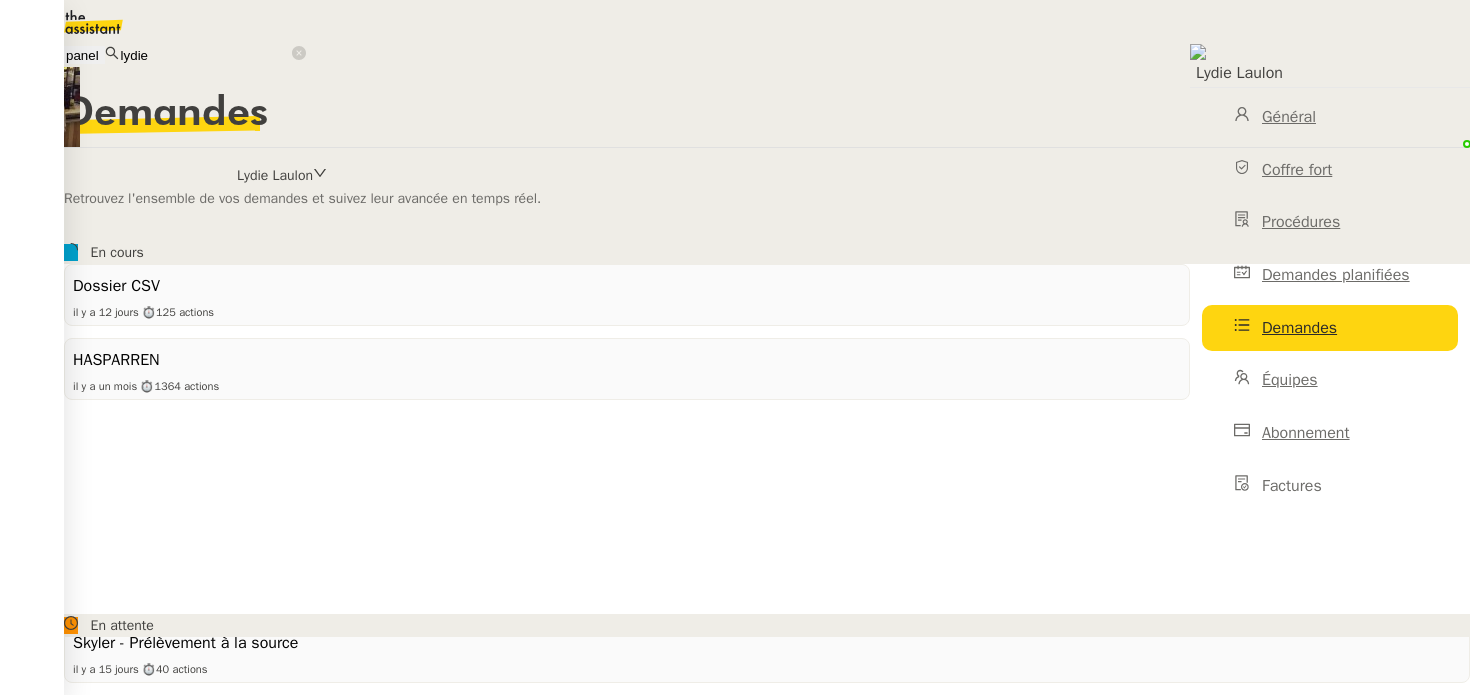 scroll, scrollTop: 233, scrollLeft: 0, axis: vertical 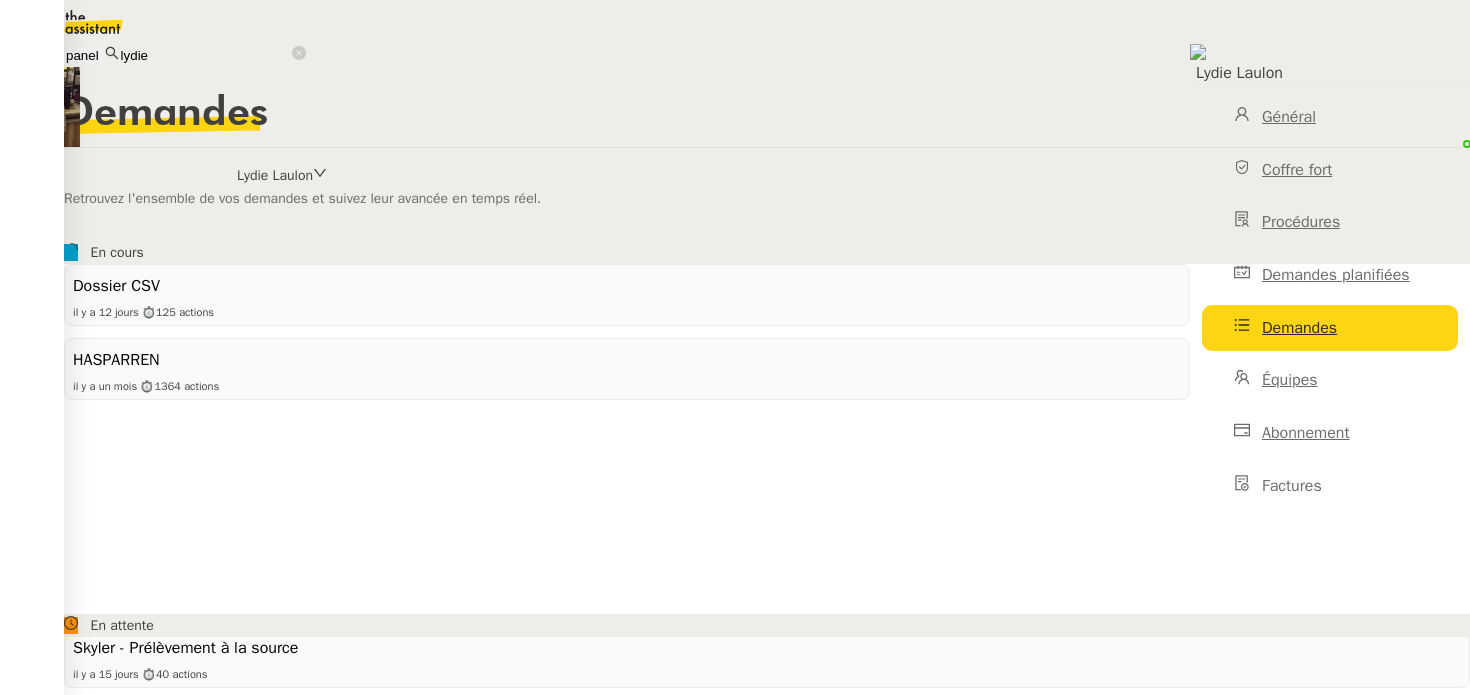 click on "Réaliser une synthèse des coûts AtoutGed" at bounding box center (767, 426) 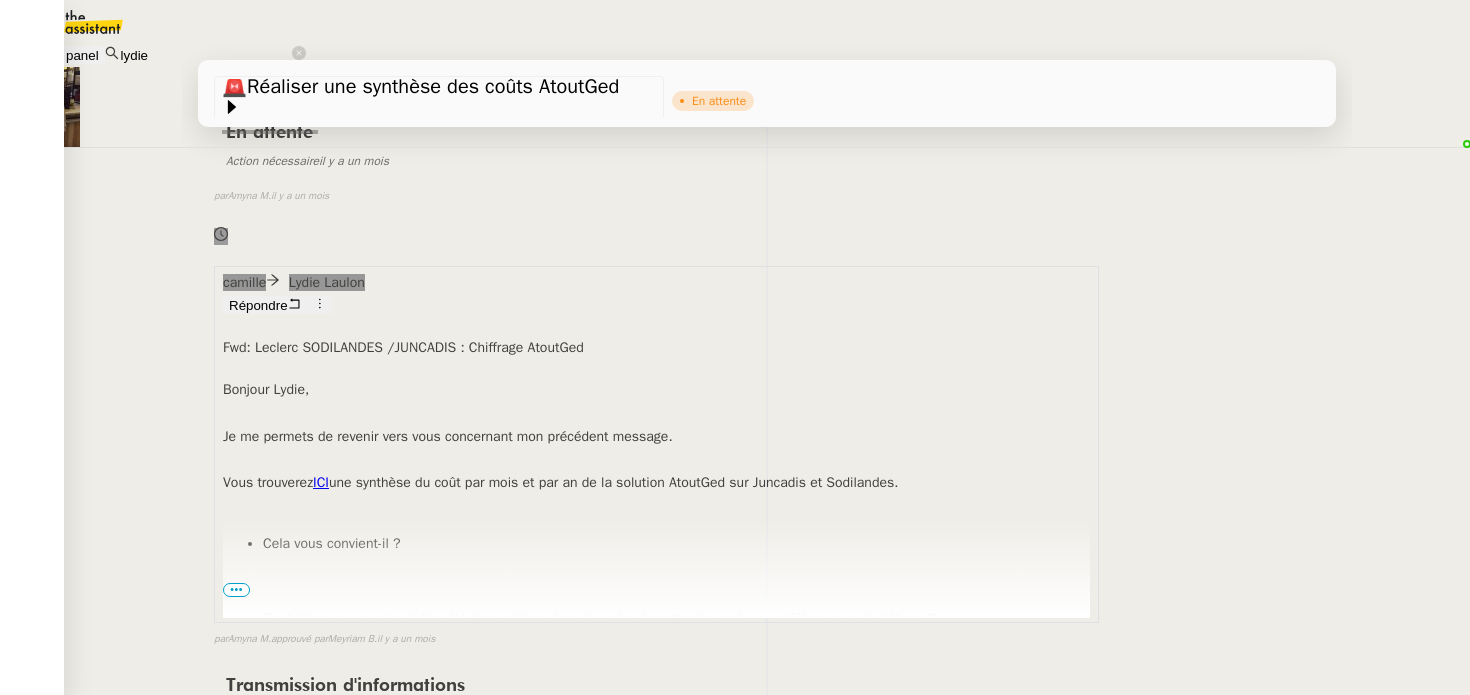 scroll, scrollTop: 12677, scrollLeft: 0, axis: vertical 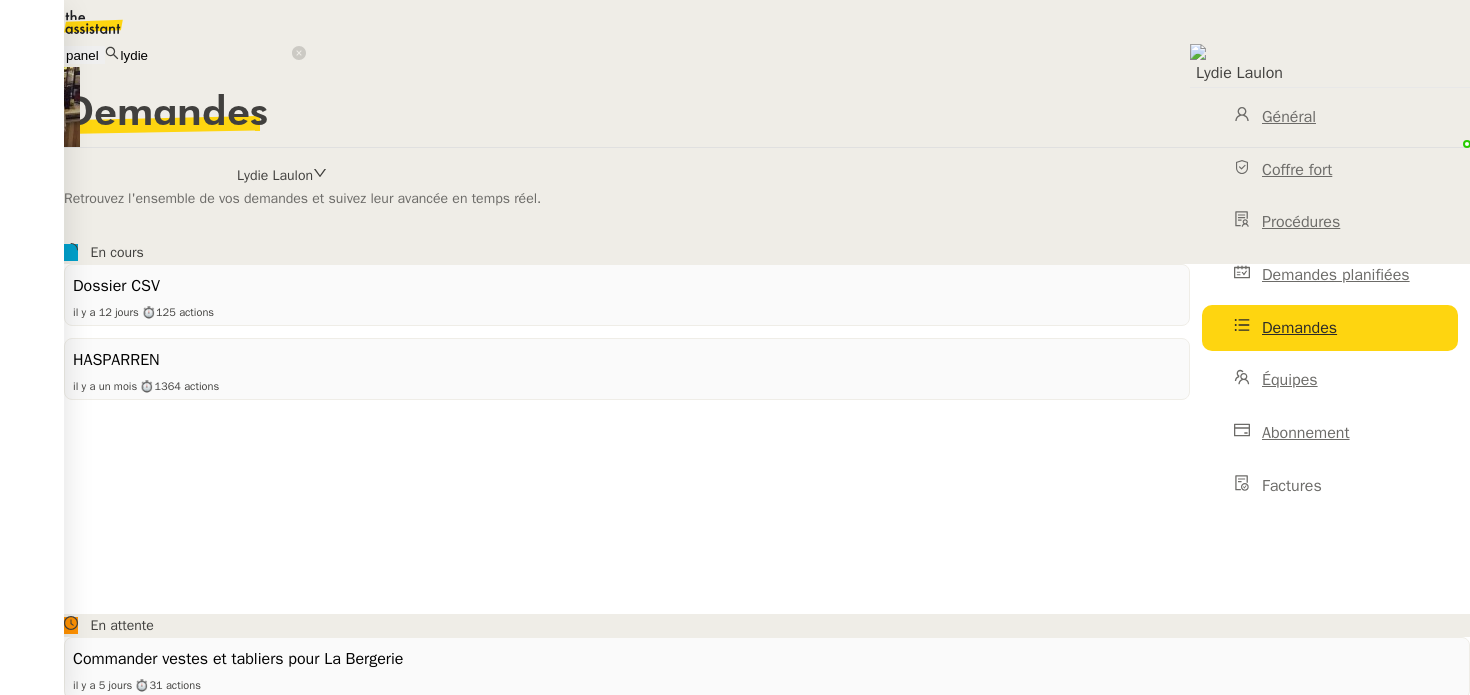 click on "Lydie Laulon" at bounding box center [275, 175] 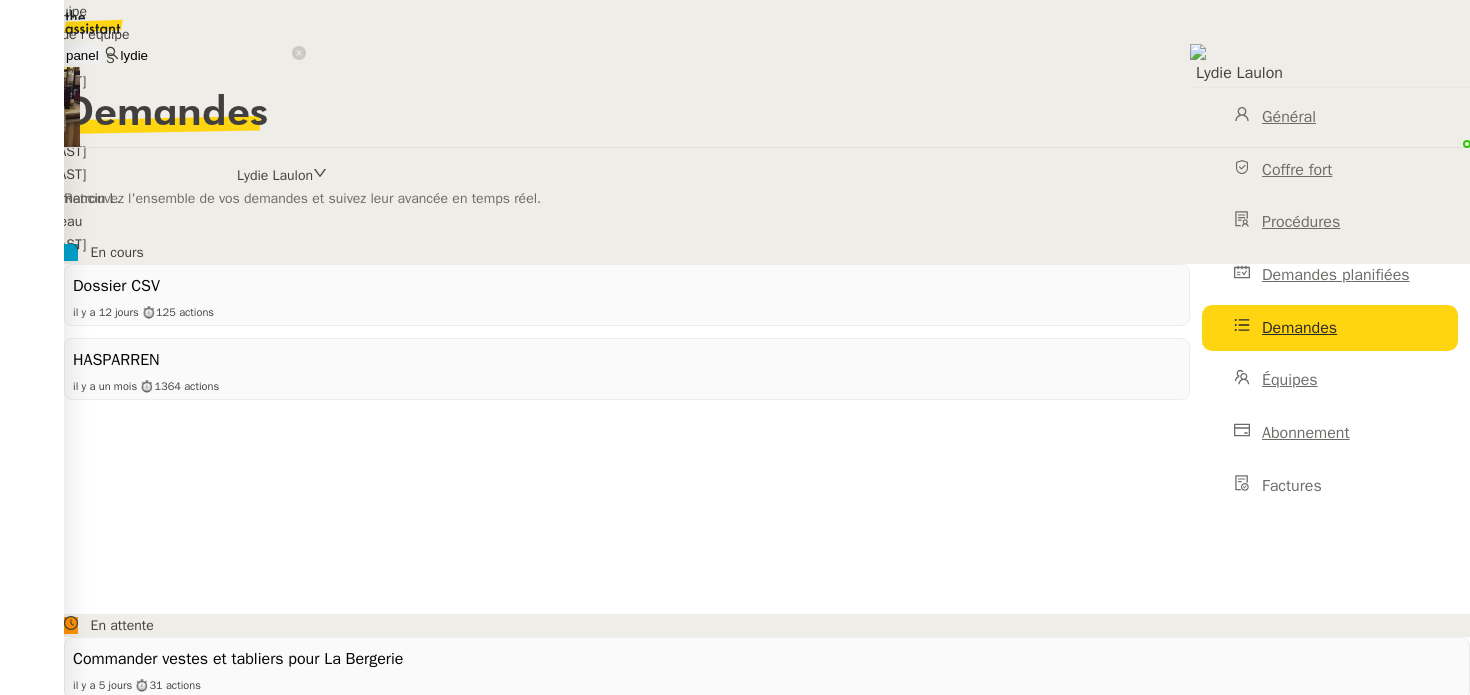 click on "Toute l'équipe" at bounding box center (100, 11) 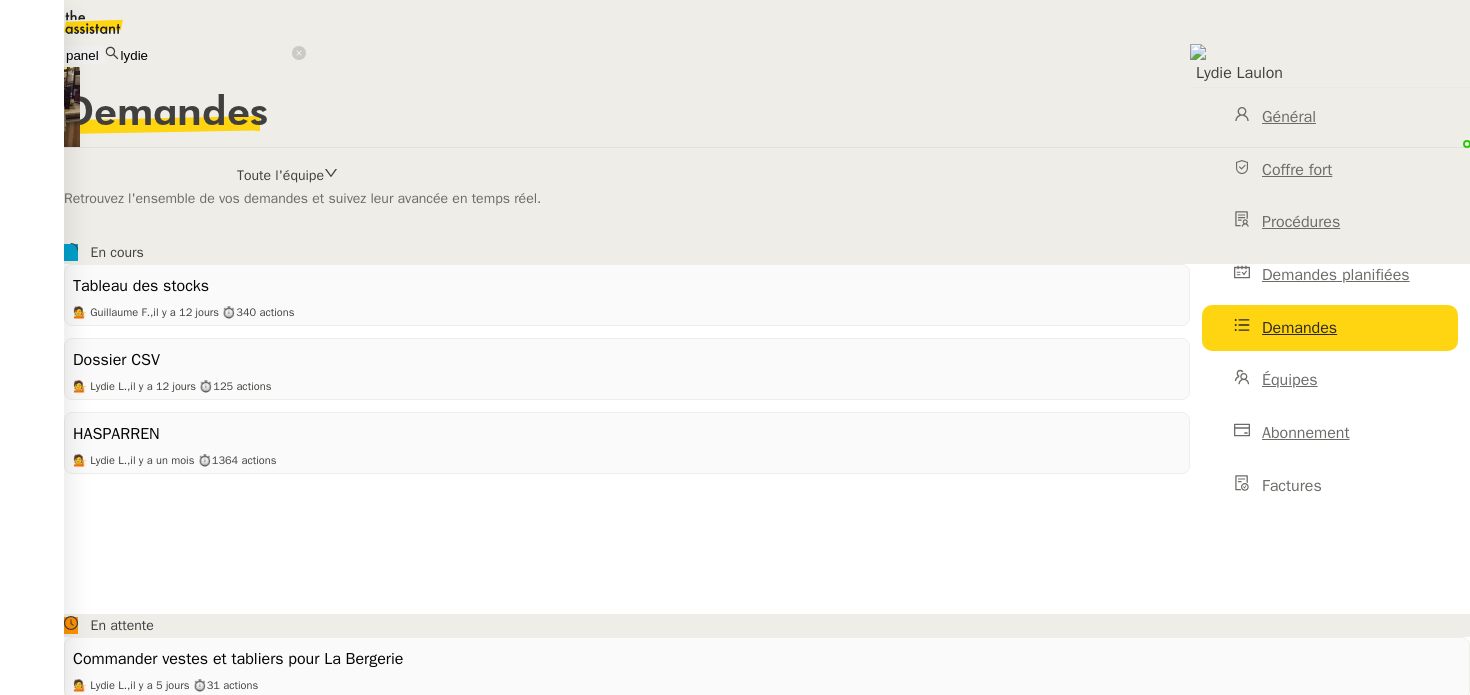 click on "Toute l'équipe" at bounding box center [280, 175] 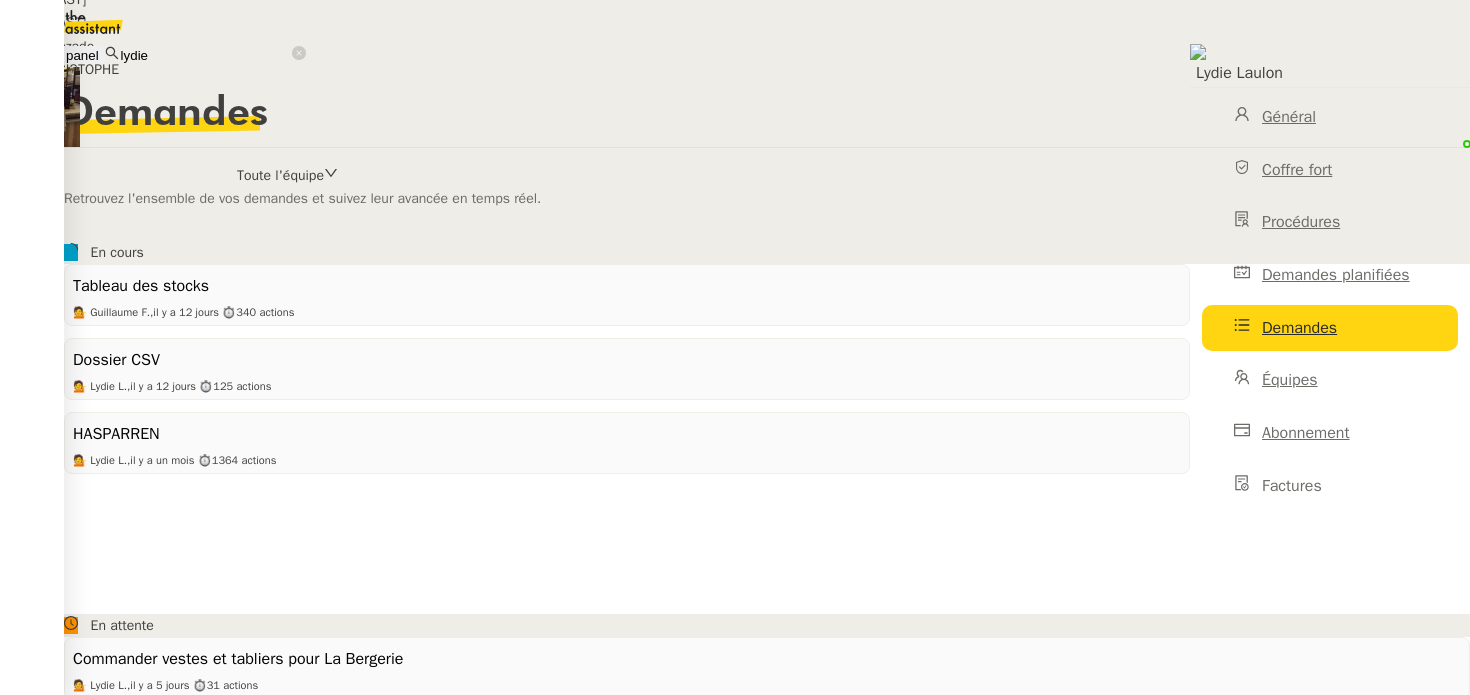scroll, scrollTop: 832, scrollLeft: 0, axis: vertical 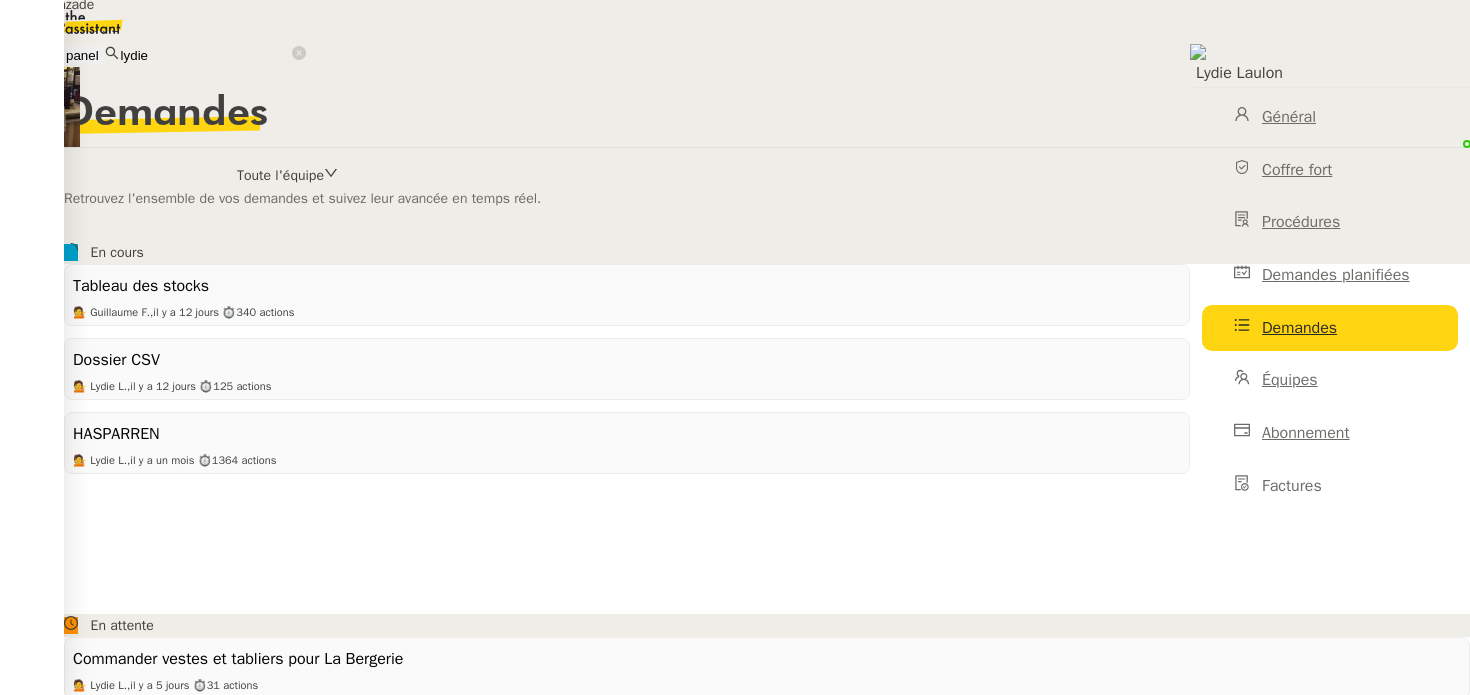 click on "Demandes Toute l'équipe Retrouvez l'ensemble de vos demandes et suivez leur avancée en temps réel." at bounding box center (767, 152) 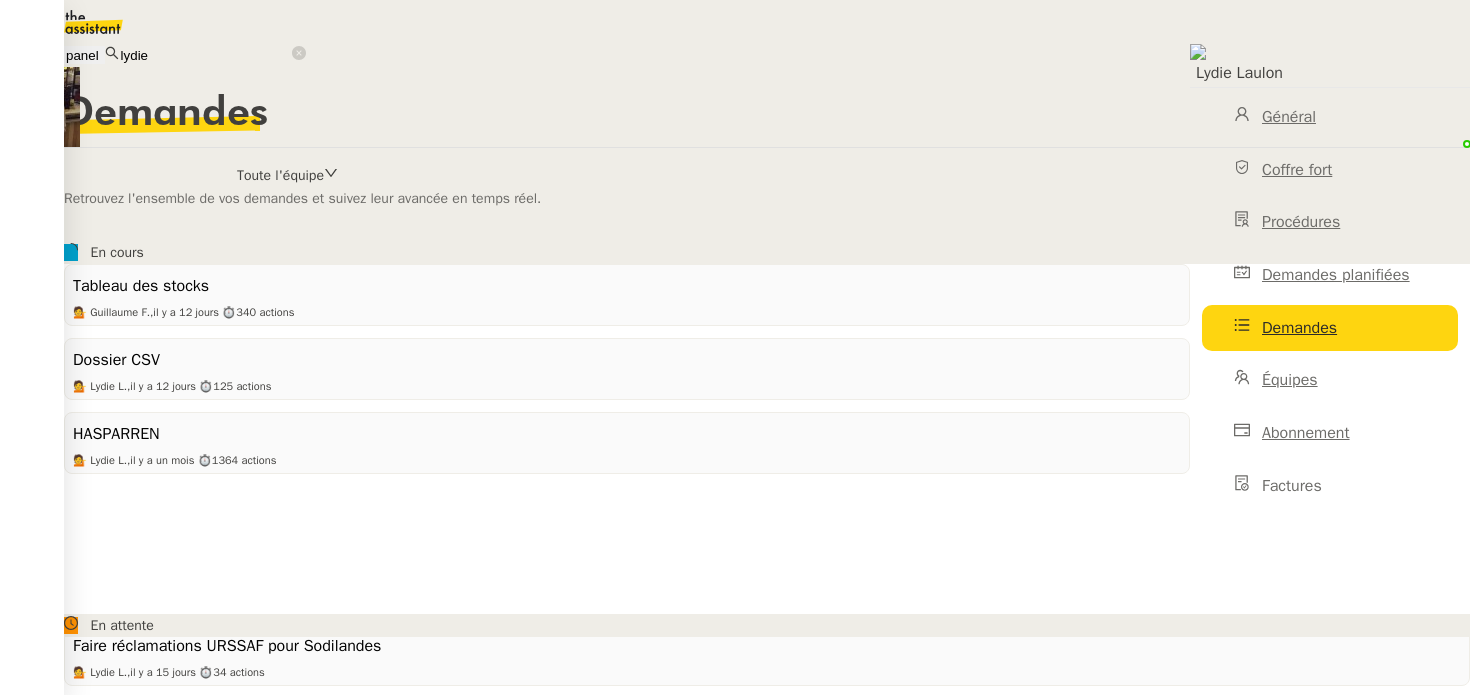 scroll, scrollTop: 390, scrollLeft: 0, axis: vertical 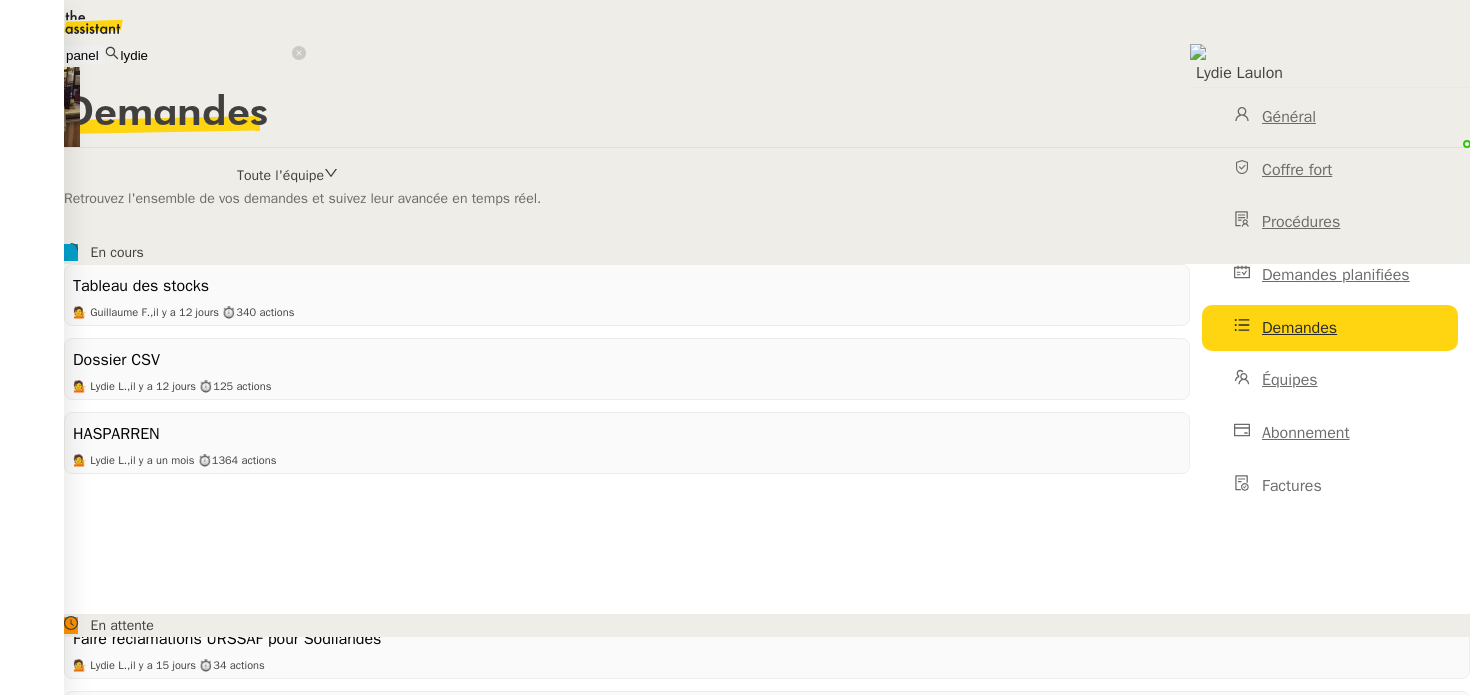 click on "💁 Lydie L.,  il y a un mois     ⏱  131   actions" at bounding box center (767, 294) 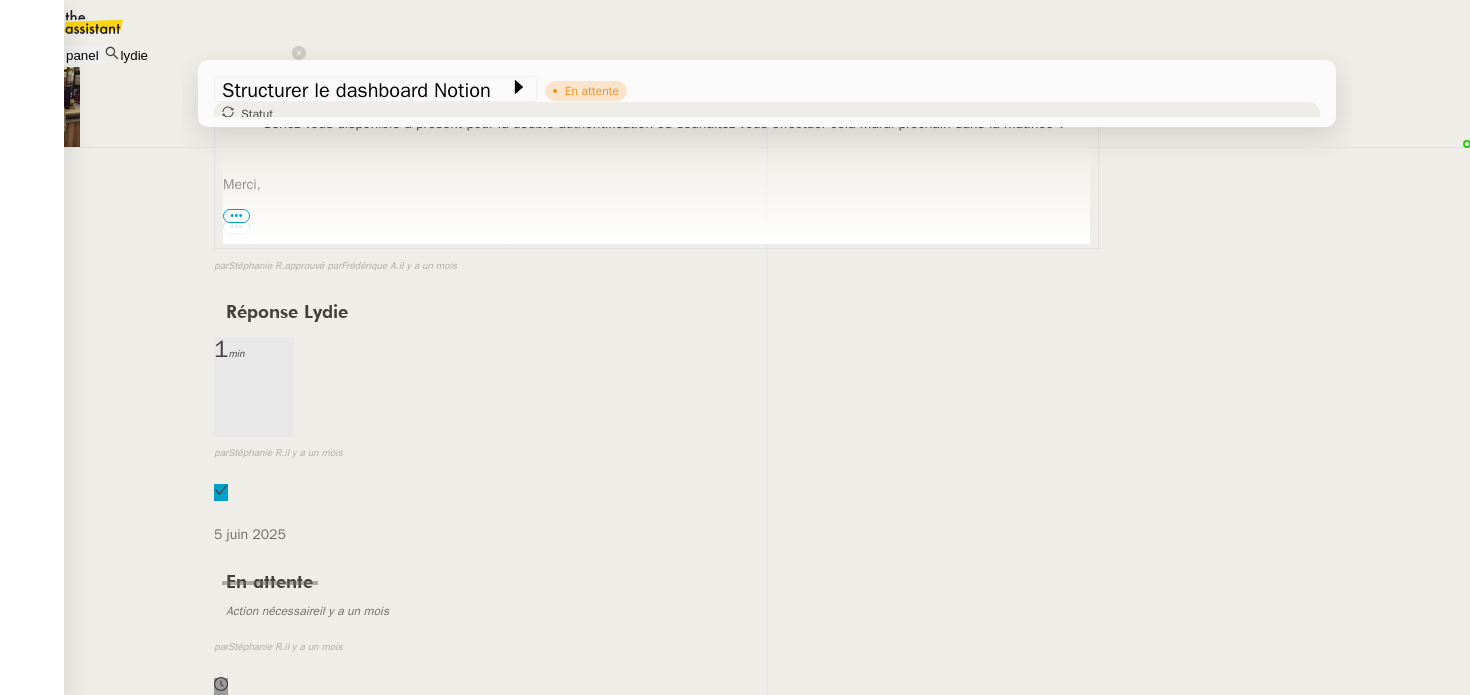 scroll, scrollTop: 25363, scrollLeft: 0, axis: vertical 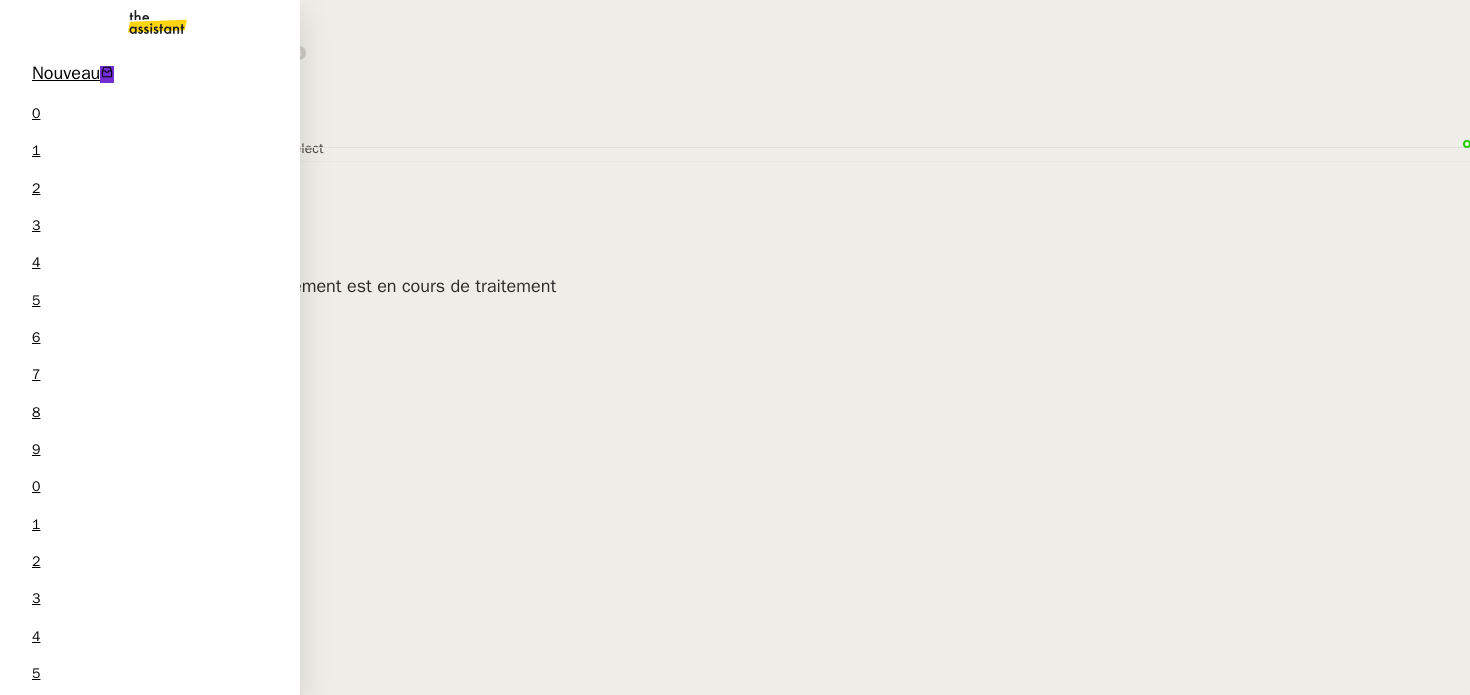 click on "Dossier CSV" at bounding box center (78, 2078) 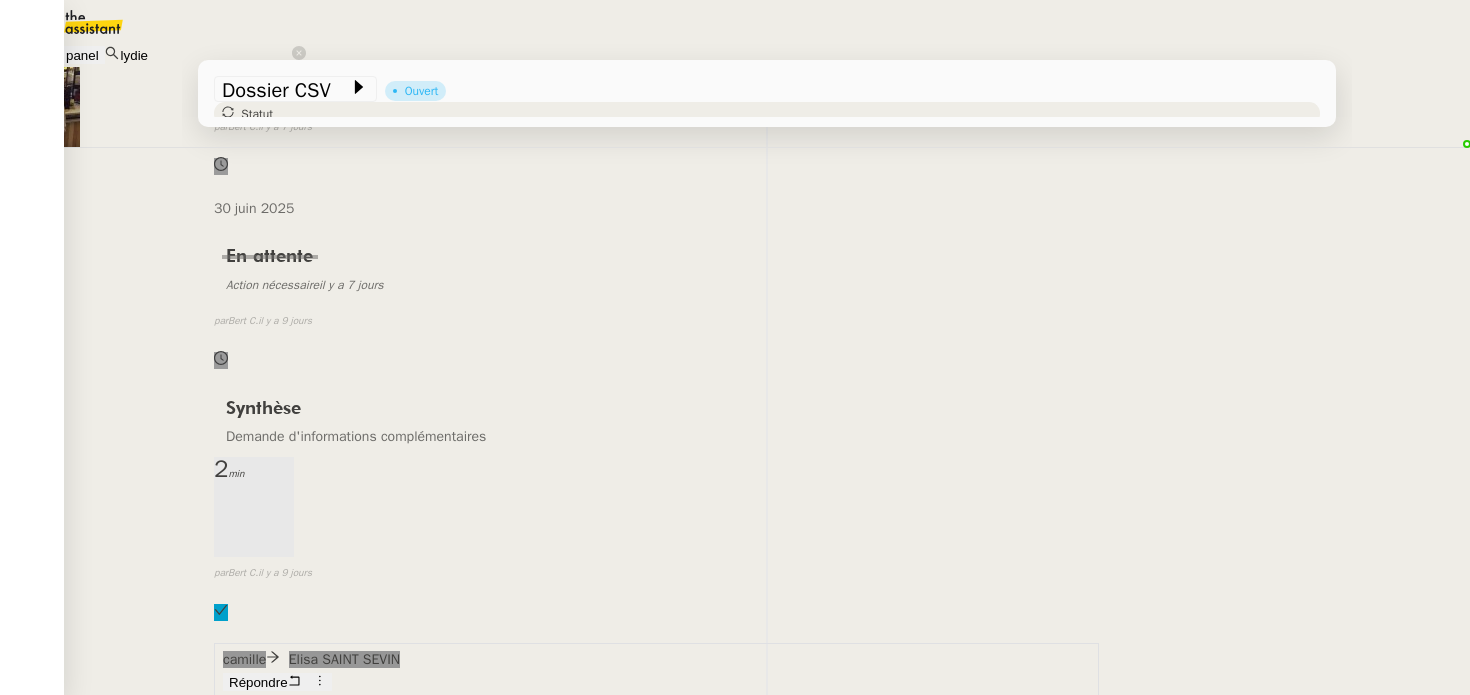 scroll, scrollTop: 0, scrollLeft: 0, axis: both 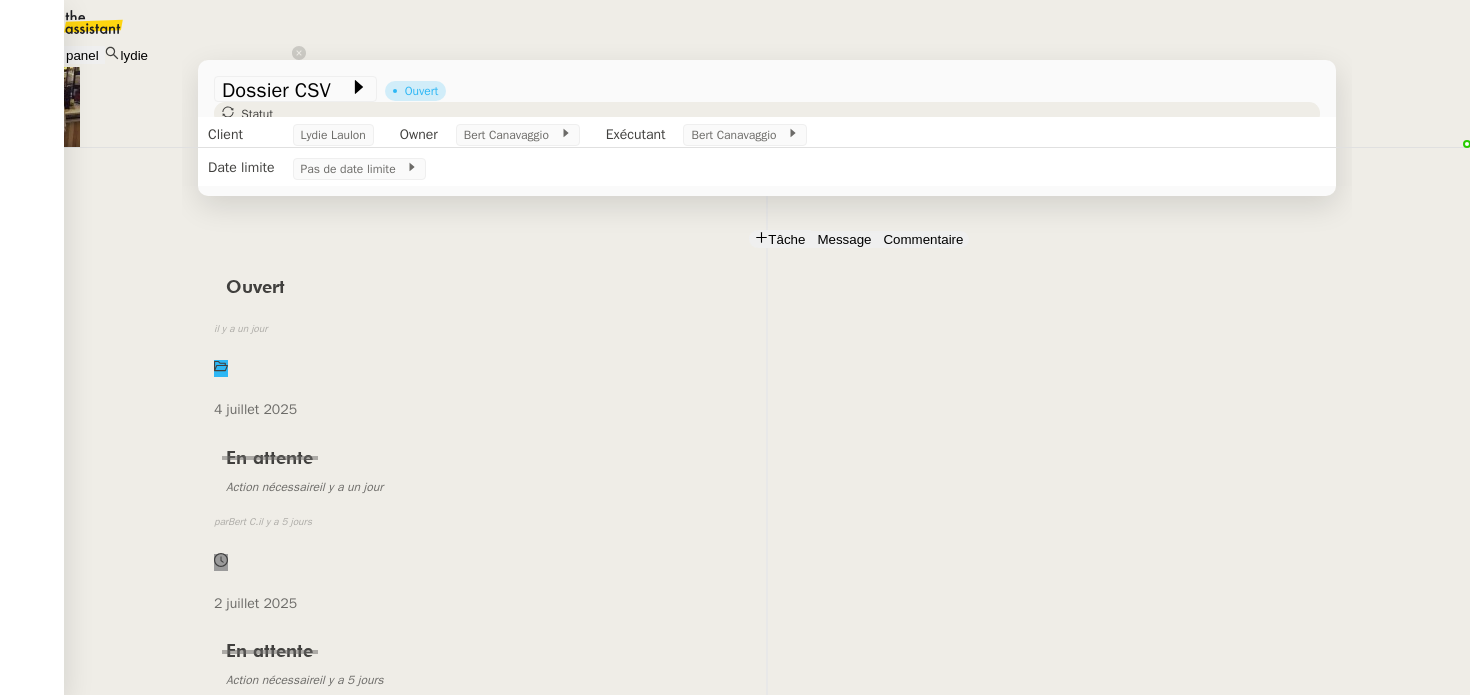 click on "En attente Action nécessaire  il y a [NUMBER] jour  false par   [FIRST] [LAST]   il y a [NUMBER] jours" at bounding box center (767, 502) 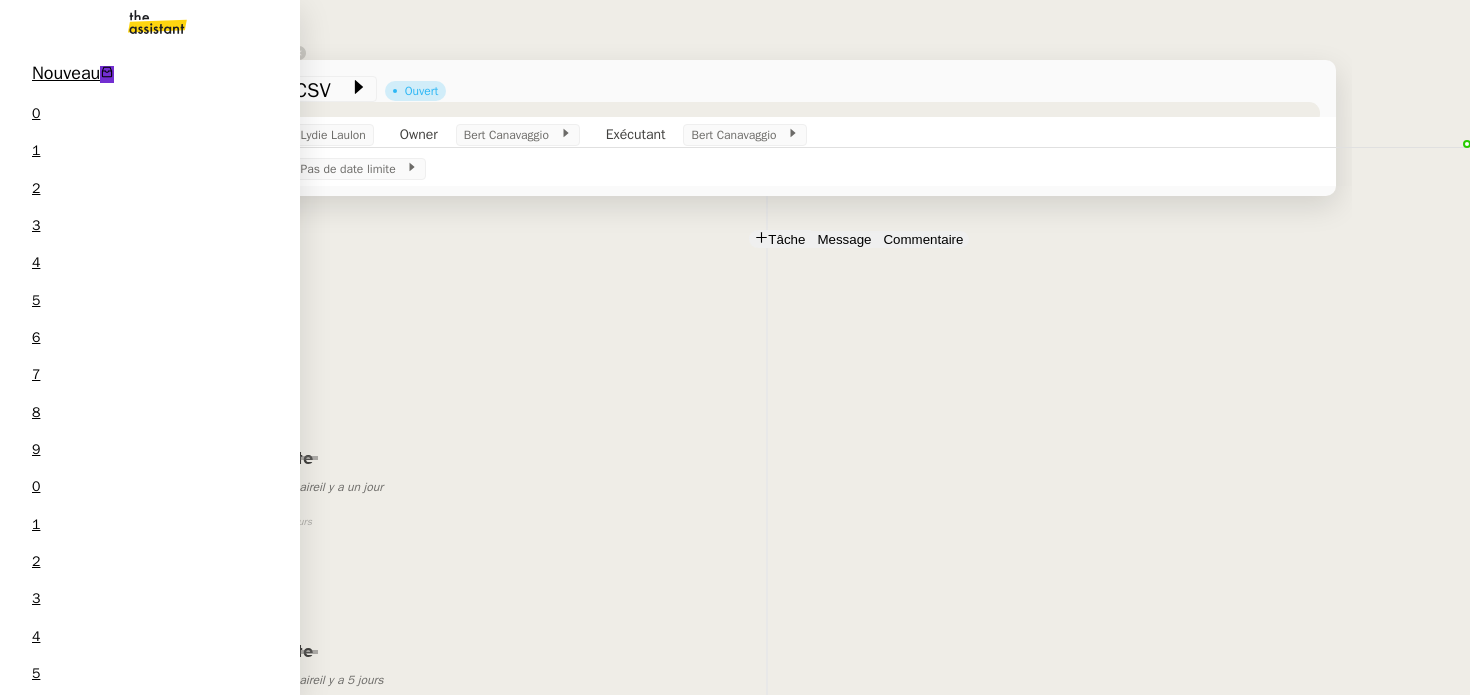 click on "[LOCATION]    [FIRST] [LAST]" at bounding box center [150, 1867] 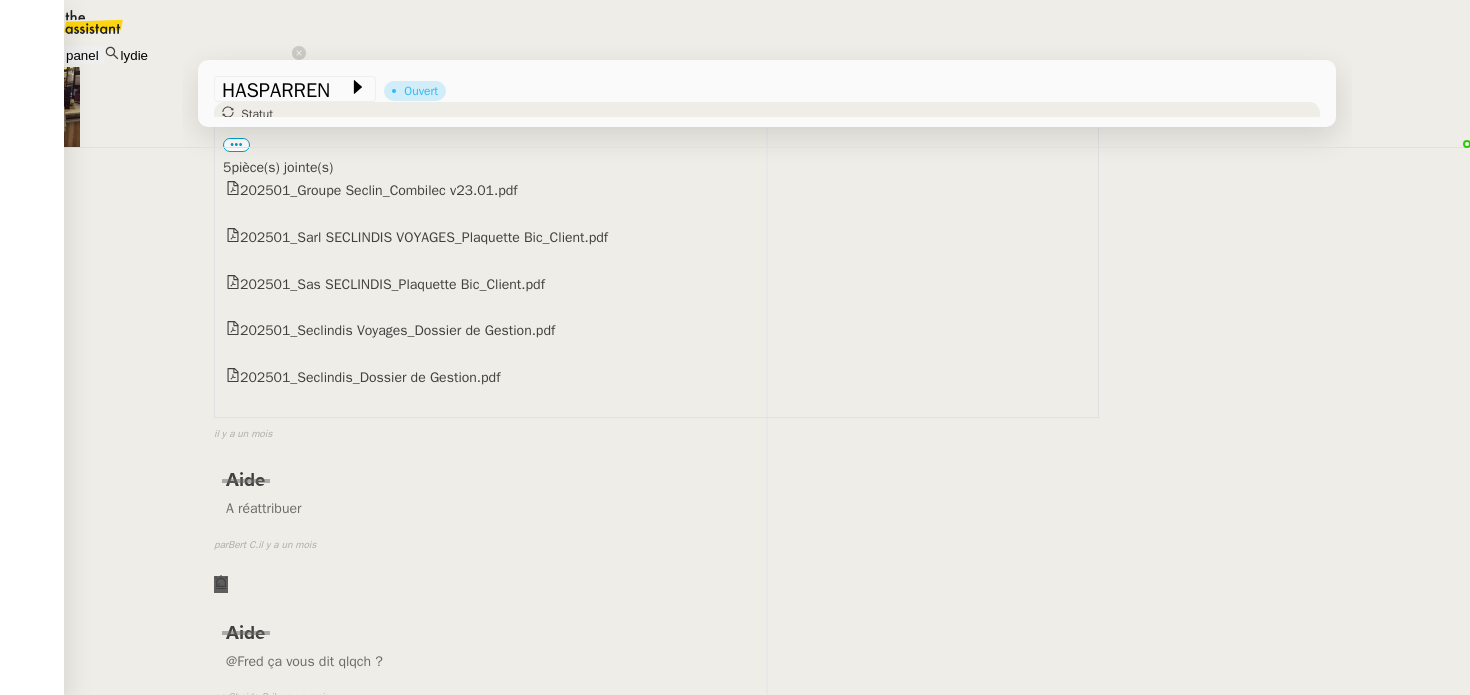scroll, scrollTop: 3603, scrollLeft: 0, axis: vertical 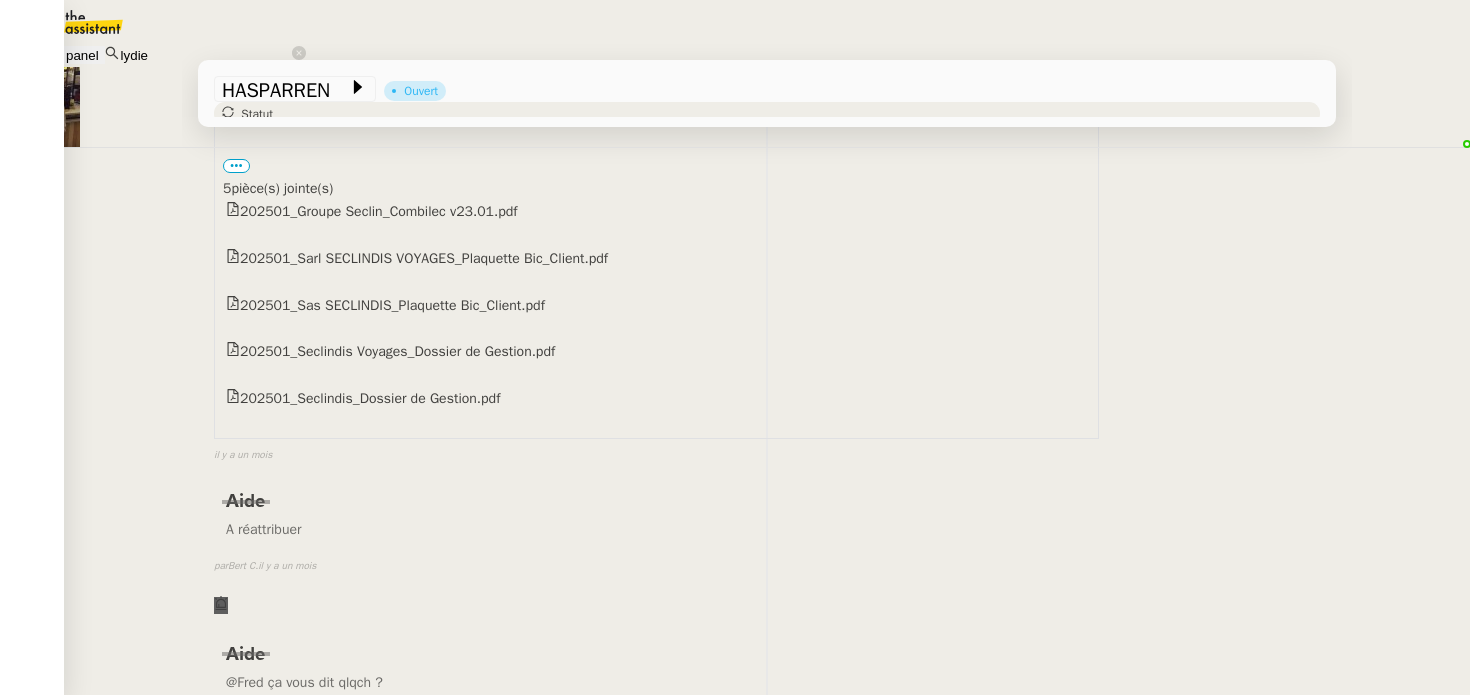 click on "c'est pour la comparaison des marges pour nicolas" at bounding box center (656, 1110) 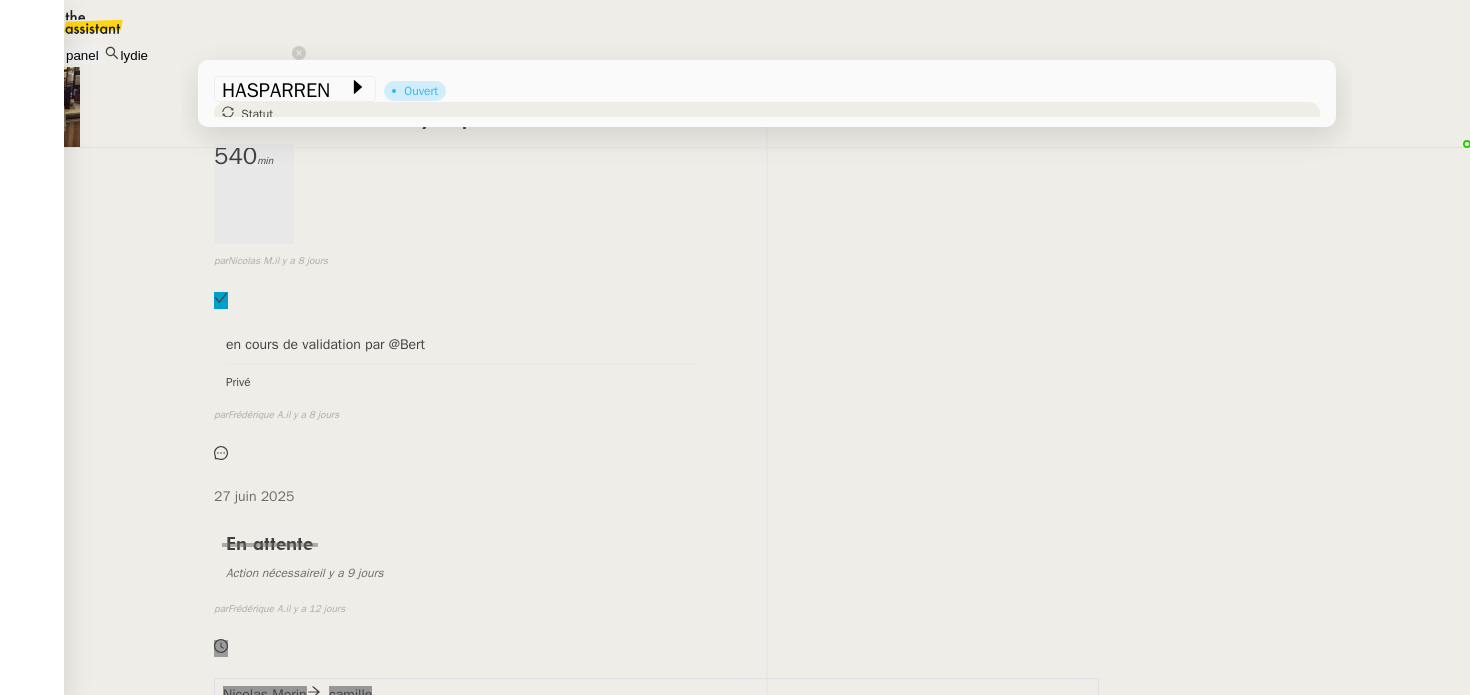 scroll, scrollTop: 773, scrollLeft: 0, axis: vertical 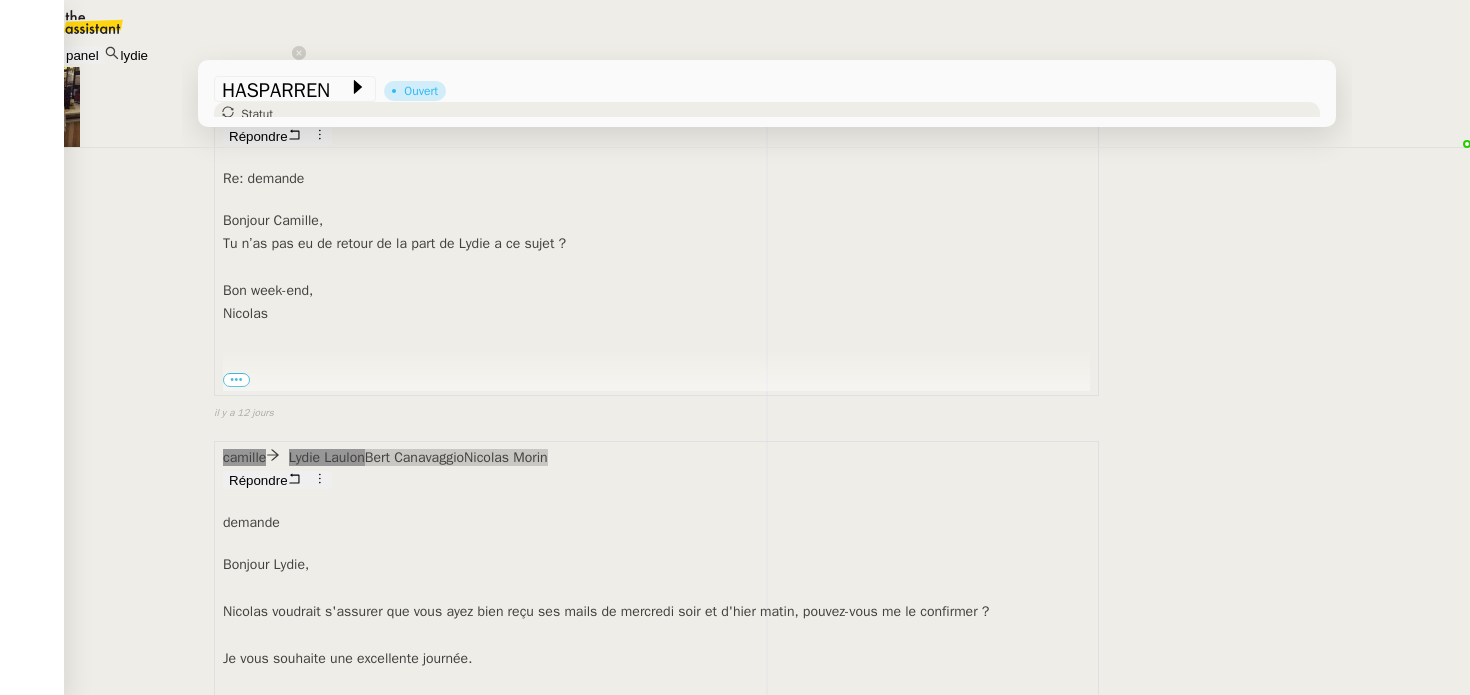 click on "•••" at bounding box center (236, 748) 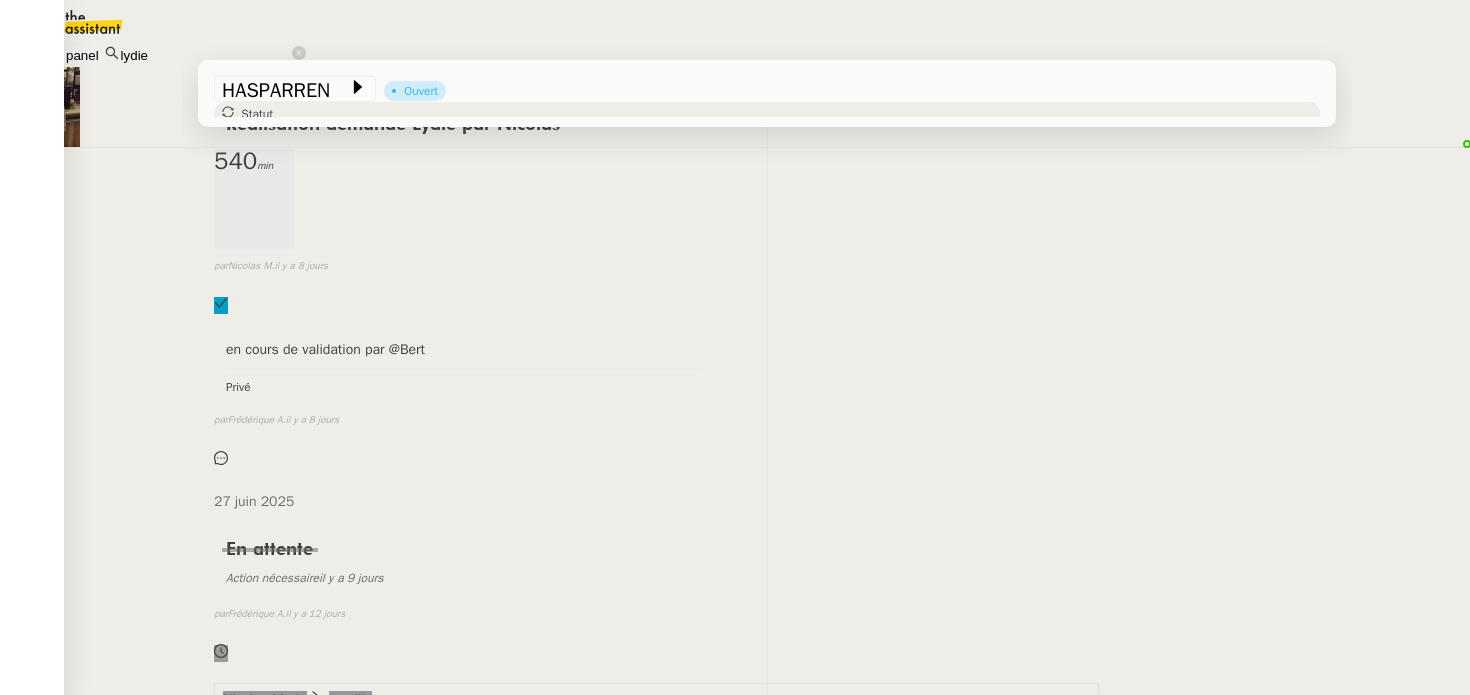 scroll, scrollTop: 0, scrollLeft: 0, axis: both 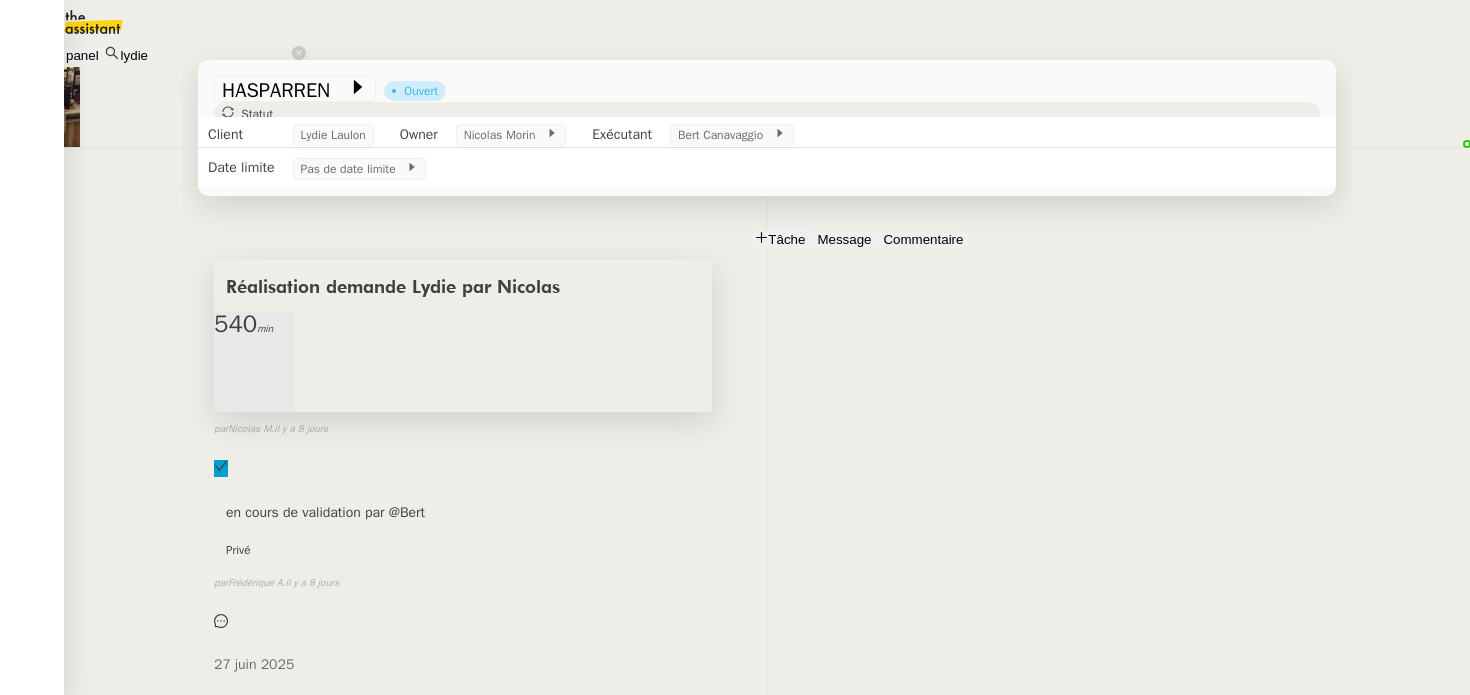 click on "Réalisation demande Lydie par Nicolas" at bounding box center (393, 288) 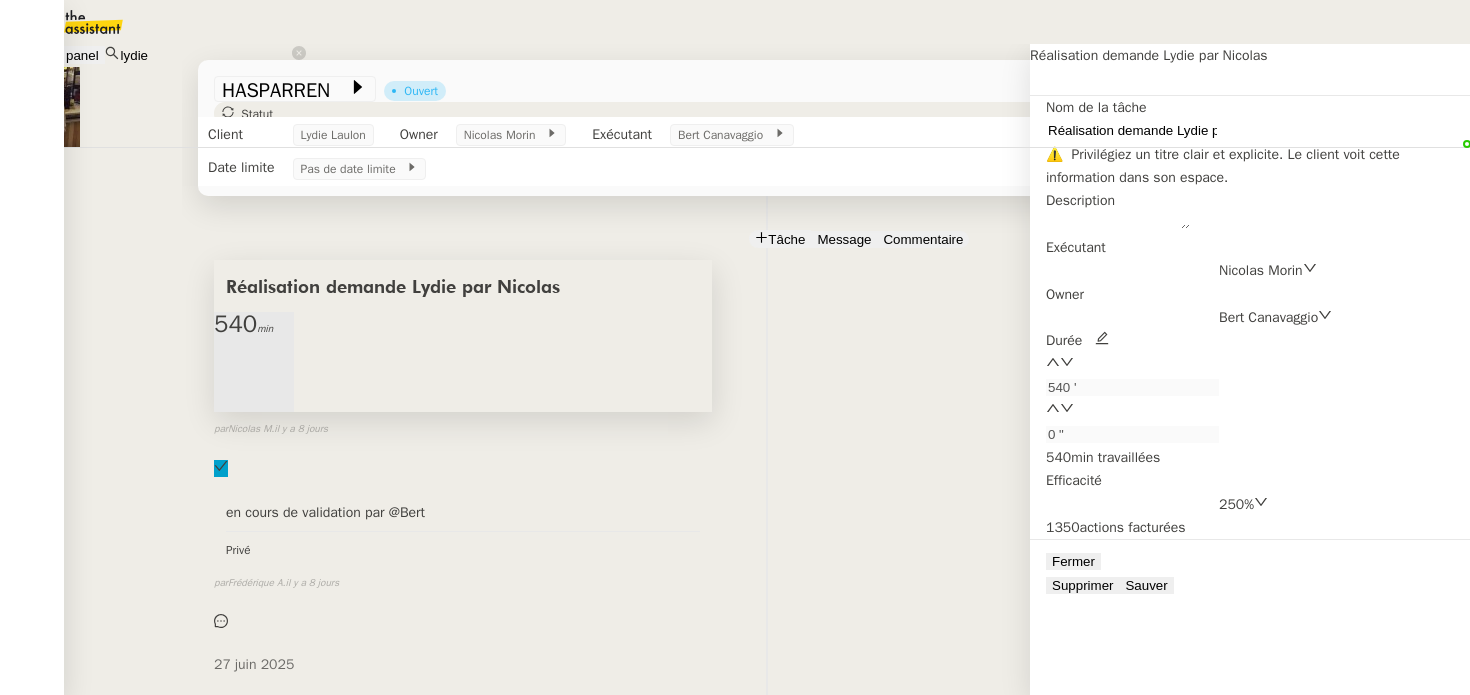 click on "en cours de validation par @Bert Privé false par   Frédérique  A.   il y a 8 jours" at bounding box center [767, 562] 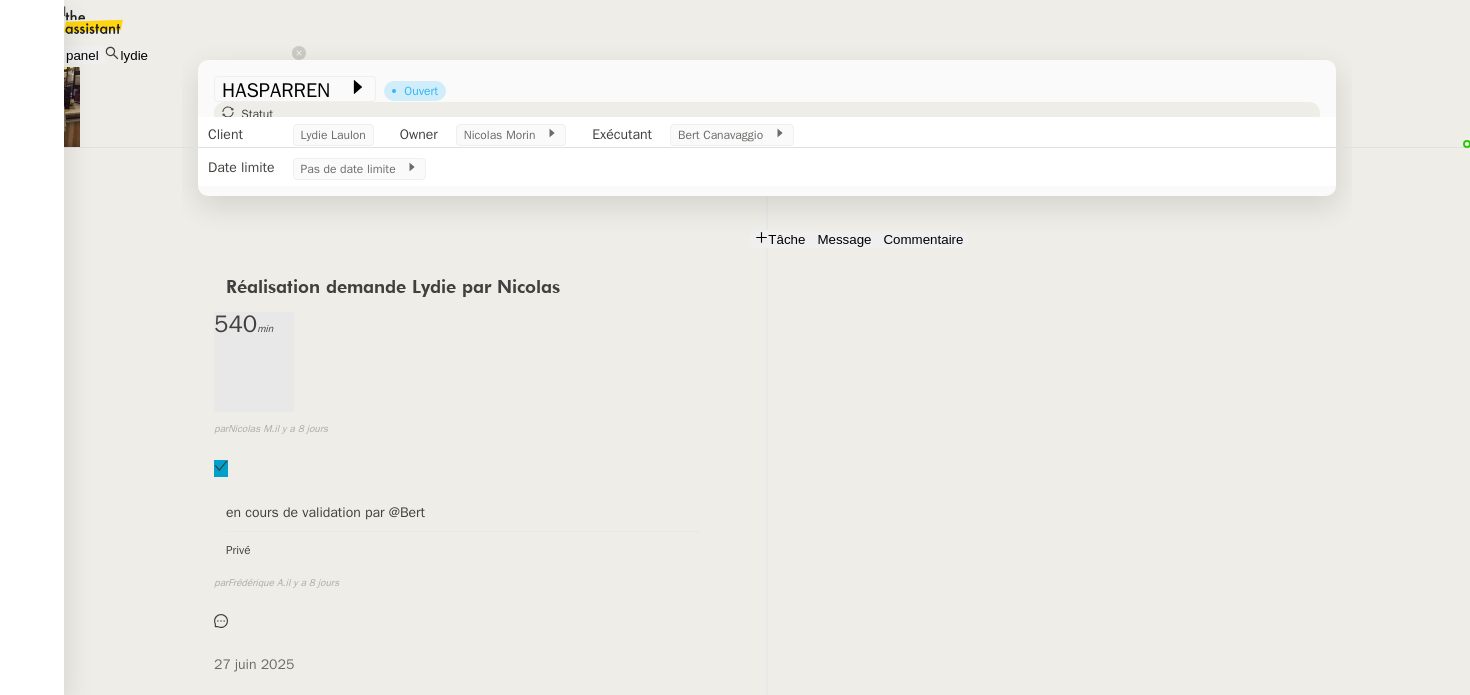 click at bounding box center [224, 158] 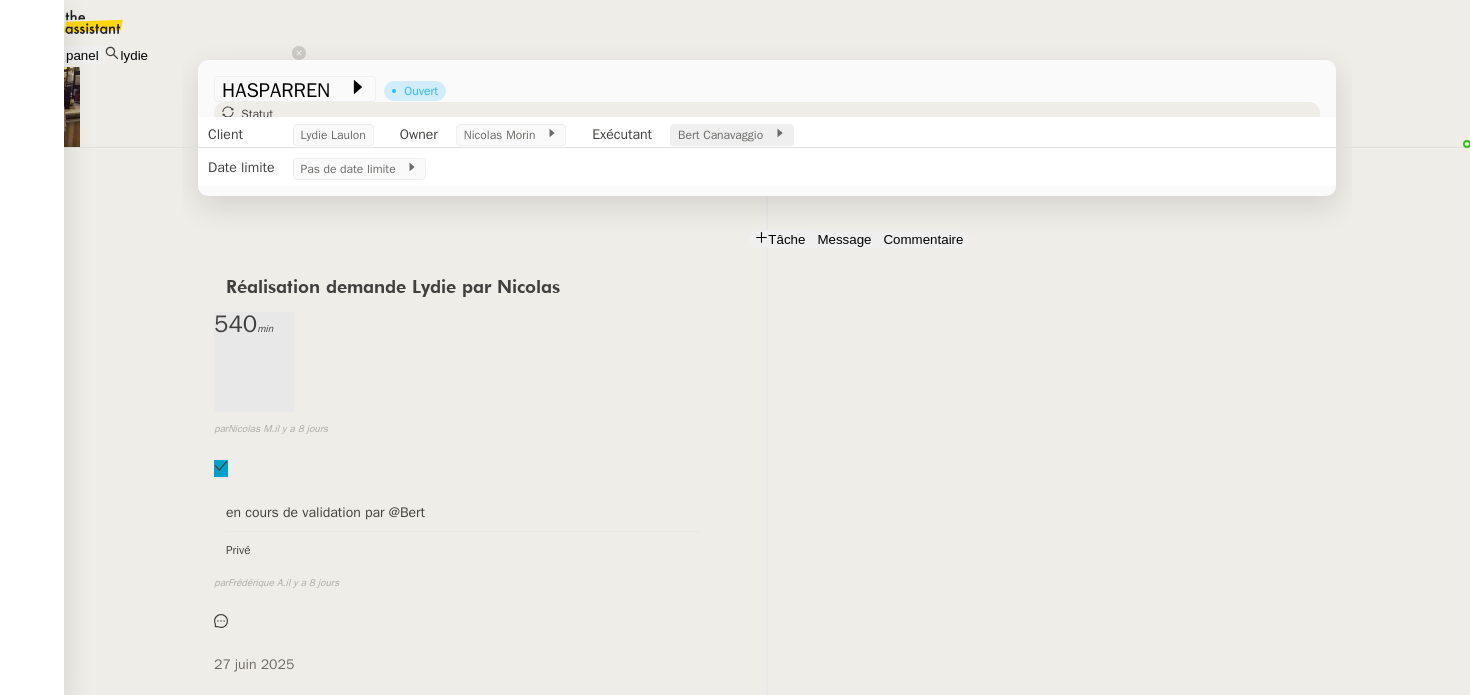 click at bounding box center [552, 133] 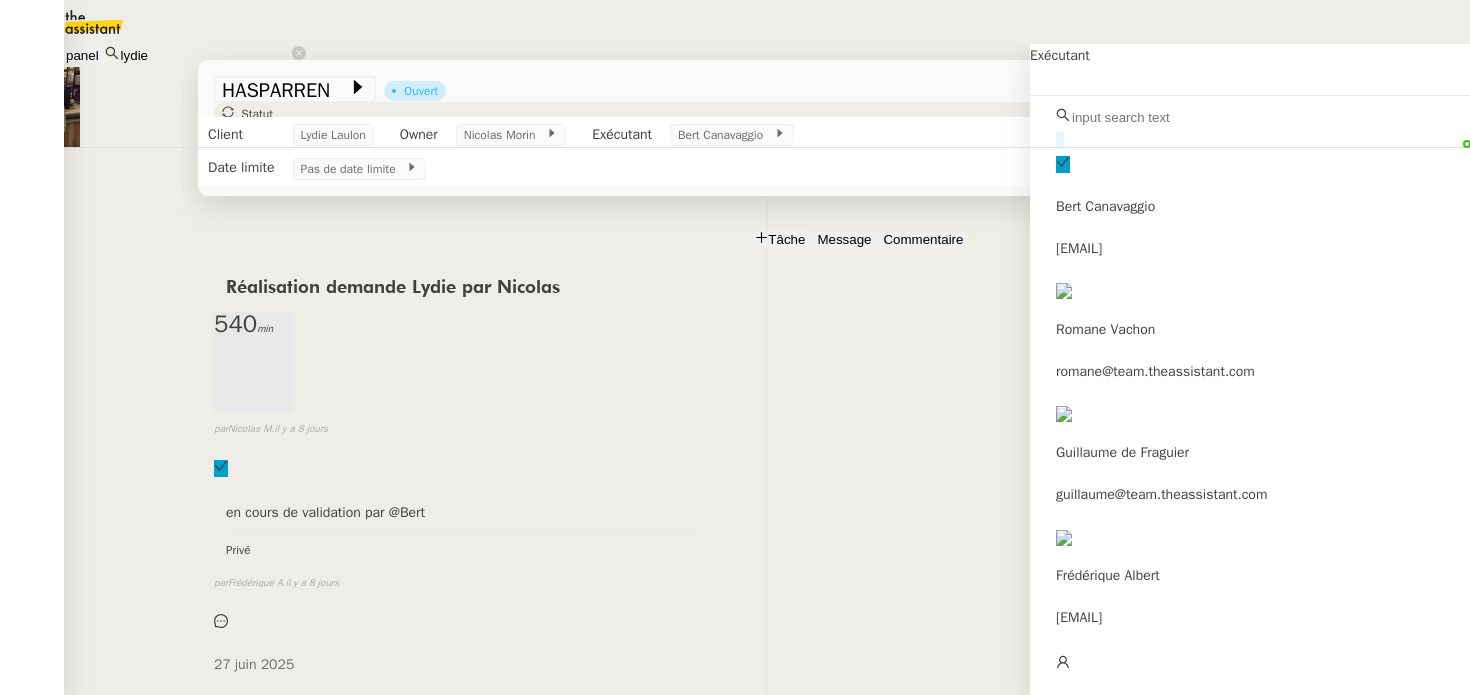 click at bounding box center (1156, 117) 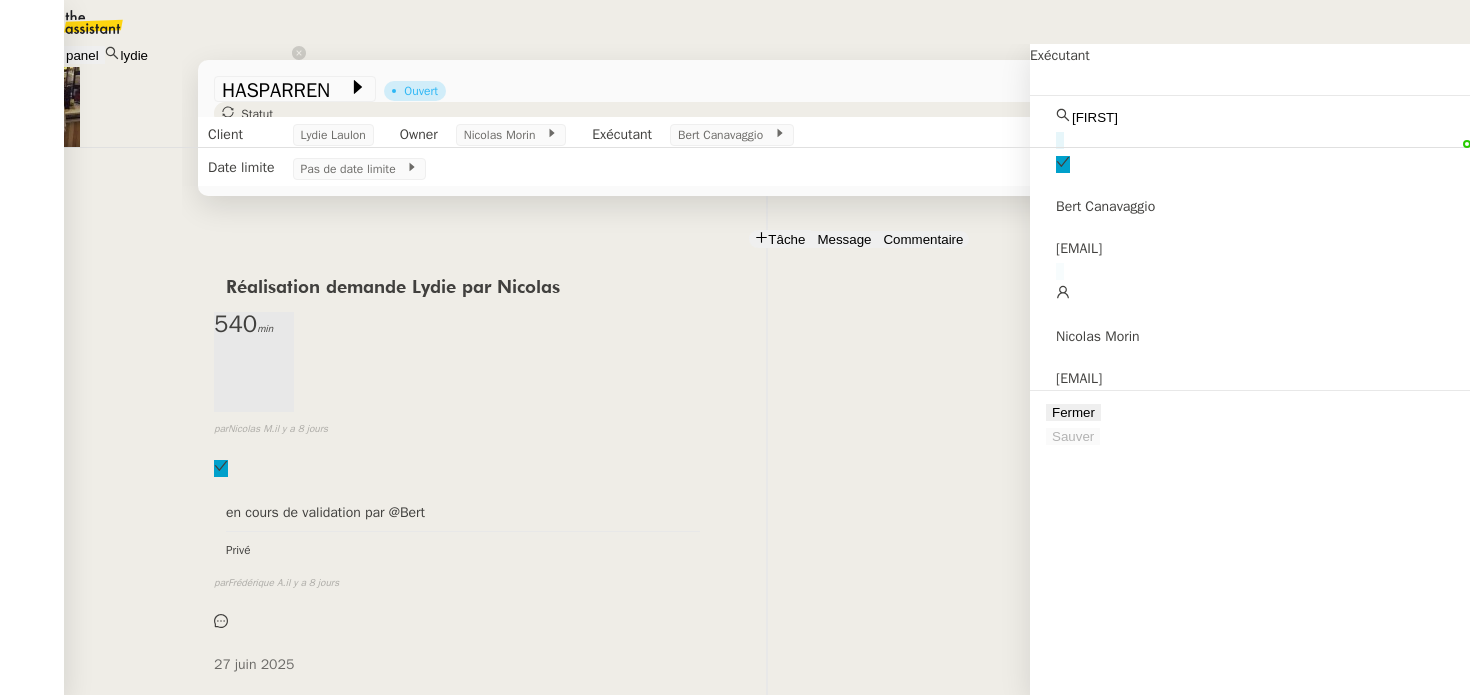 type on "[FIRST]" 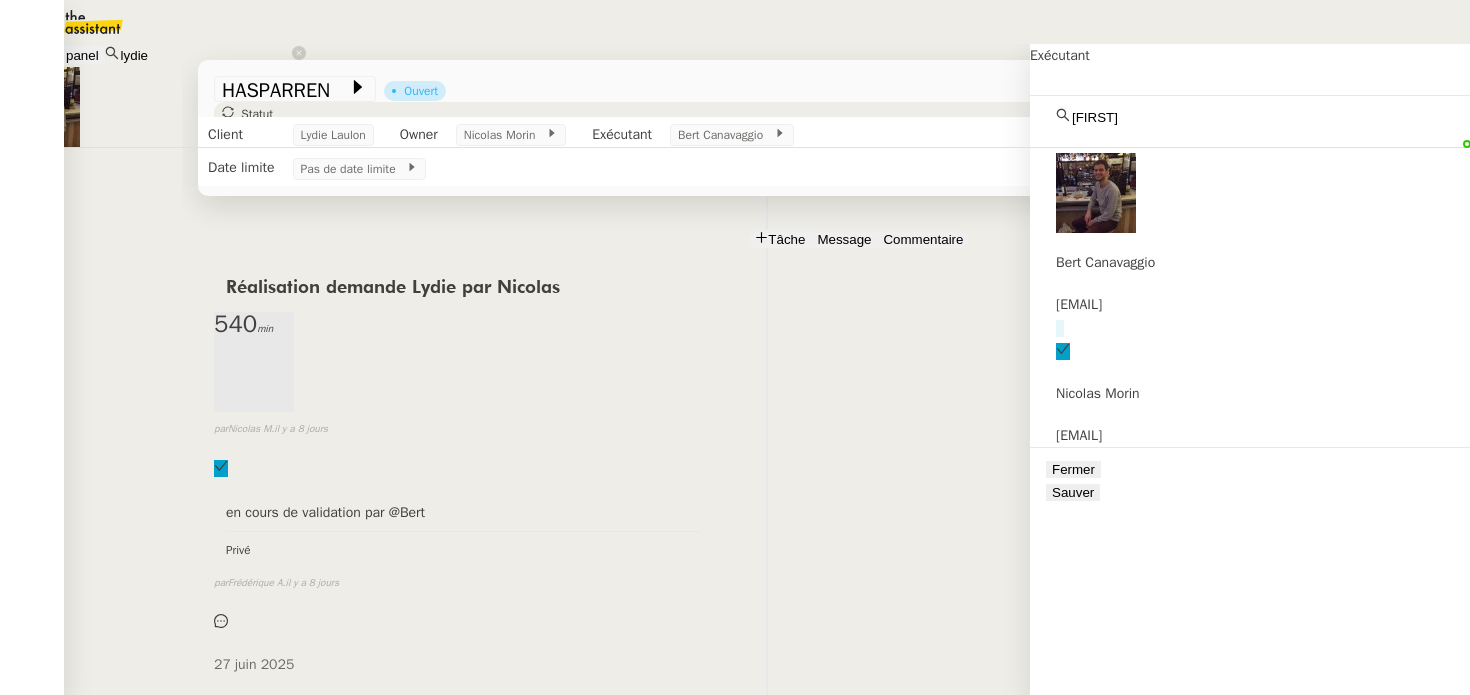 click on "Sauver" at bounding box center (1073, 492) 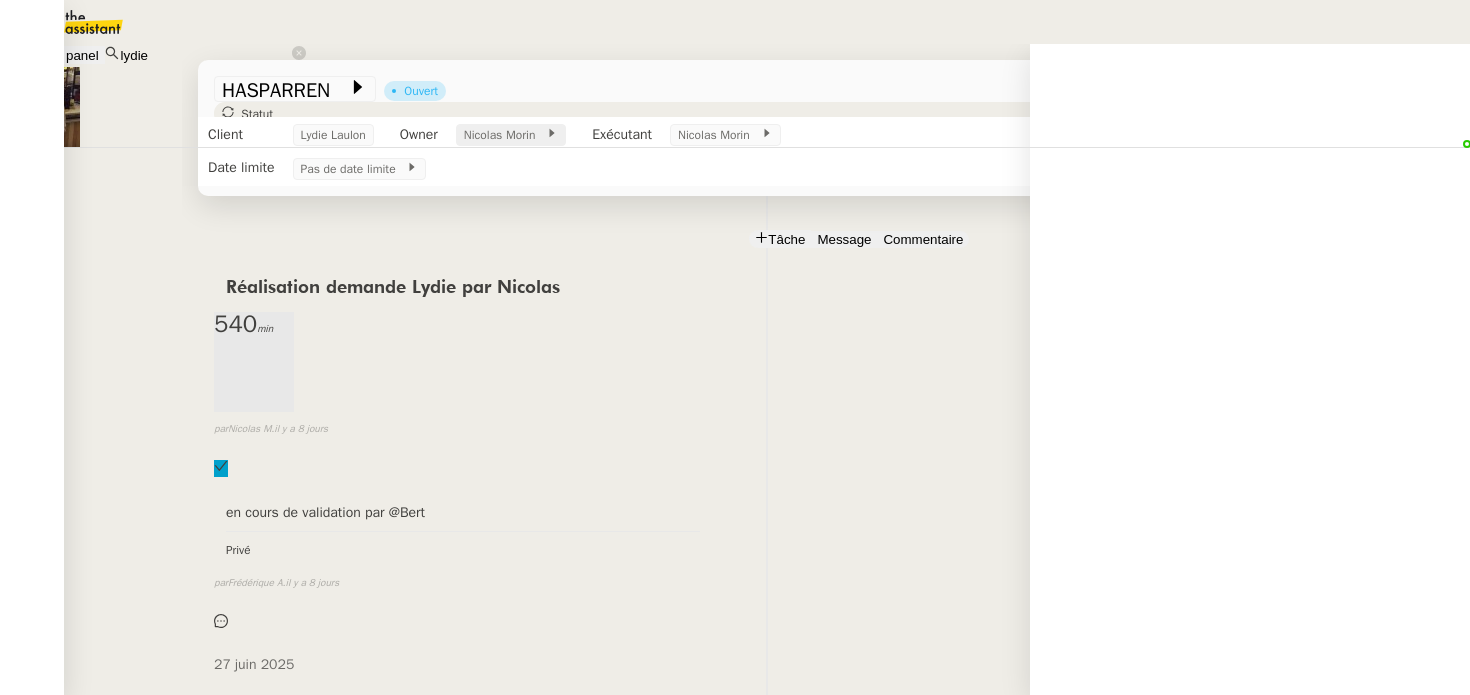 click on "Nicolas Morin" at bounding box center [505, 135] 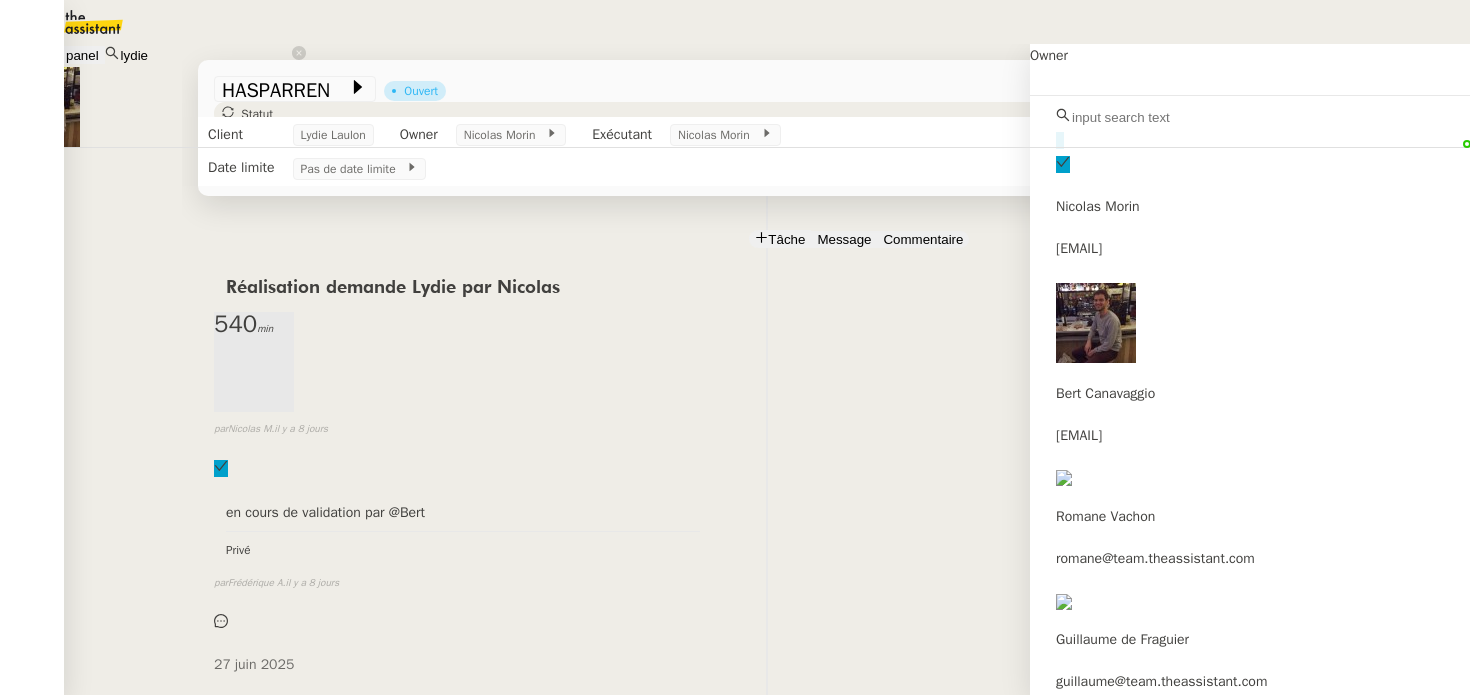 click at bounding box center [1156, 117] 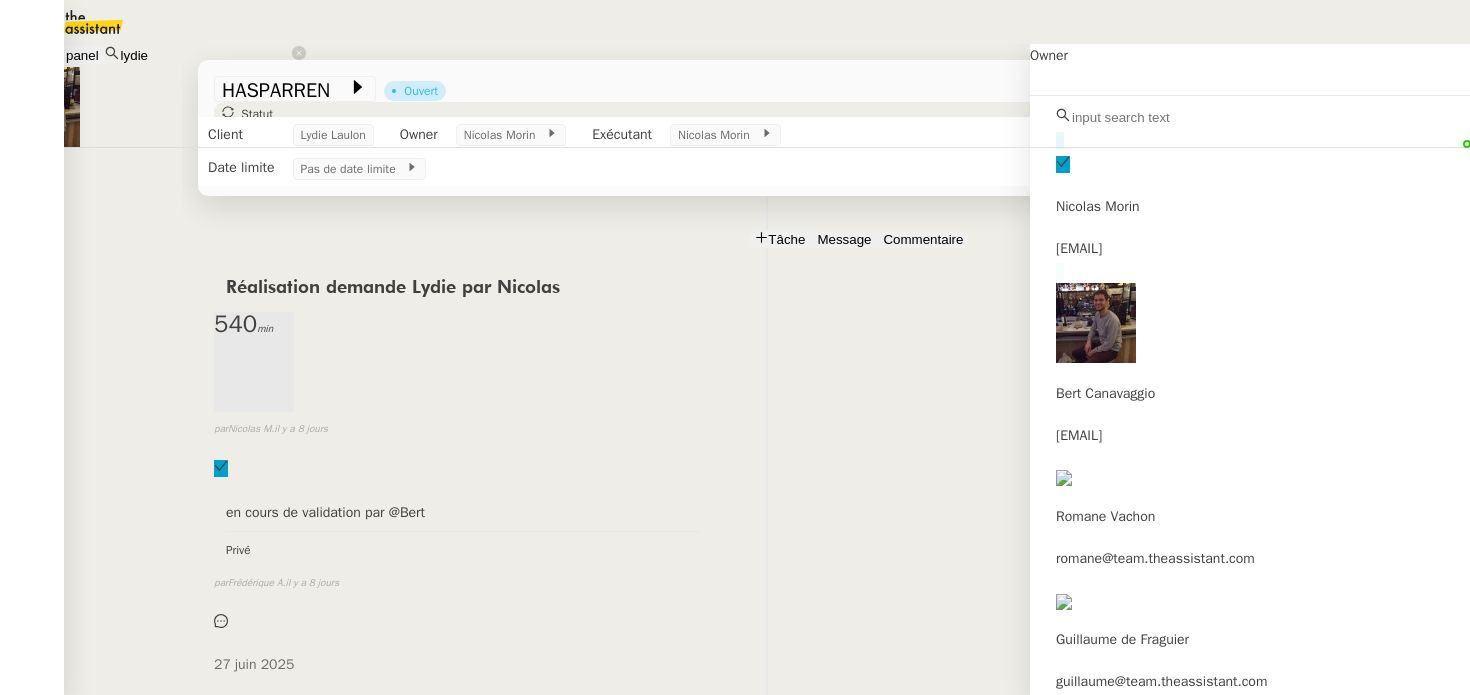 click on "[EMAIL]" at bounding box center [1250, 248] 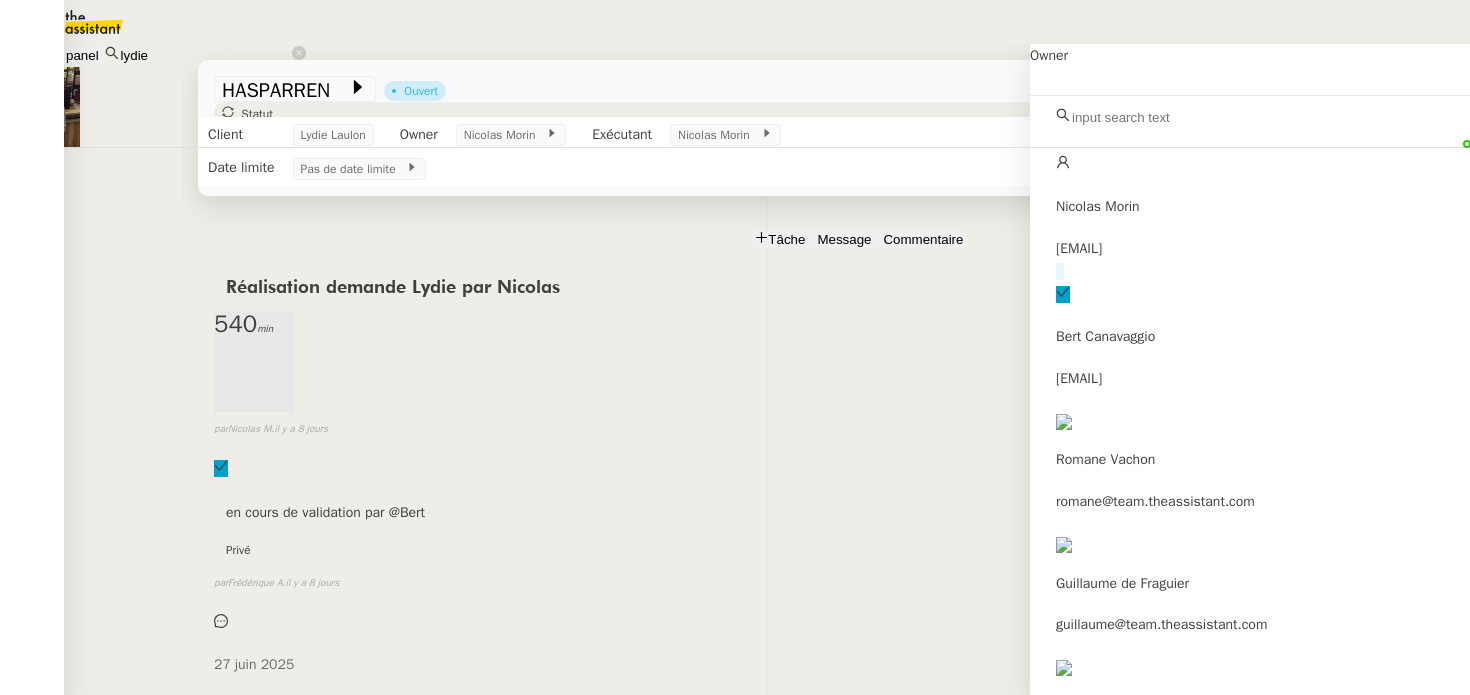click on "Sauver" at bounding box center (1073, 2943) 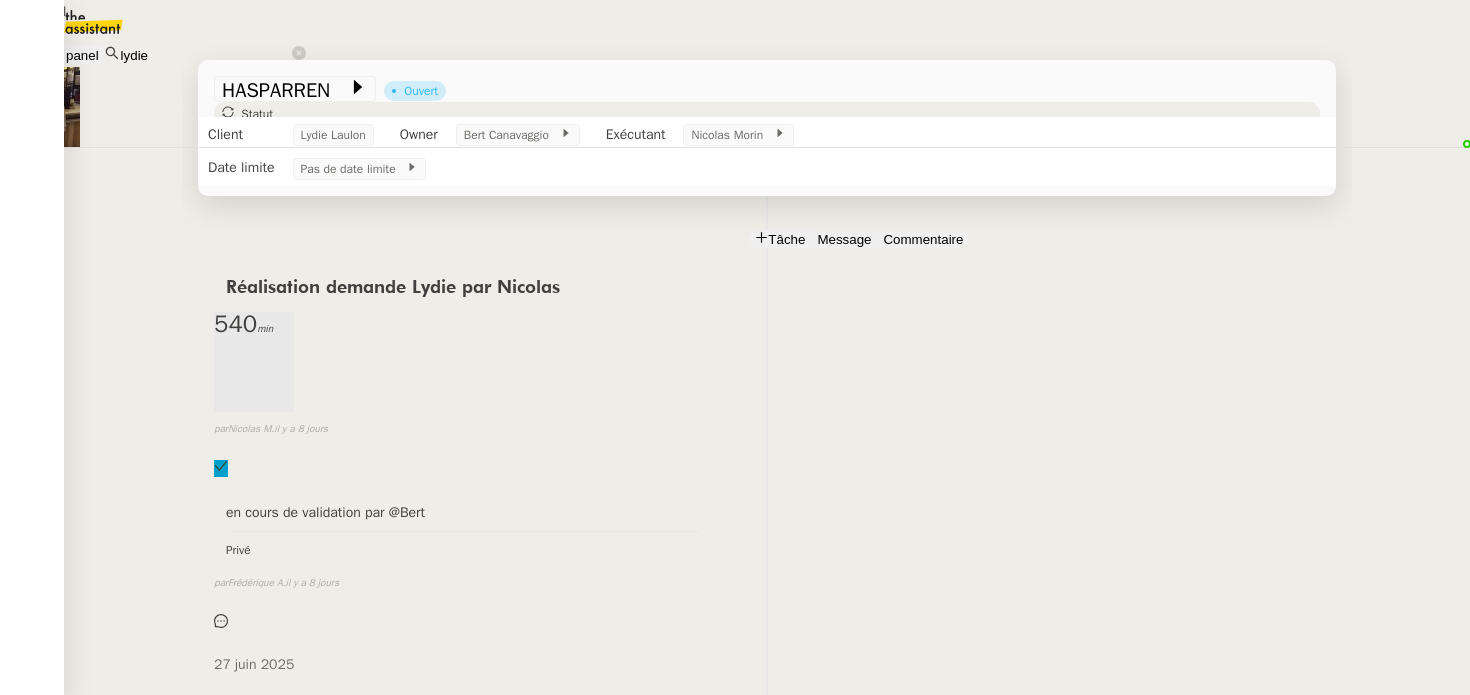 click at bounding box center (767, 159) 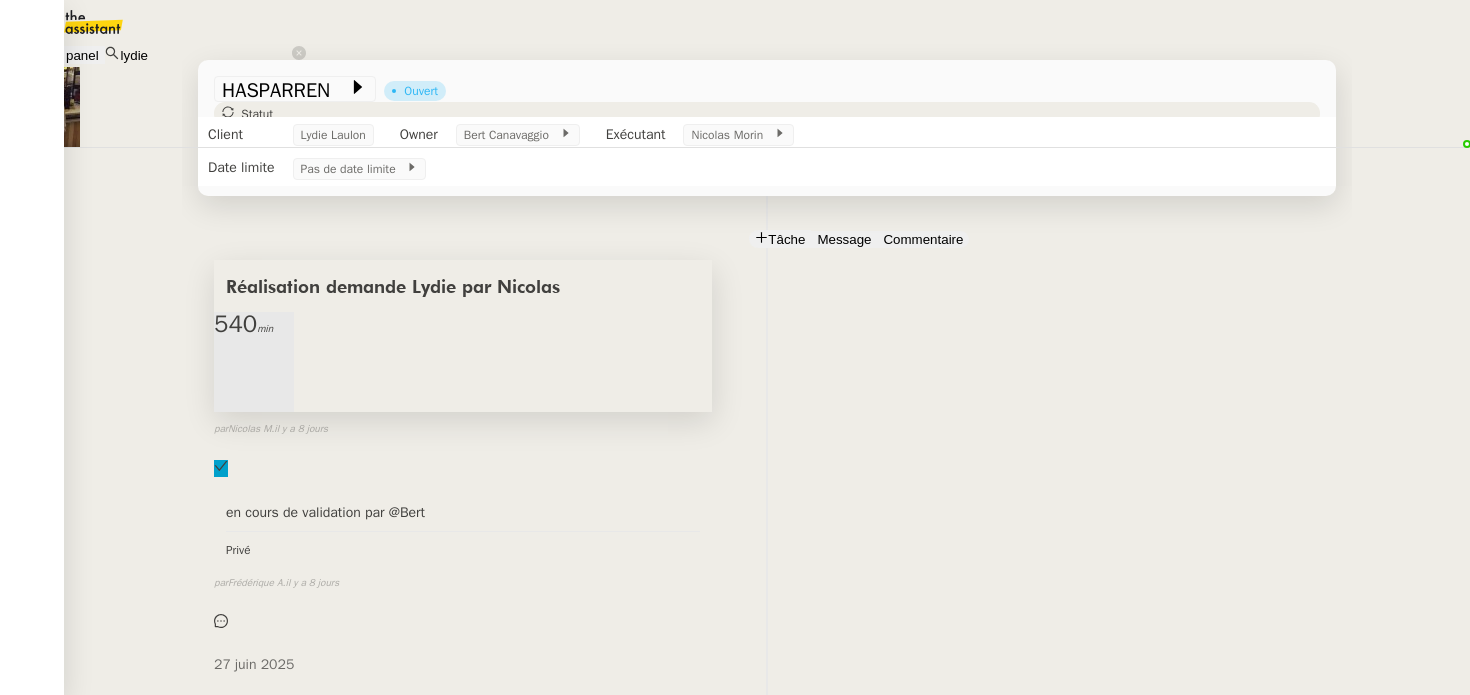 click on "Réalisation demande Lydie par Nicolas" at bounding box center (393, 288) 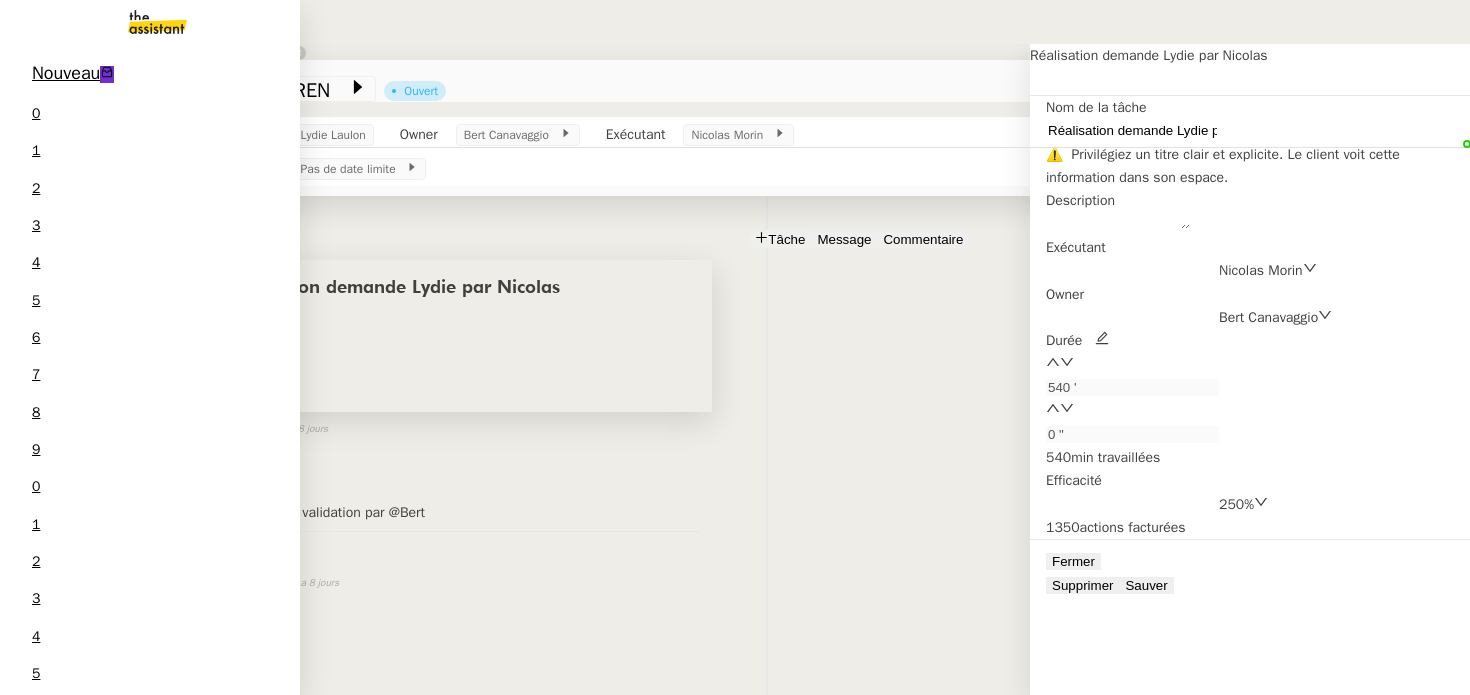 click on "[FIRST] [LAST]    [NUMBER] demandes en cours" at bounding box center [150, 2059] 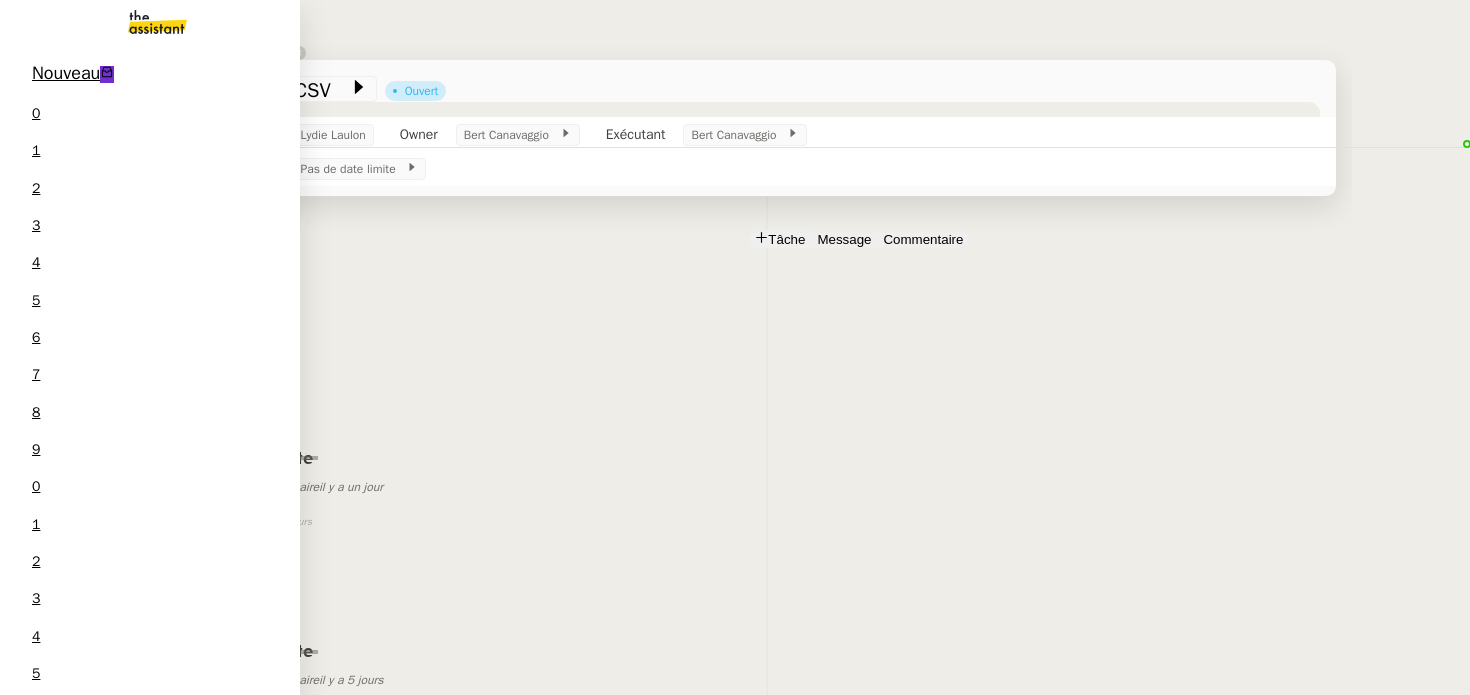 click on "Tableau des stocks" at bounding box center [100, 1943] 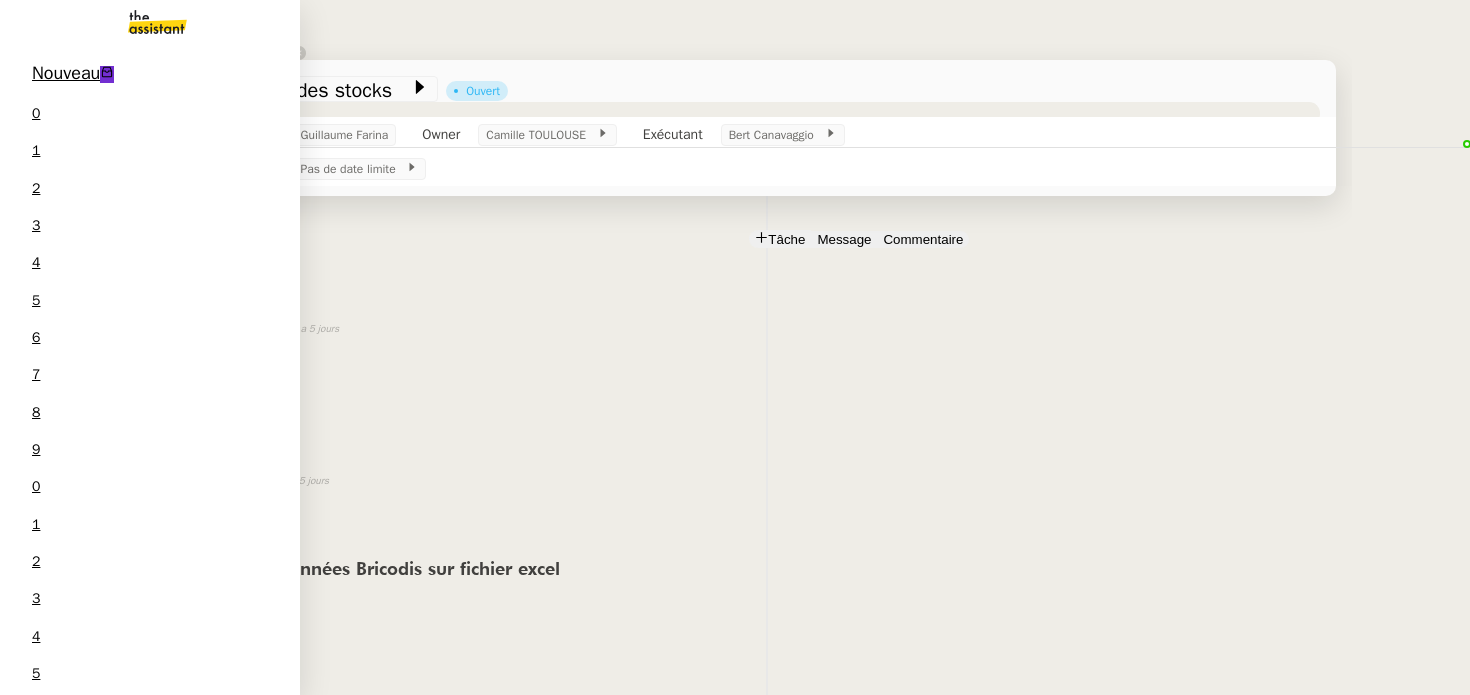 click on "Vérifiez les frais et organisez les dossiers Blikk" at bounding box center [145, 1864] 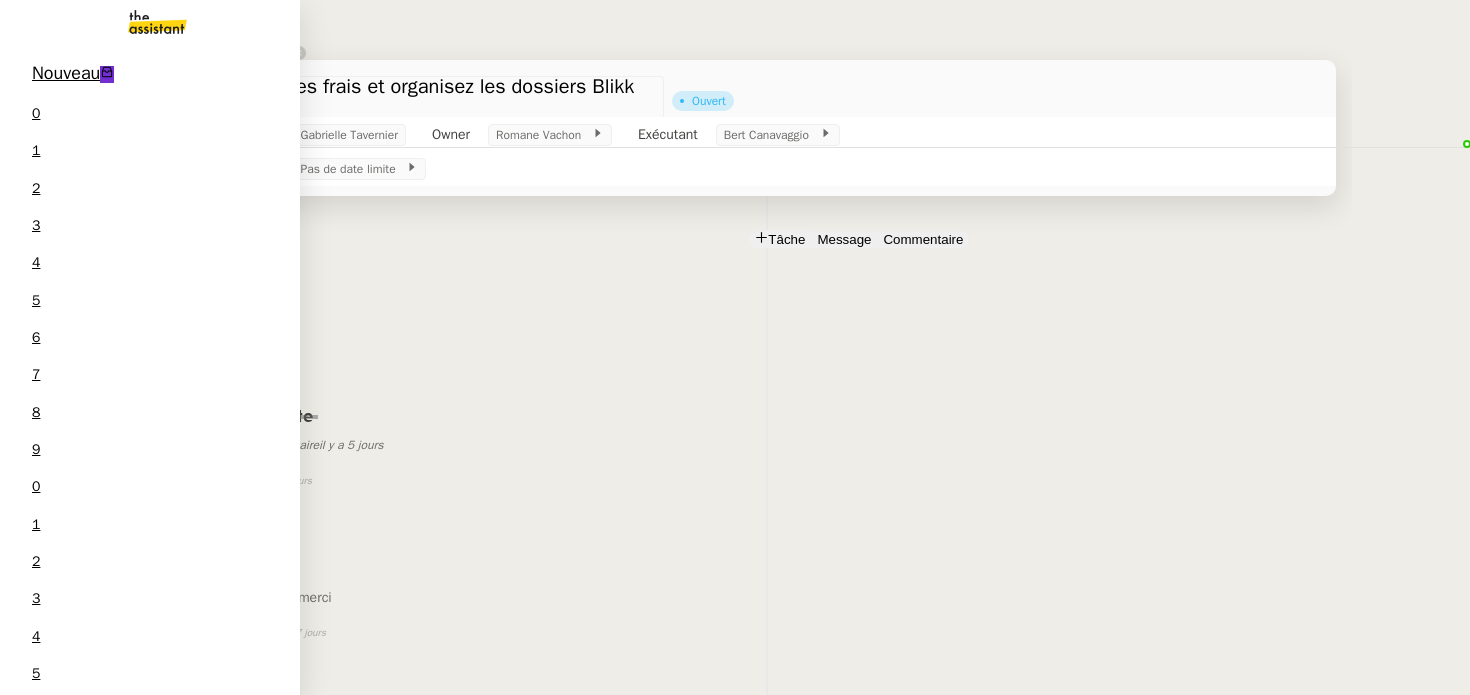 click on "Lydie Laulon" at bounding box center (118, 1786) 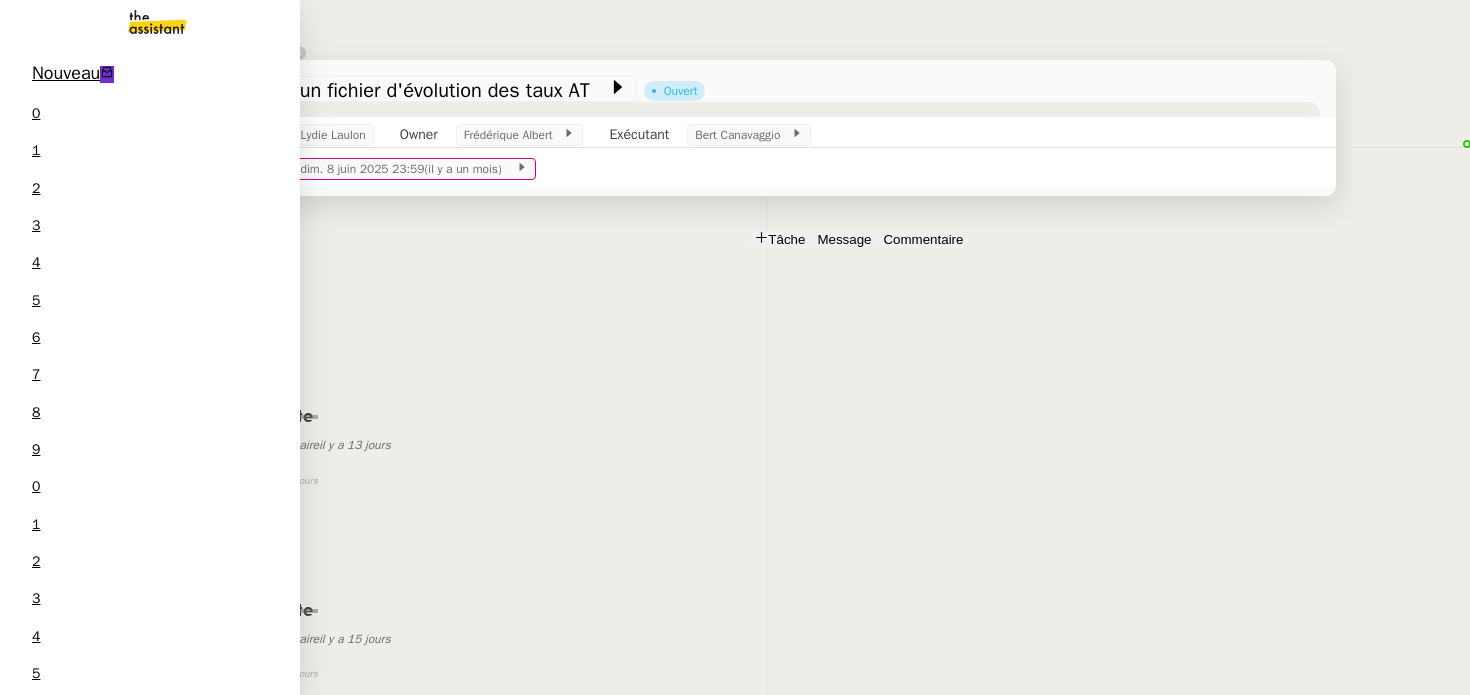 click on "Vérifiez les frais et organisez les dossiers Blikk" at bounding box center (145, 1864) 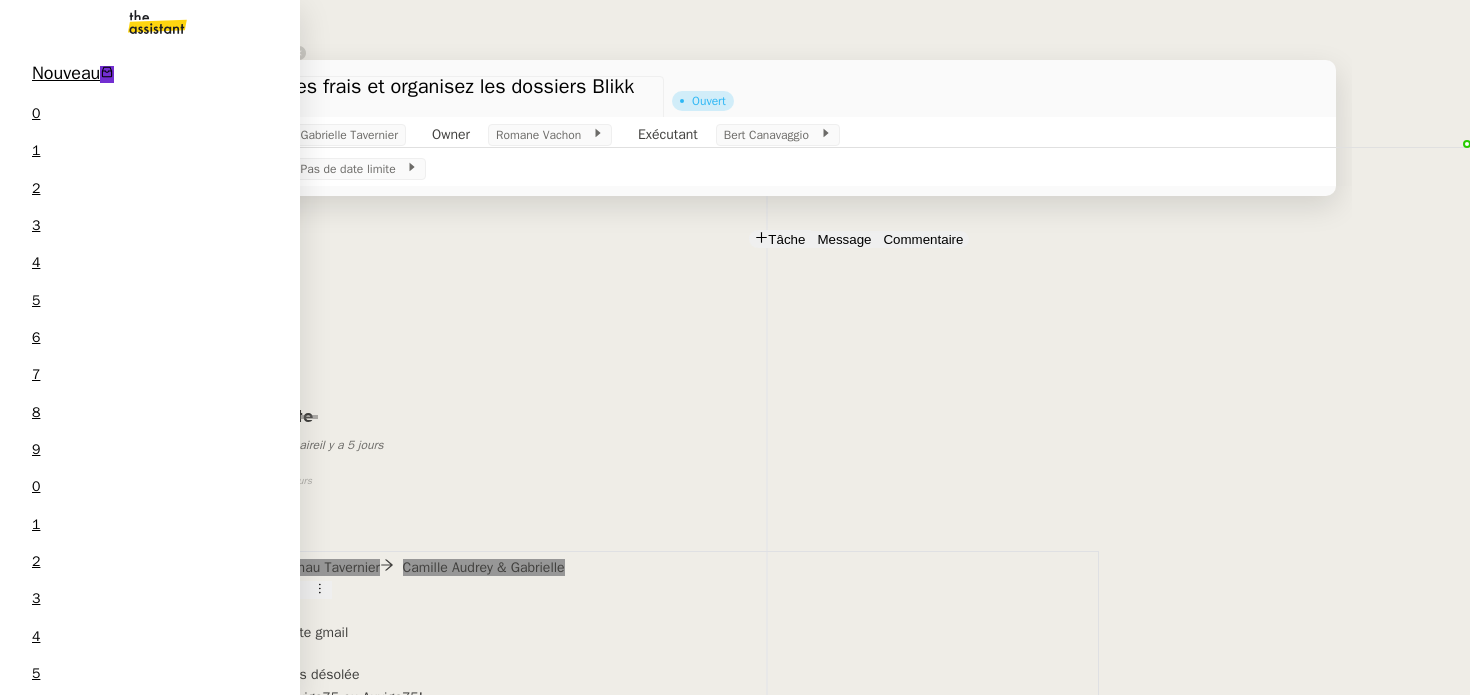 click on "Lydie Laulon" at bounding box center [118, 1786] 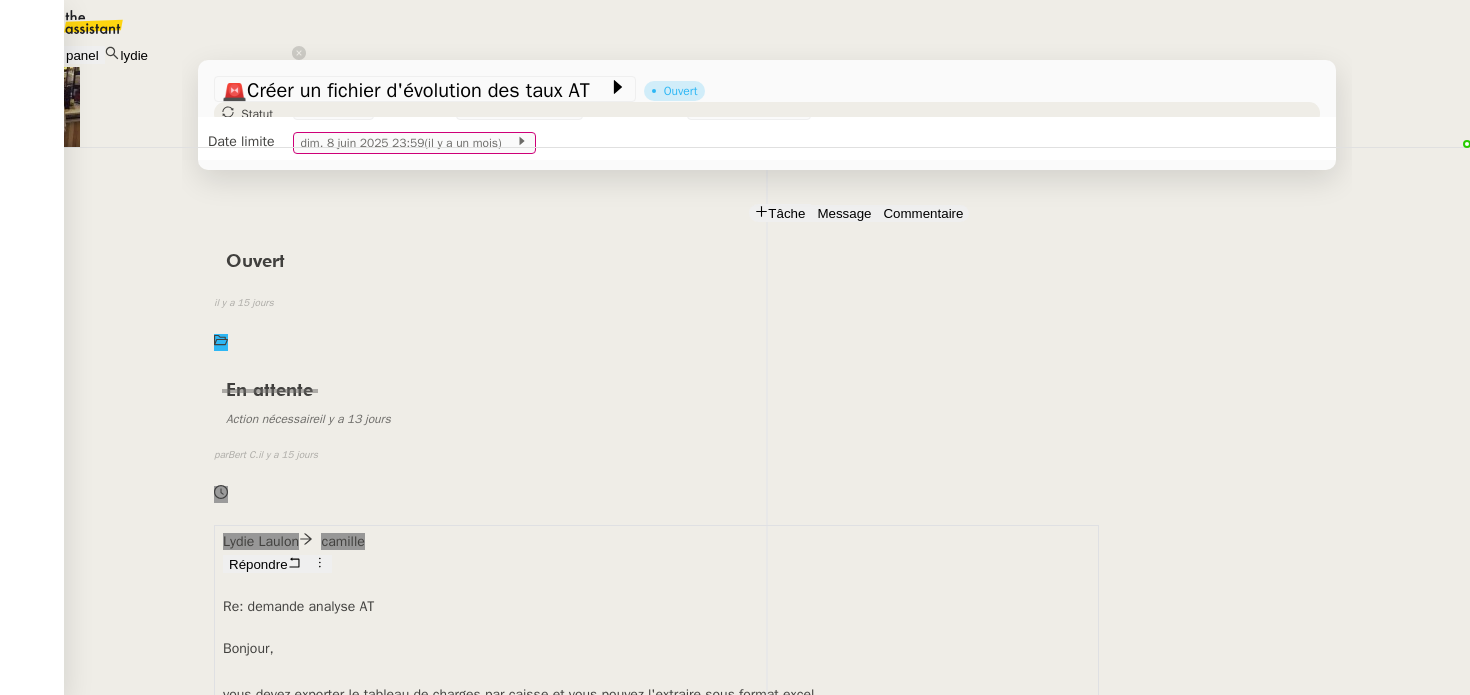 scroll, scrollTop: 41, scrollLeft: 0, axis: vertical 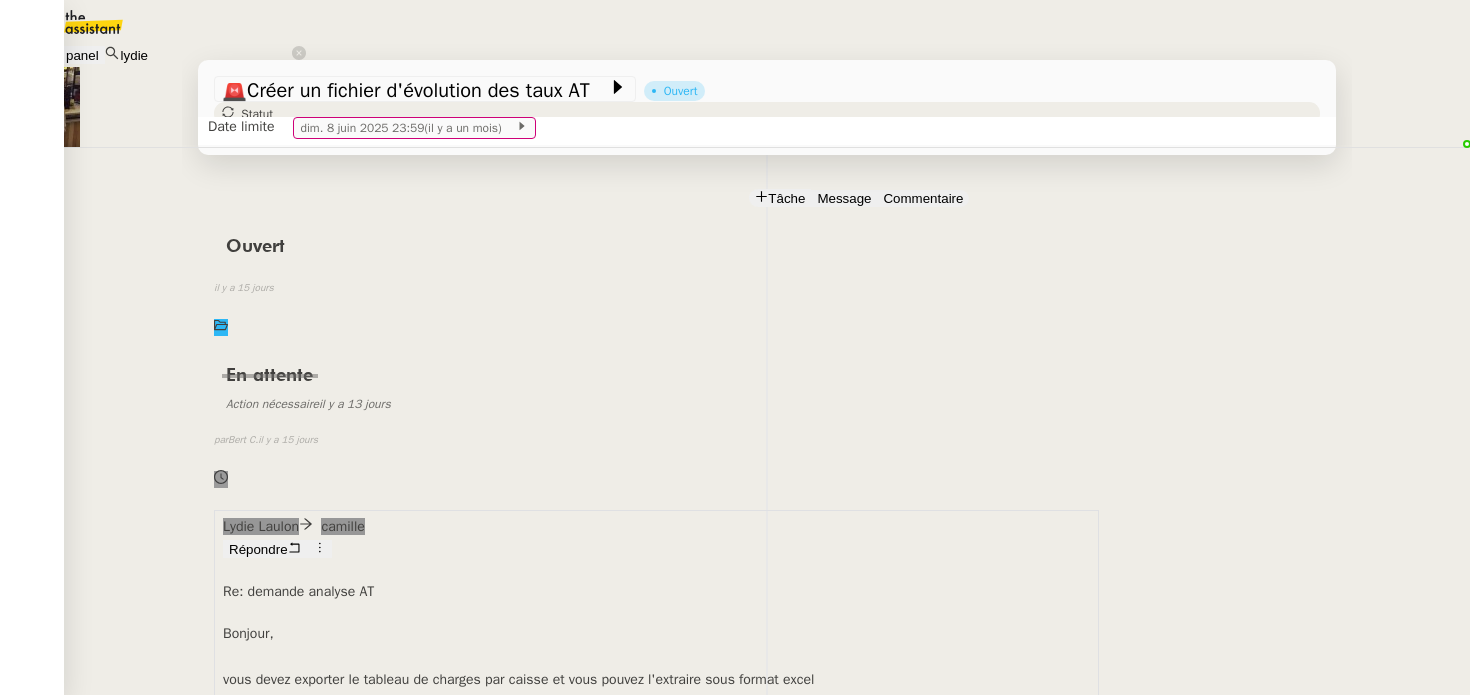 click on "Ouvert false il y a 15 jours" at bounding box center (767, 279) 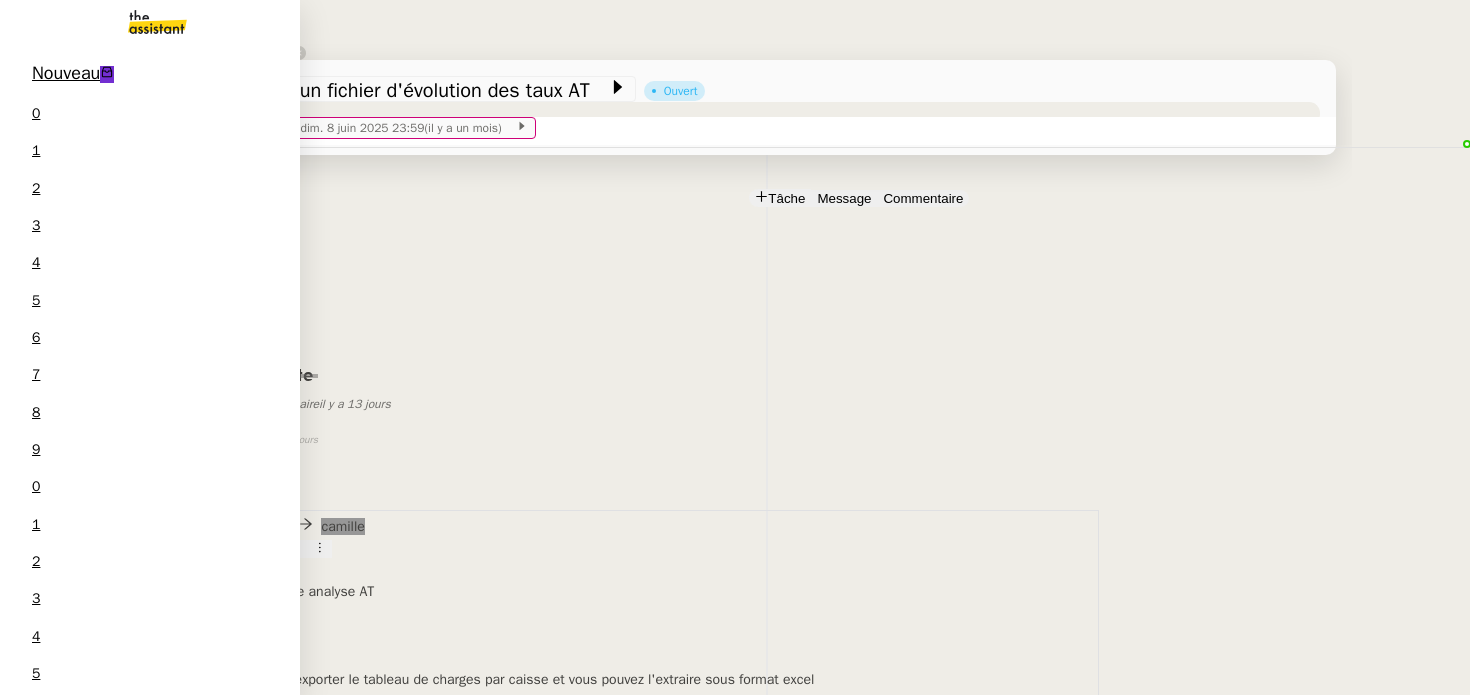 click on "Tableau des stocks" at bounding box center [100, 1943] 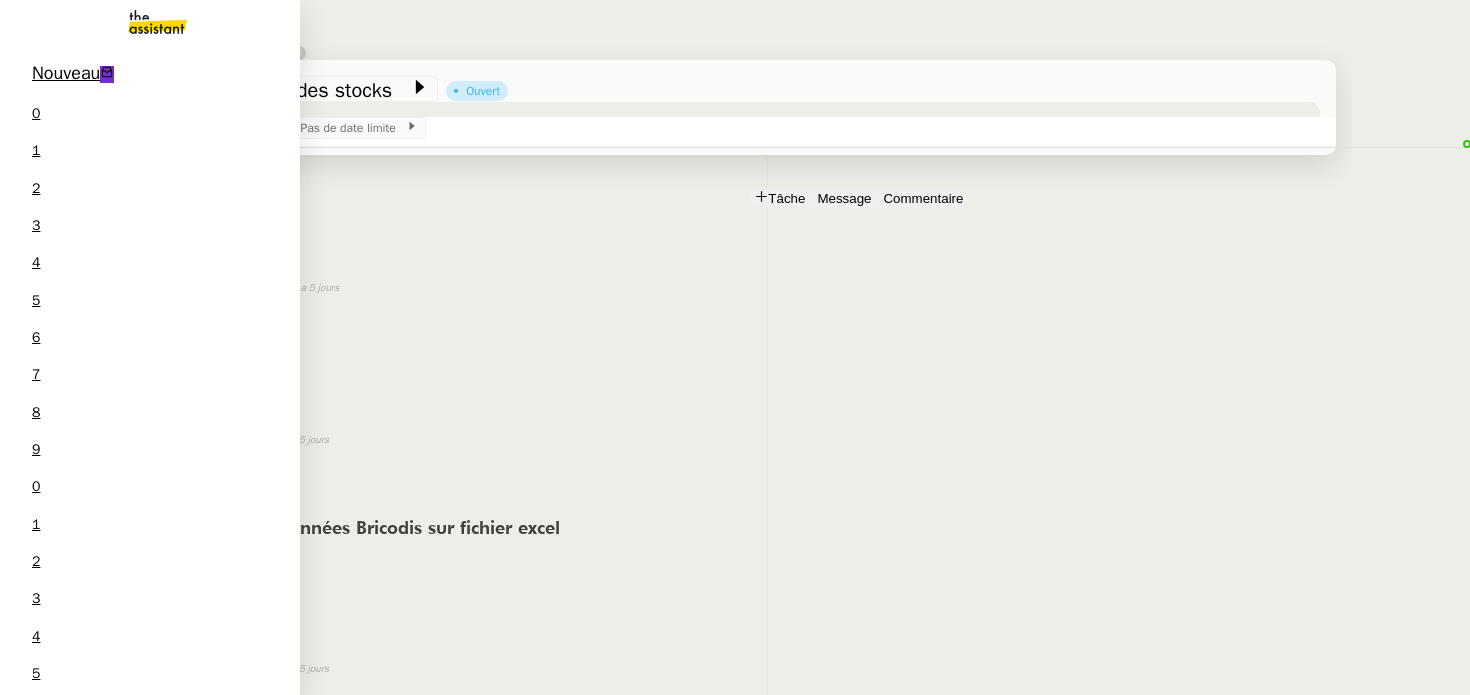 click on "Dossier CSV" at bounding box center [78, 2011] 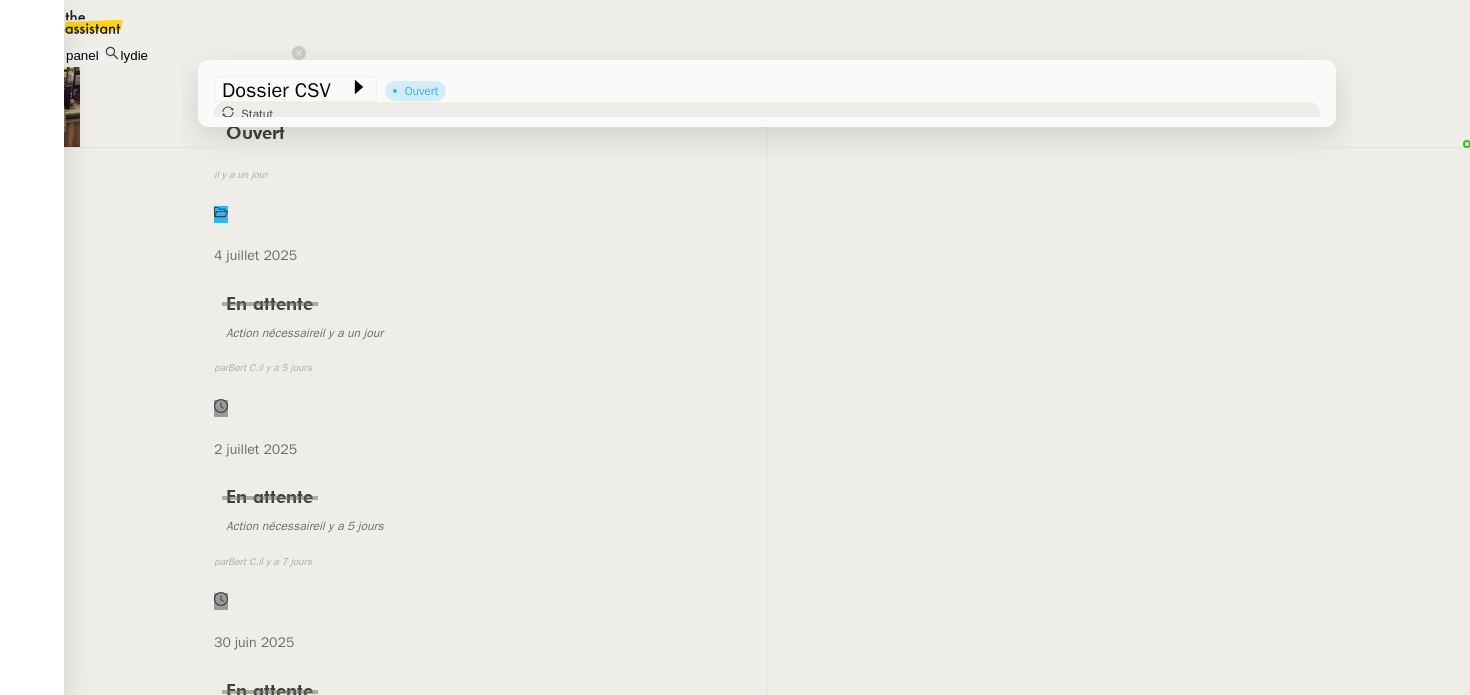 scroll, scrollTop: 354, scrollLeft: 0, axis: vertical 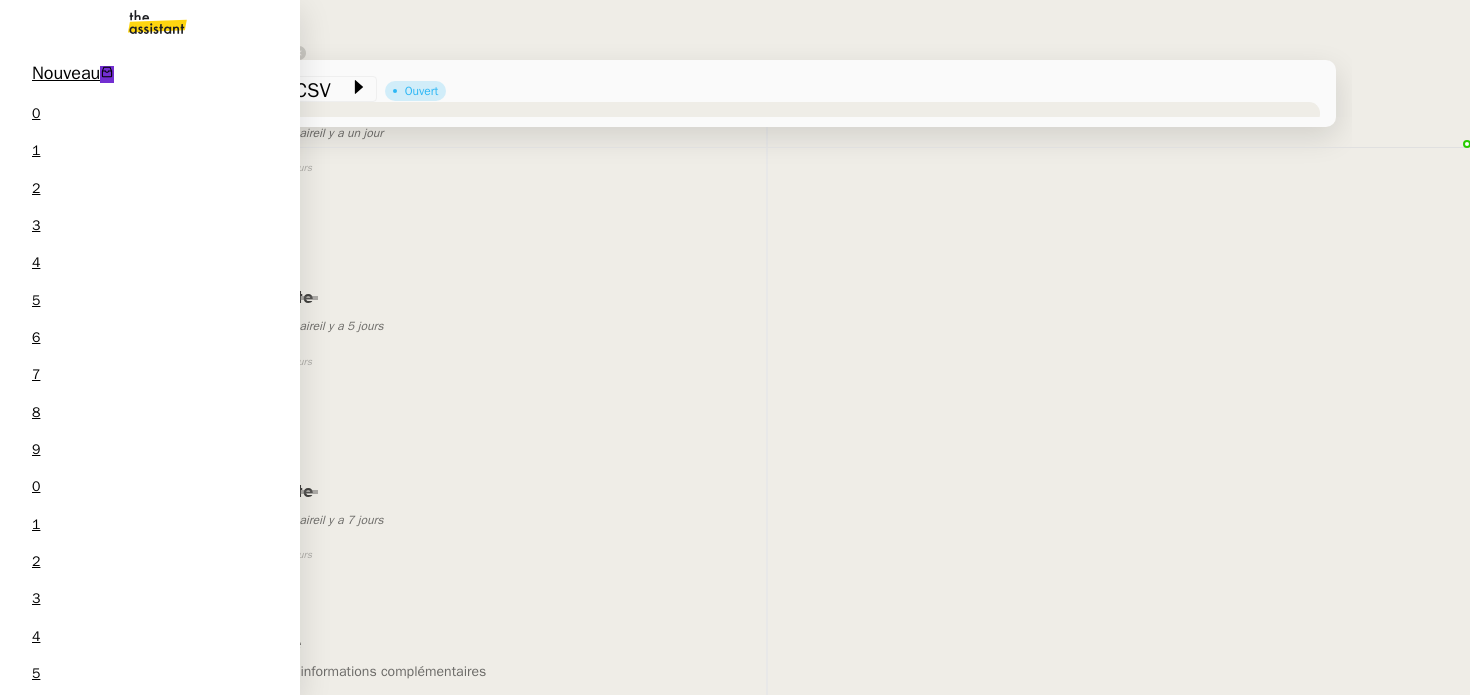 click on "Nouveau" at bounding box center (66, 73) 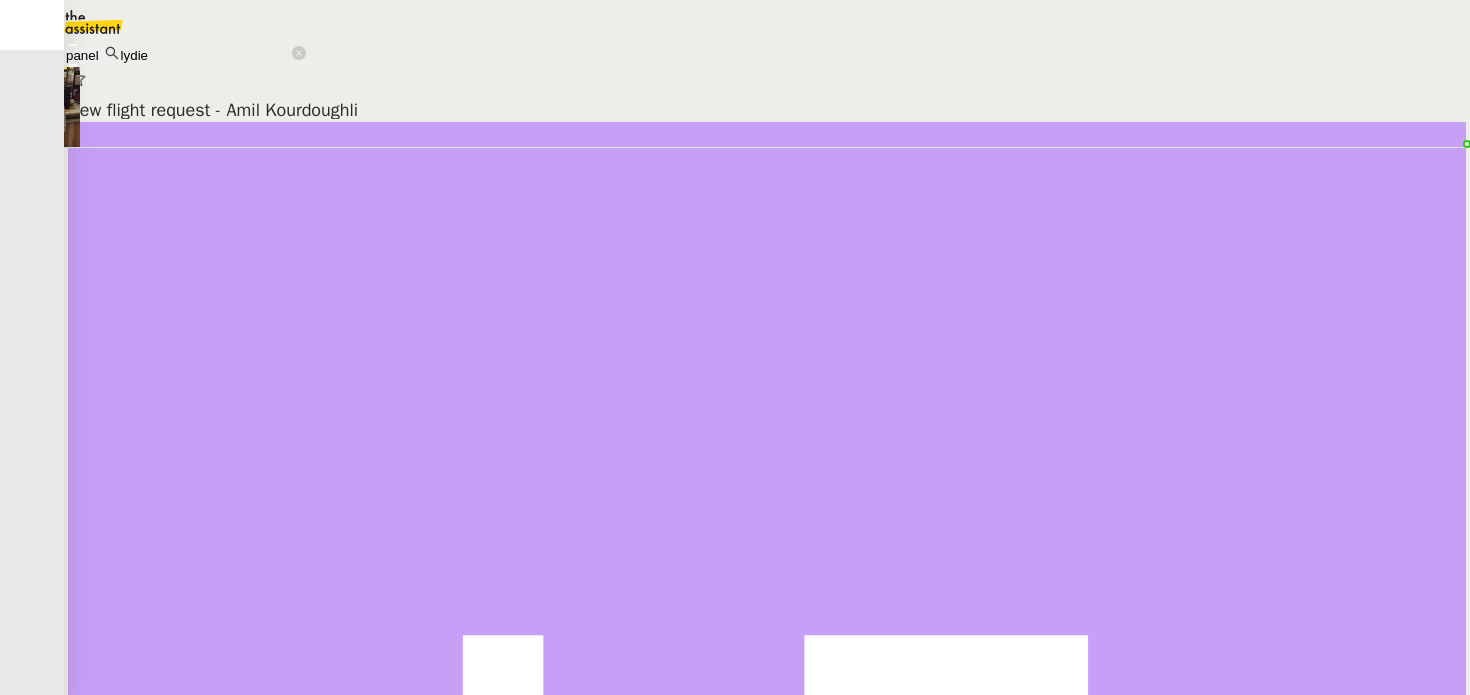 click on "lydie" at bounding box center [205, 55] 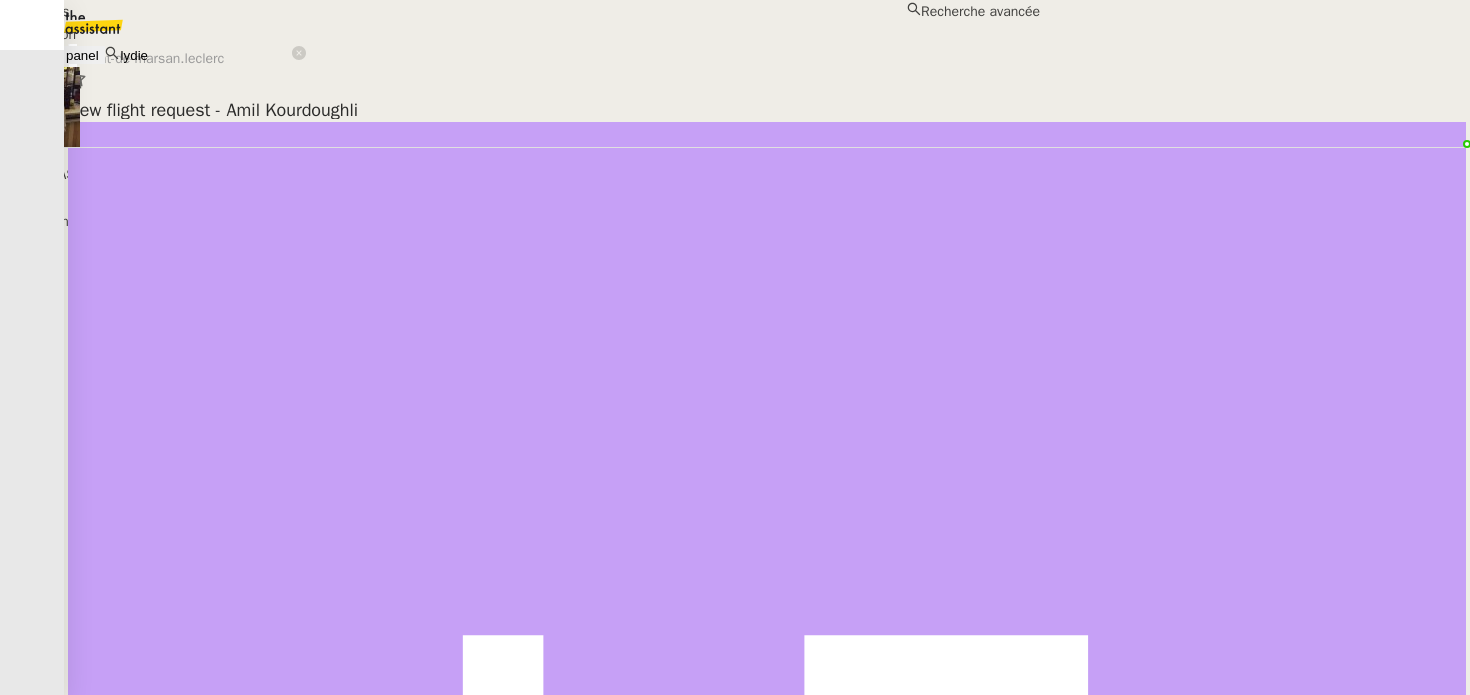 click on "lydie" at bounding box center [205, 55] 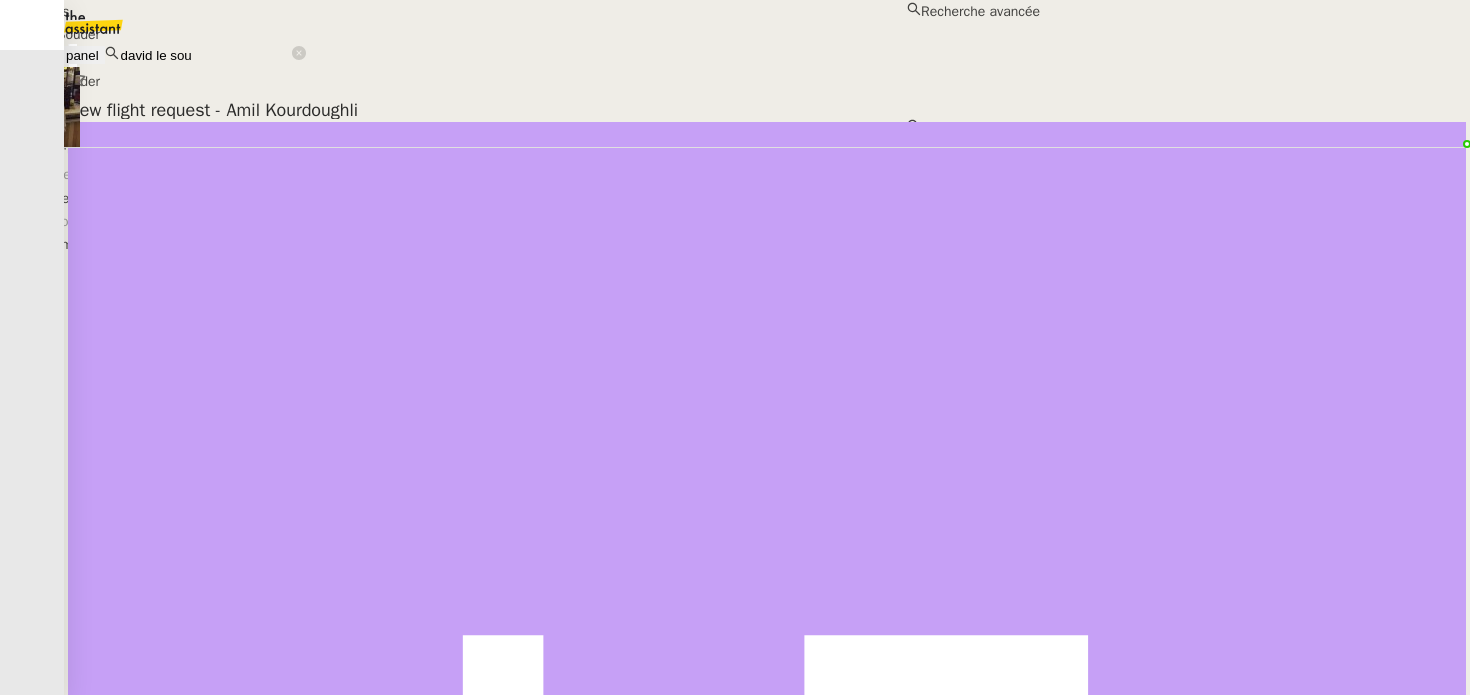 click on "David Le Souder" at bounding box center [520, 34] 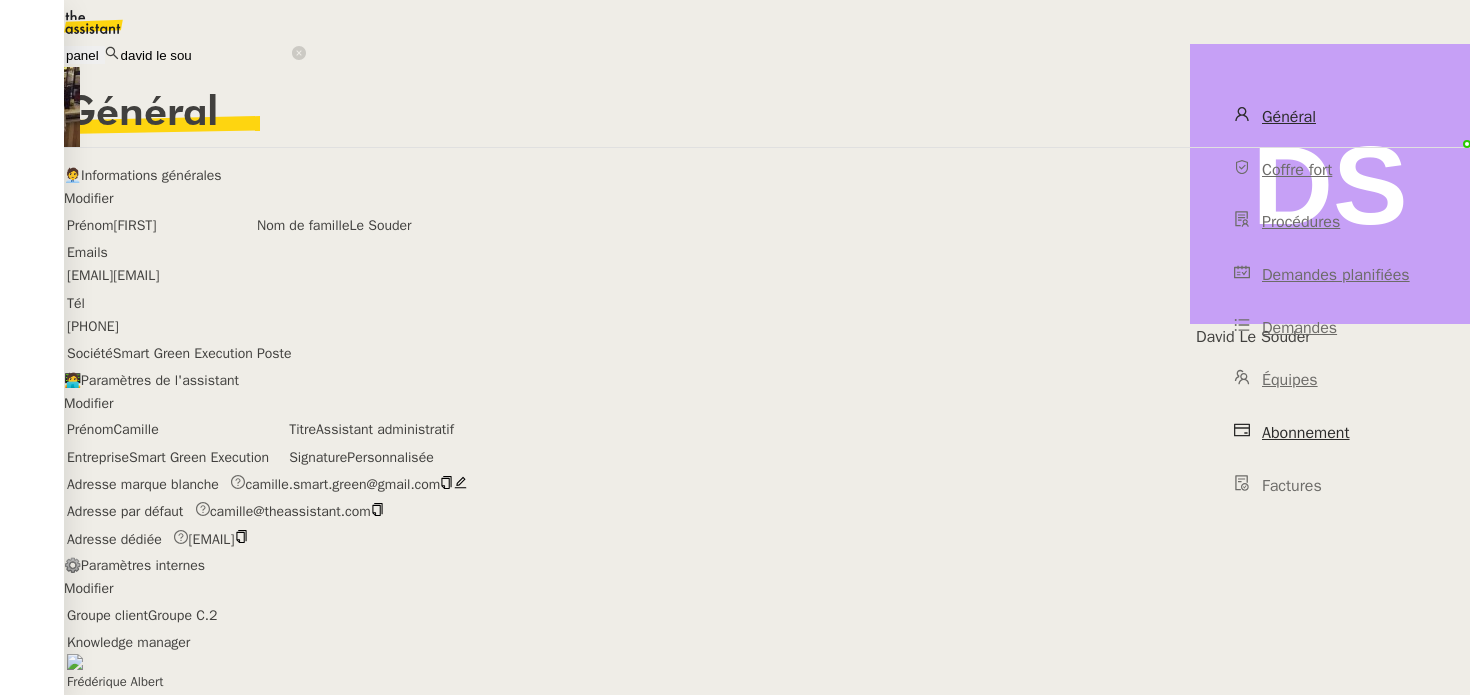 click on "Abonnement" at bounding box center (1306, 433) 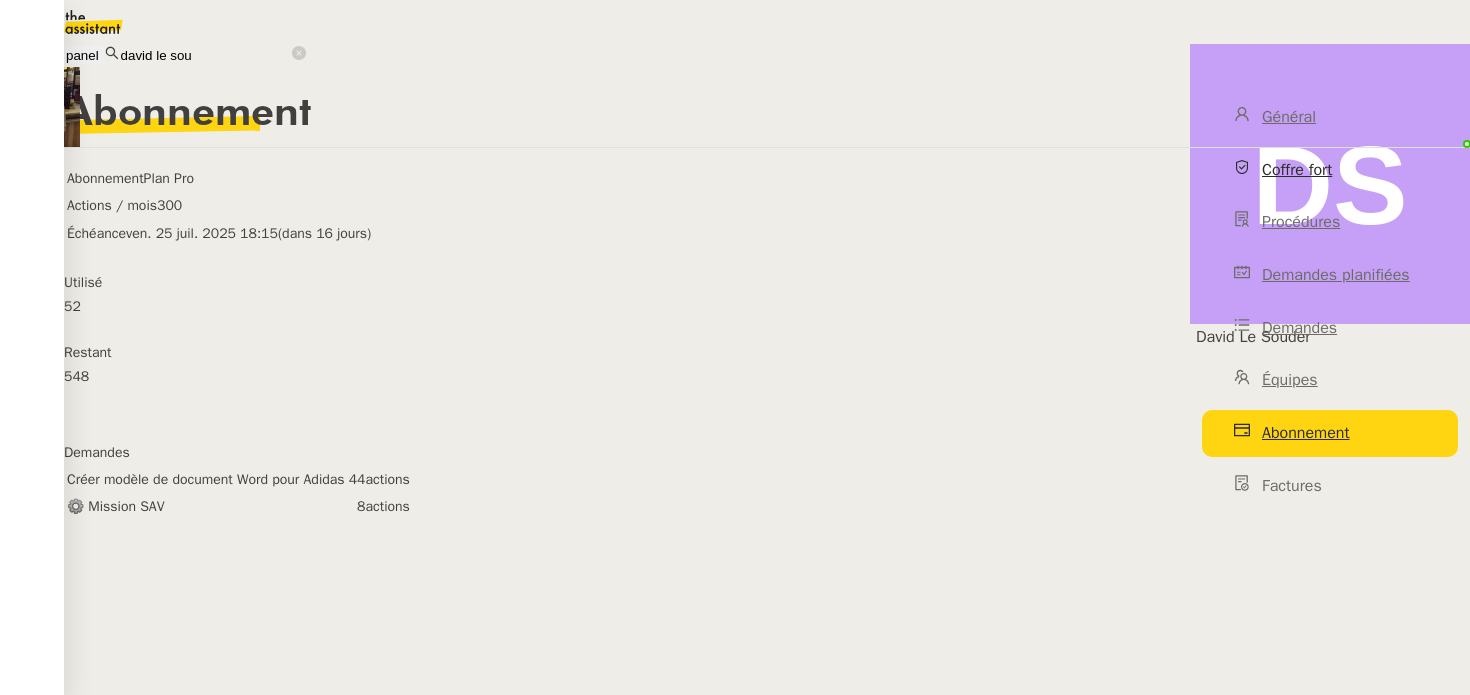 click on "Coffre fort" at bounding box center (1297, 170) 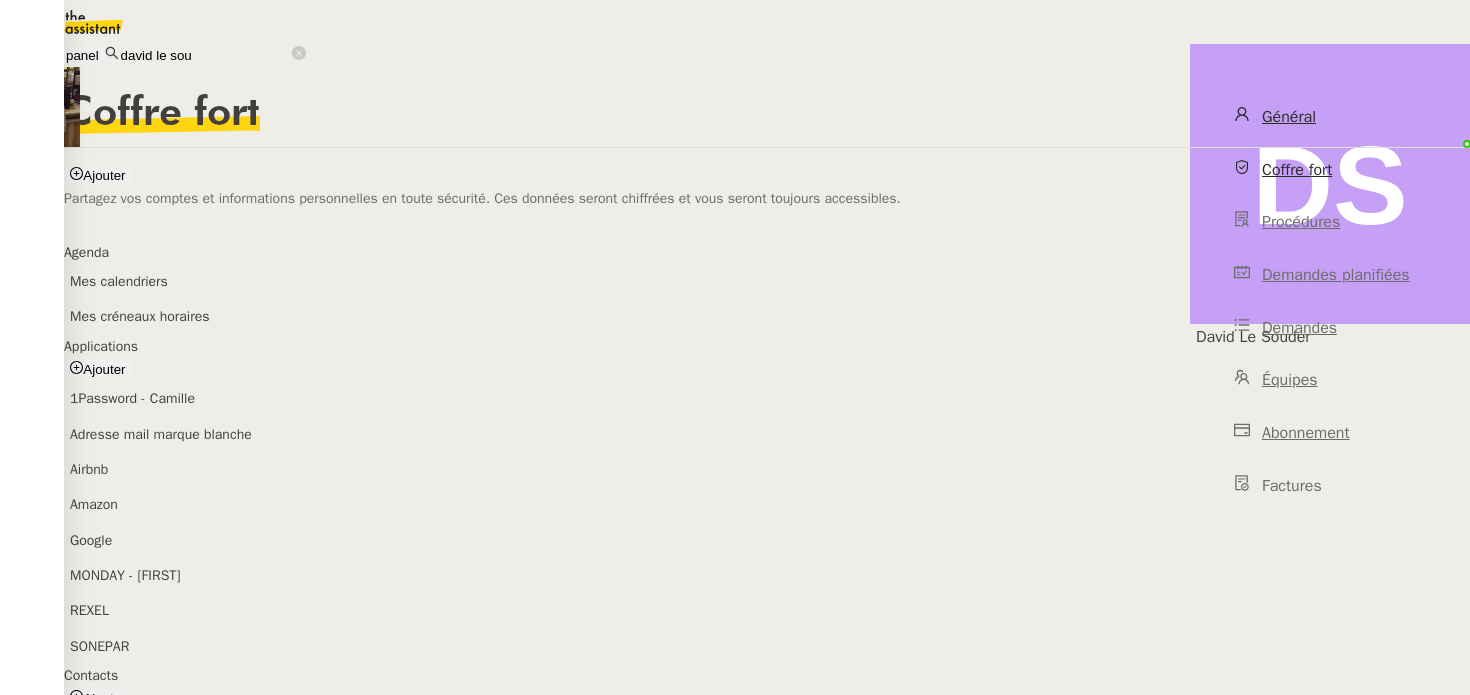 click on "Général" at bounding box center (1330, 117) 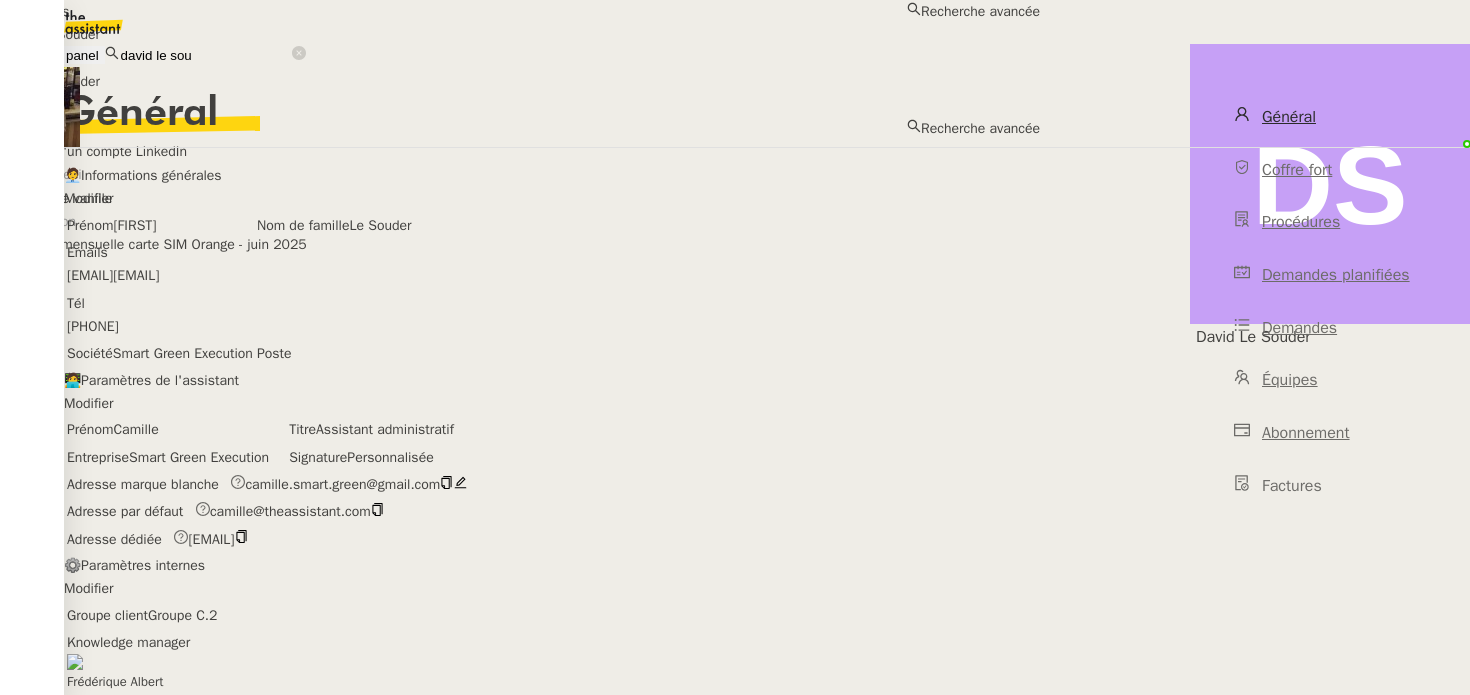 click on "david le sou" at bounding box center [205, 55] 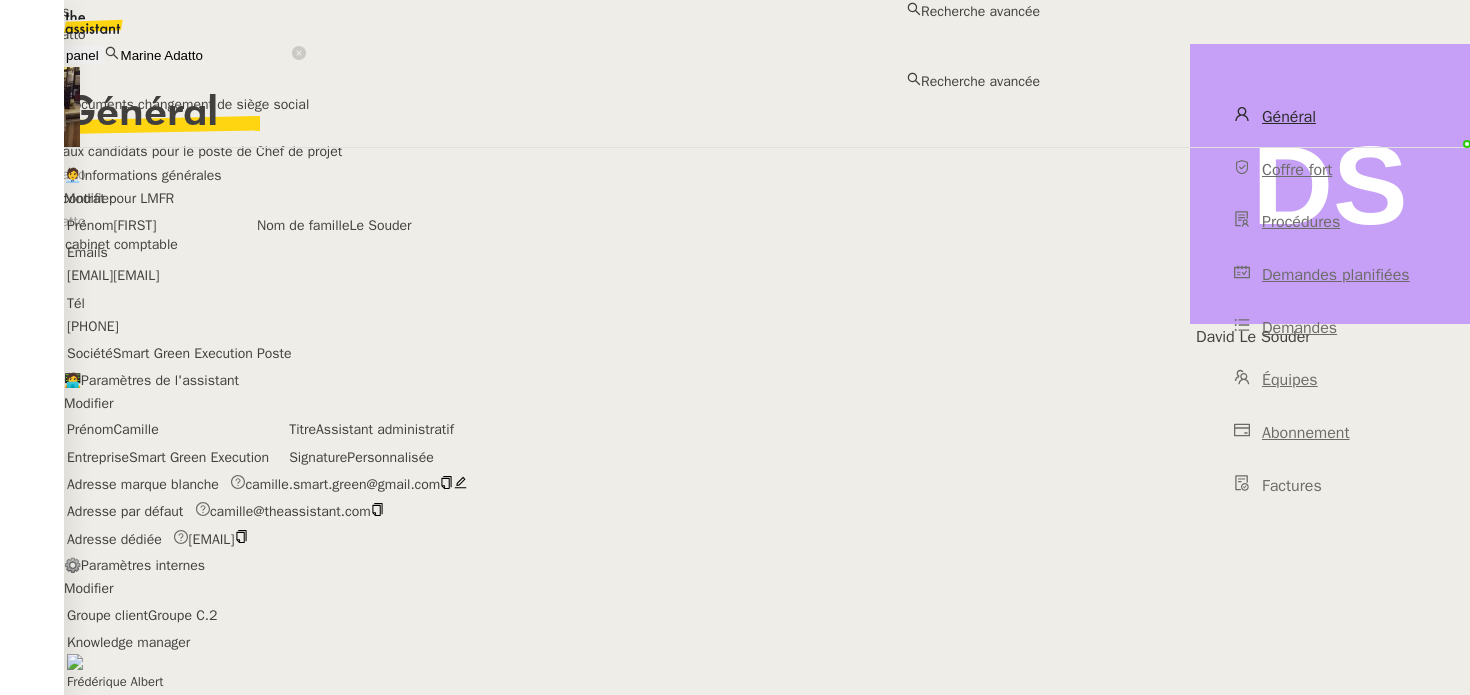 click on "Marine Adatto" at bounding box center (520, 34) 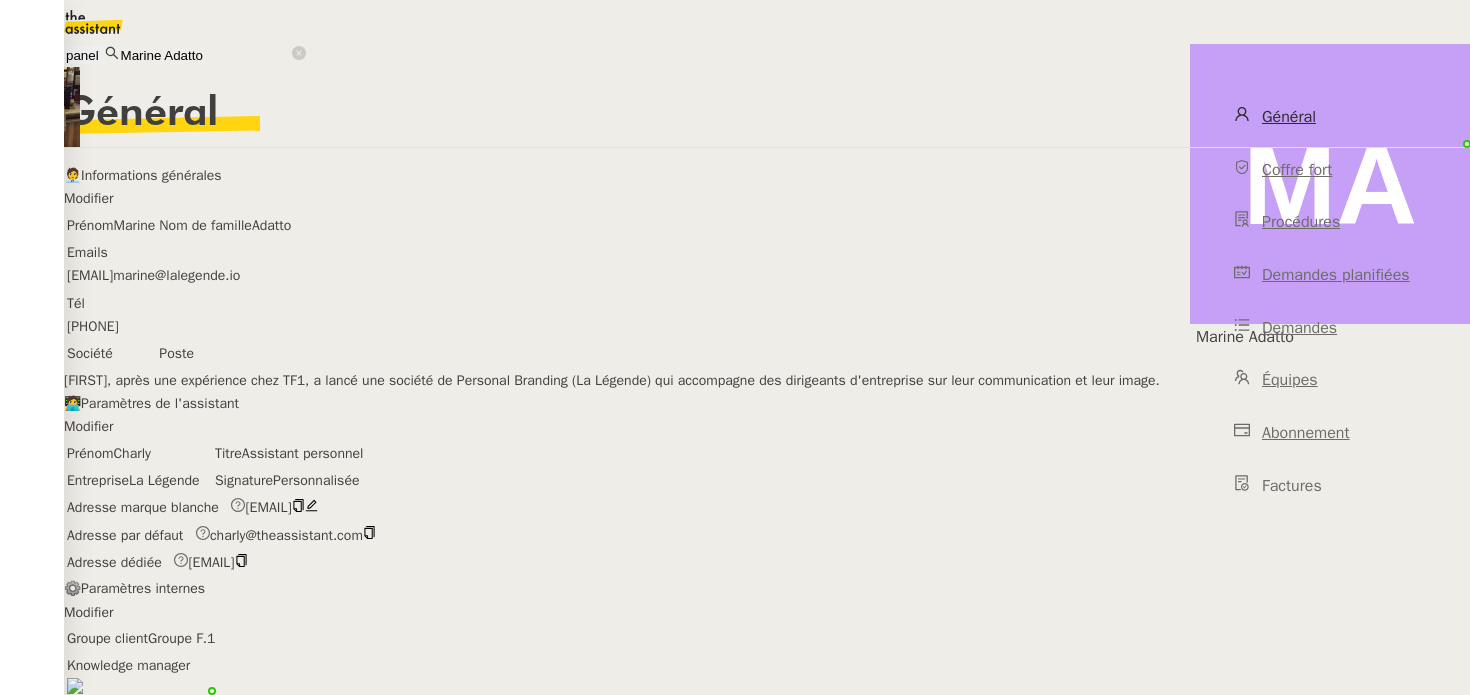 click on "Marine Adatto" at bounding box center [205, 55] 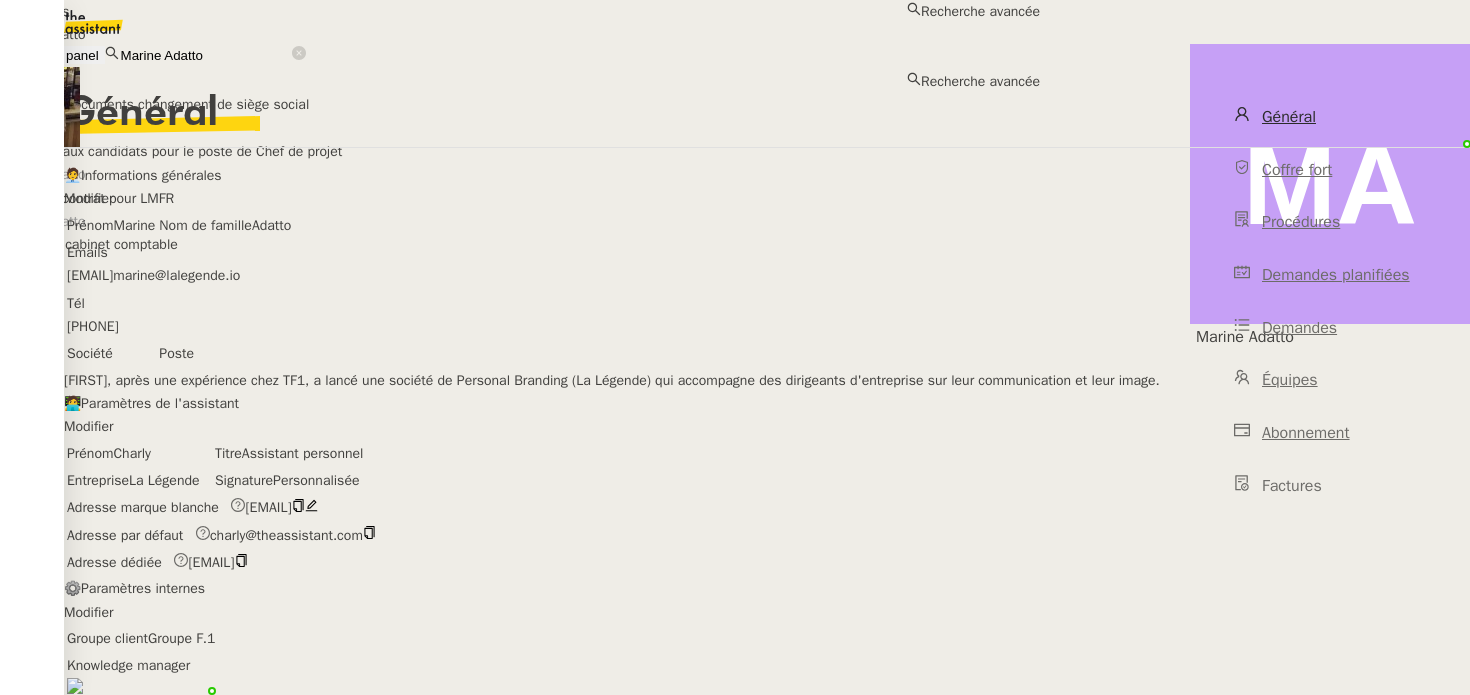 click on "Marine Adatto" at bounding box center [205, 55] 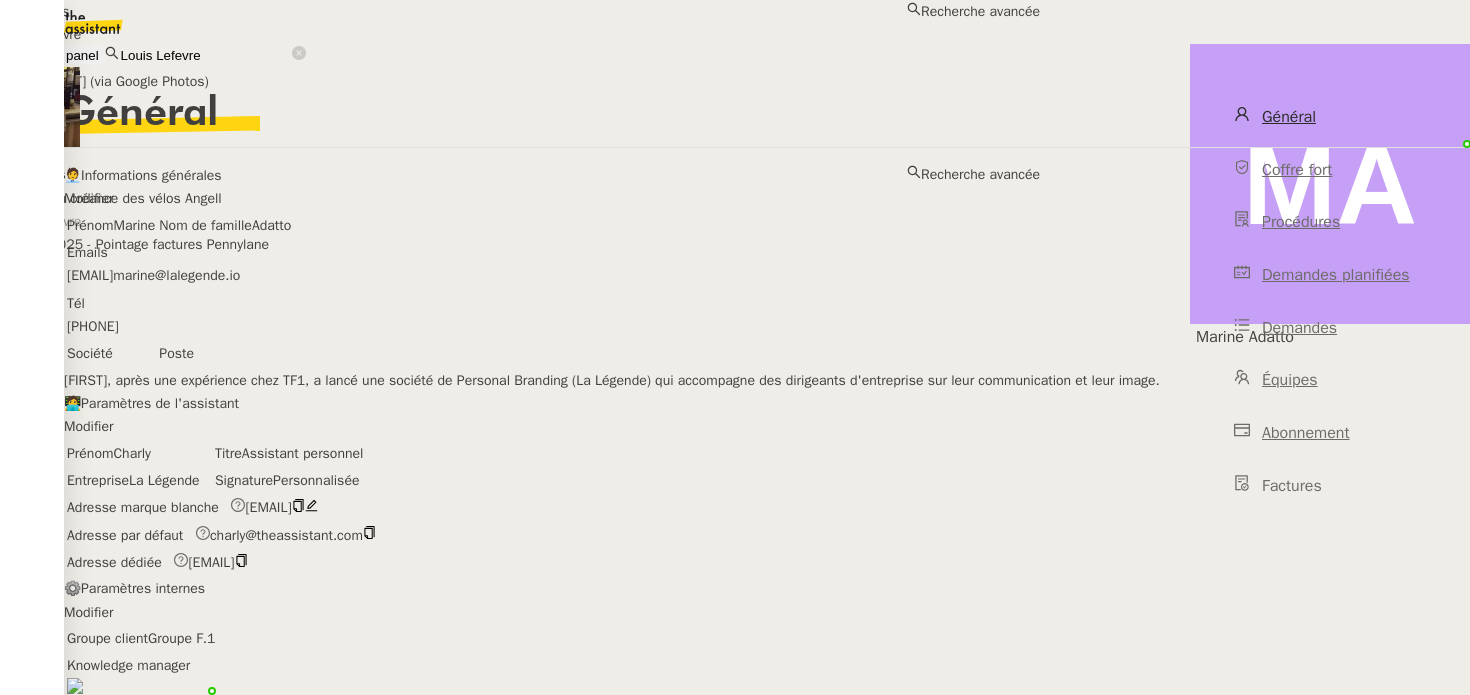 click on "Louis Lefevre" at bounding box center [520, 34] 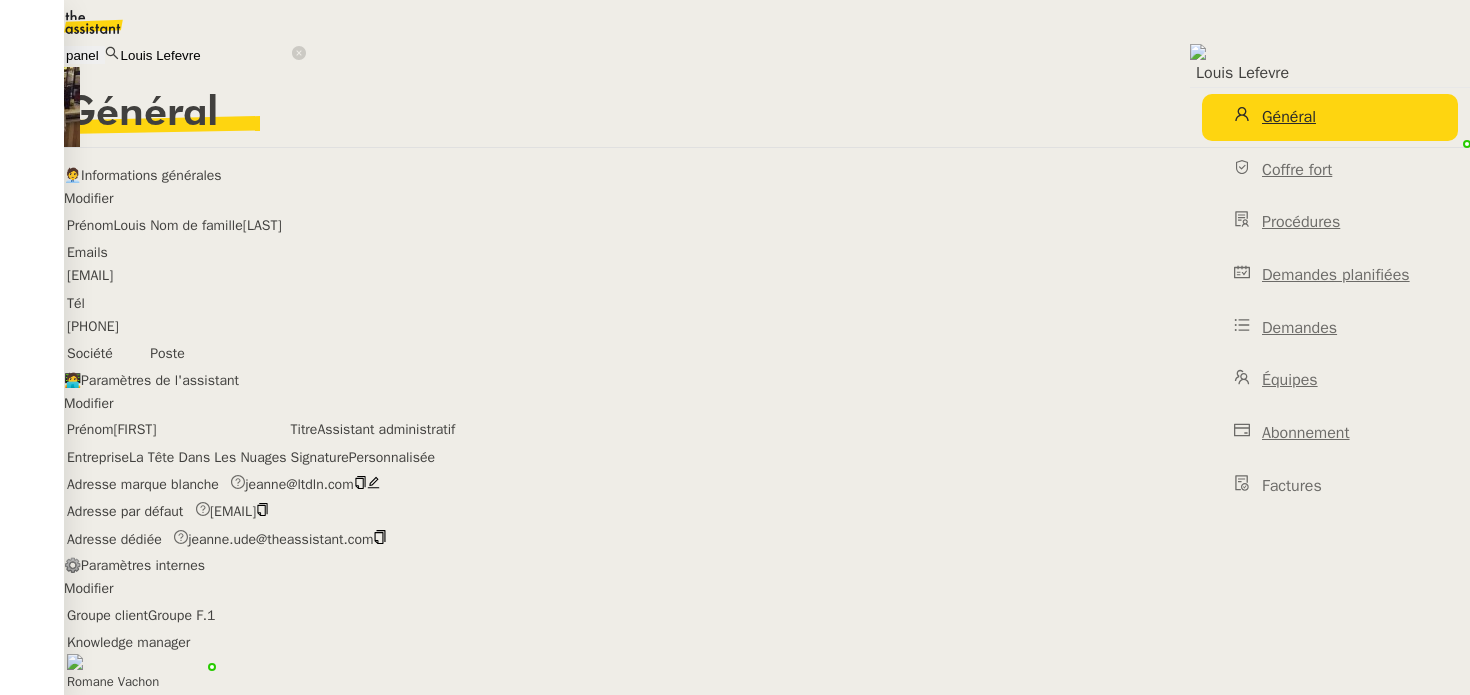 click on "Louis Lefevre" at bounding box center [205, 55] 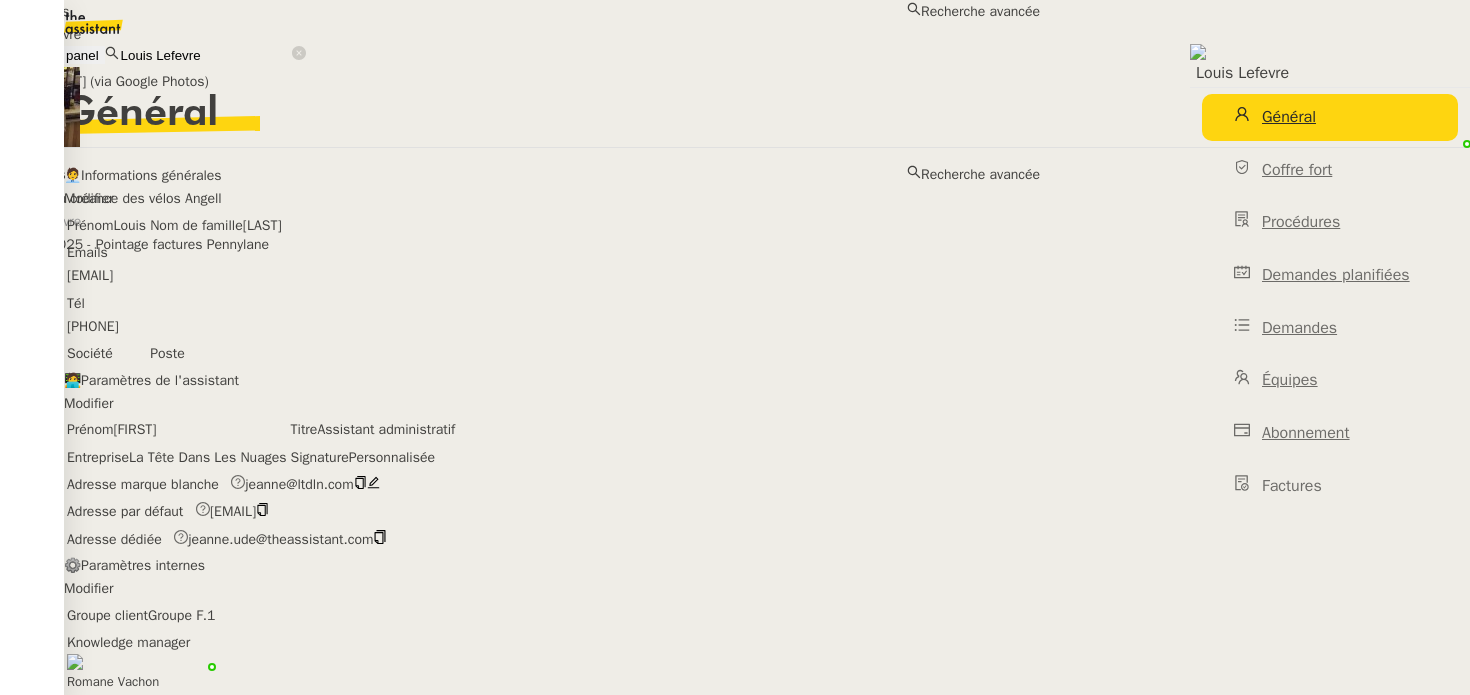 click on "Louis Lefevre" at bounding box center [205, 55] 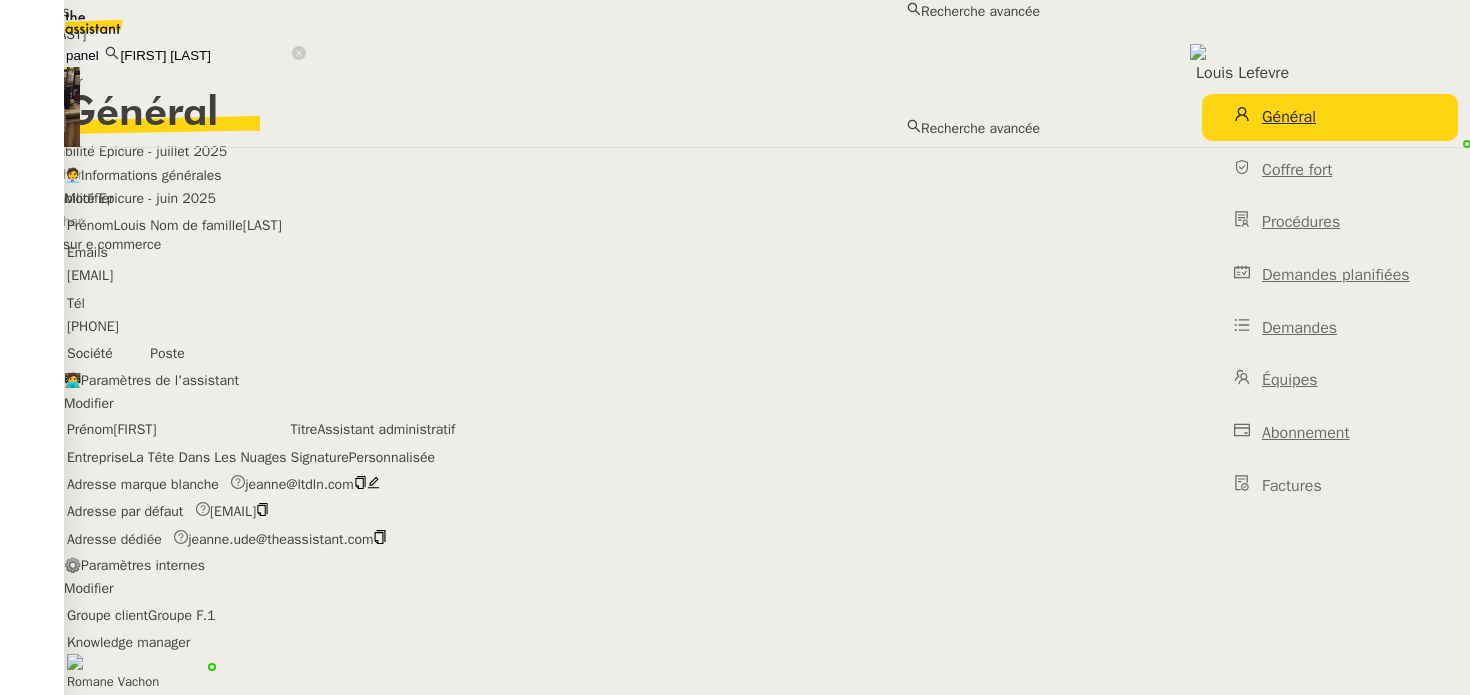 click on "[FIRST] [LAST]" at bounding box center (520, 34) 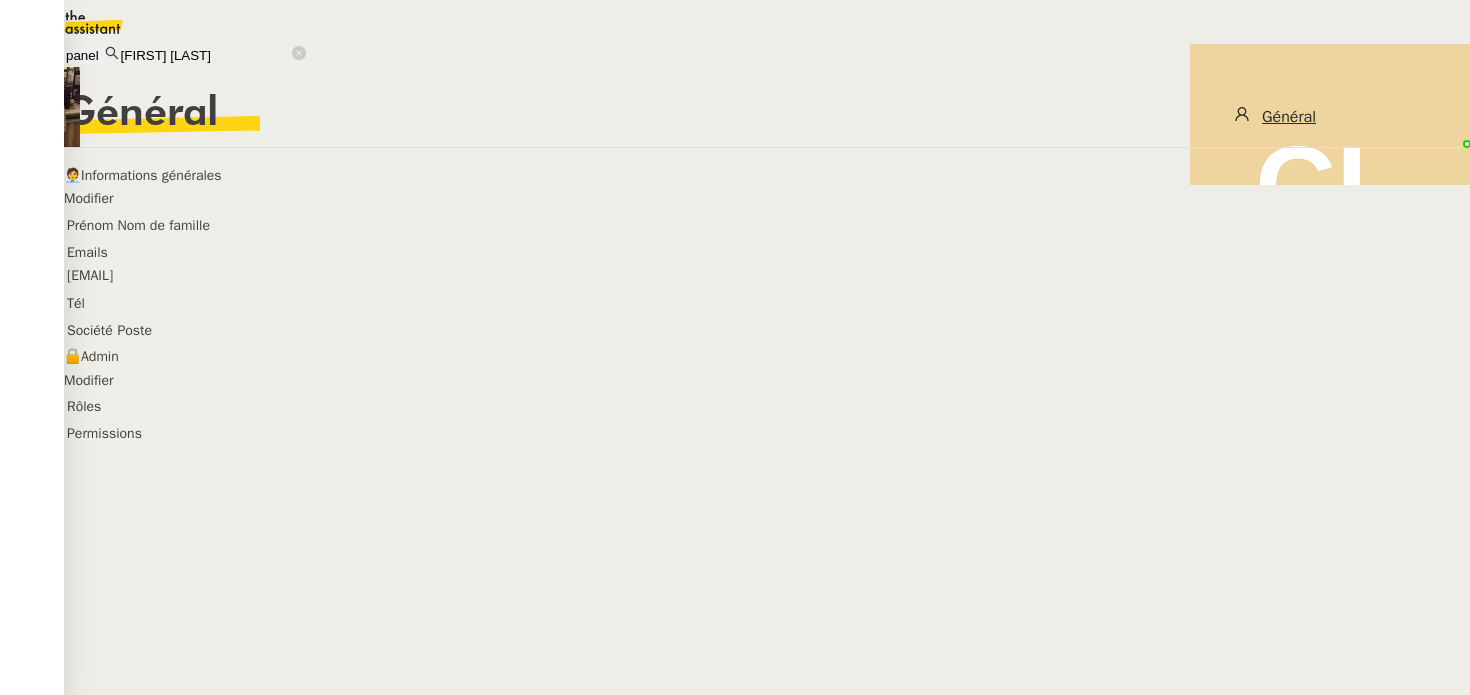 click on "[FIRST] [LAST]" at bounding box center [205, 55] 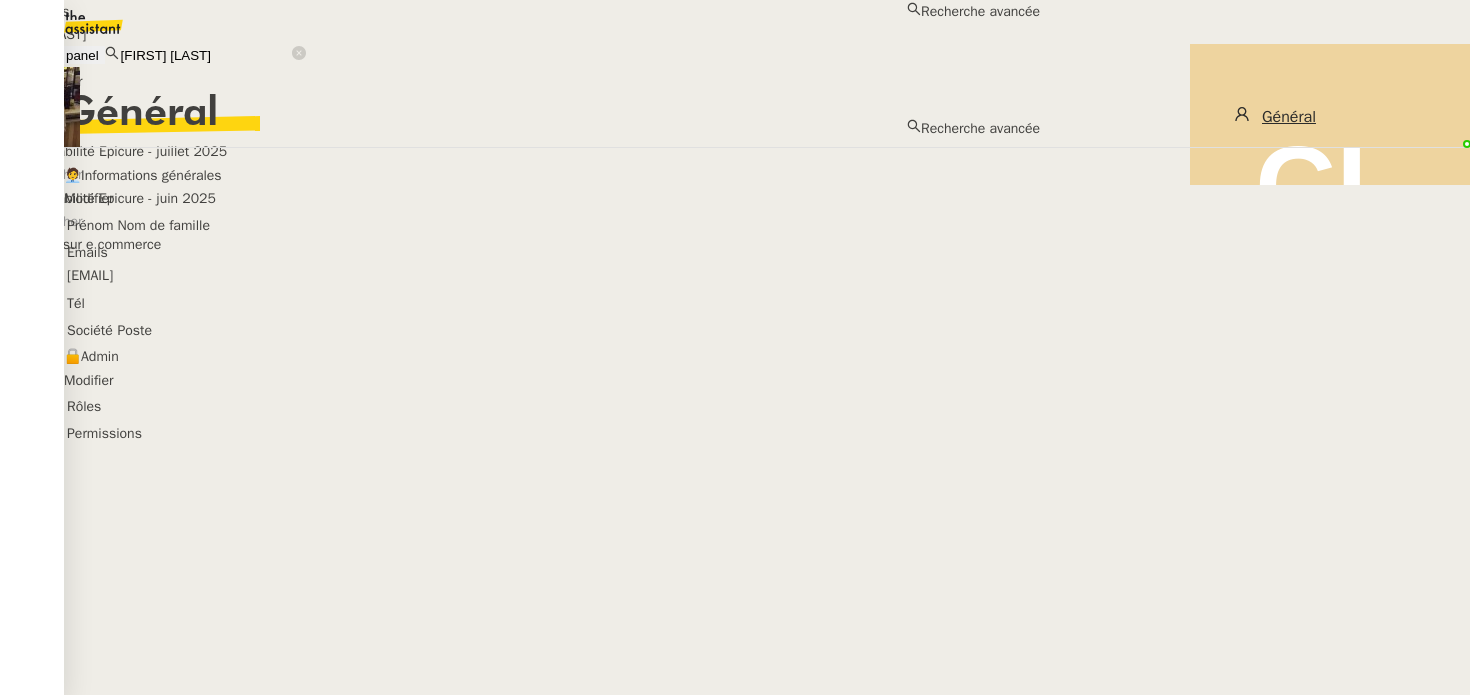 click on "Cindy  Larcher" at bounding box center (520, 81) 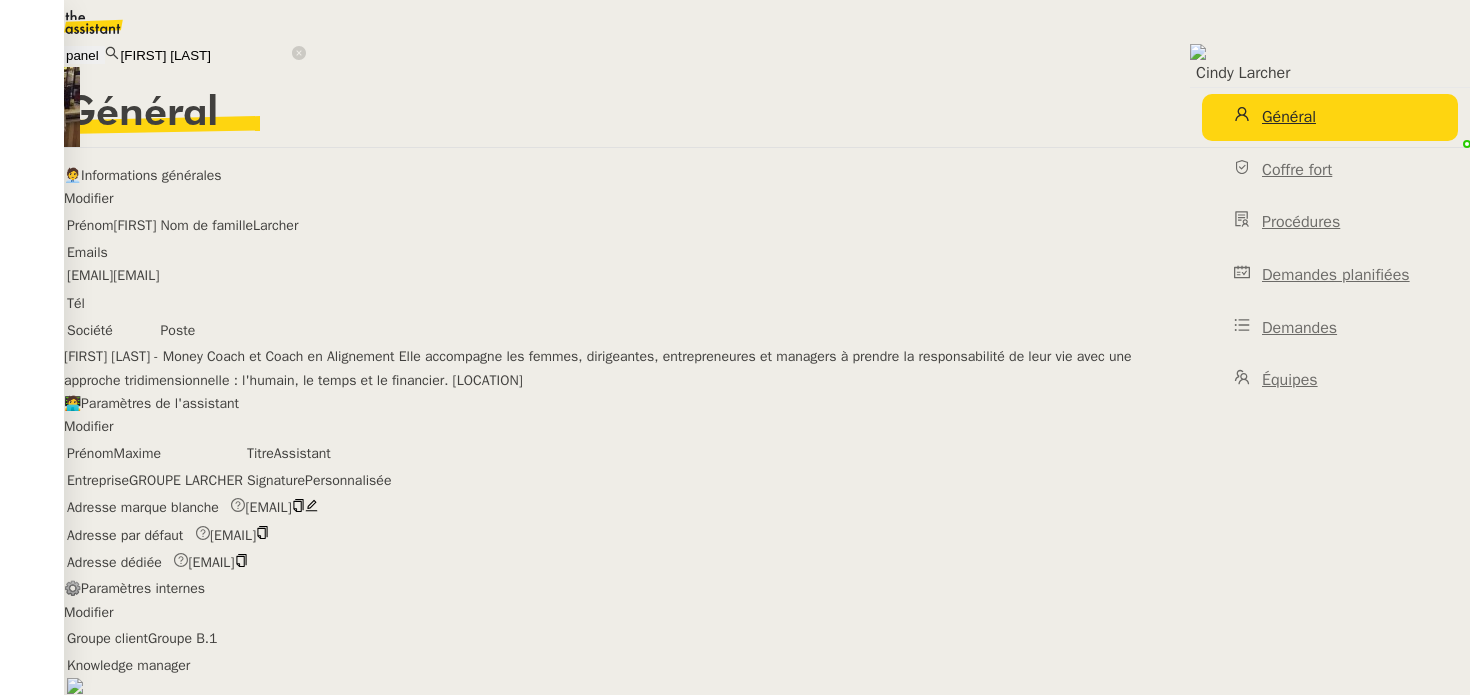 click on "[FIRST] [LAST]" at bounding box center (205, 55) 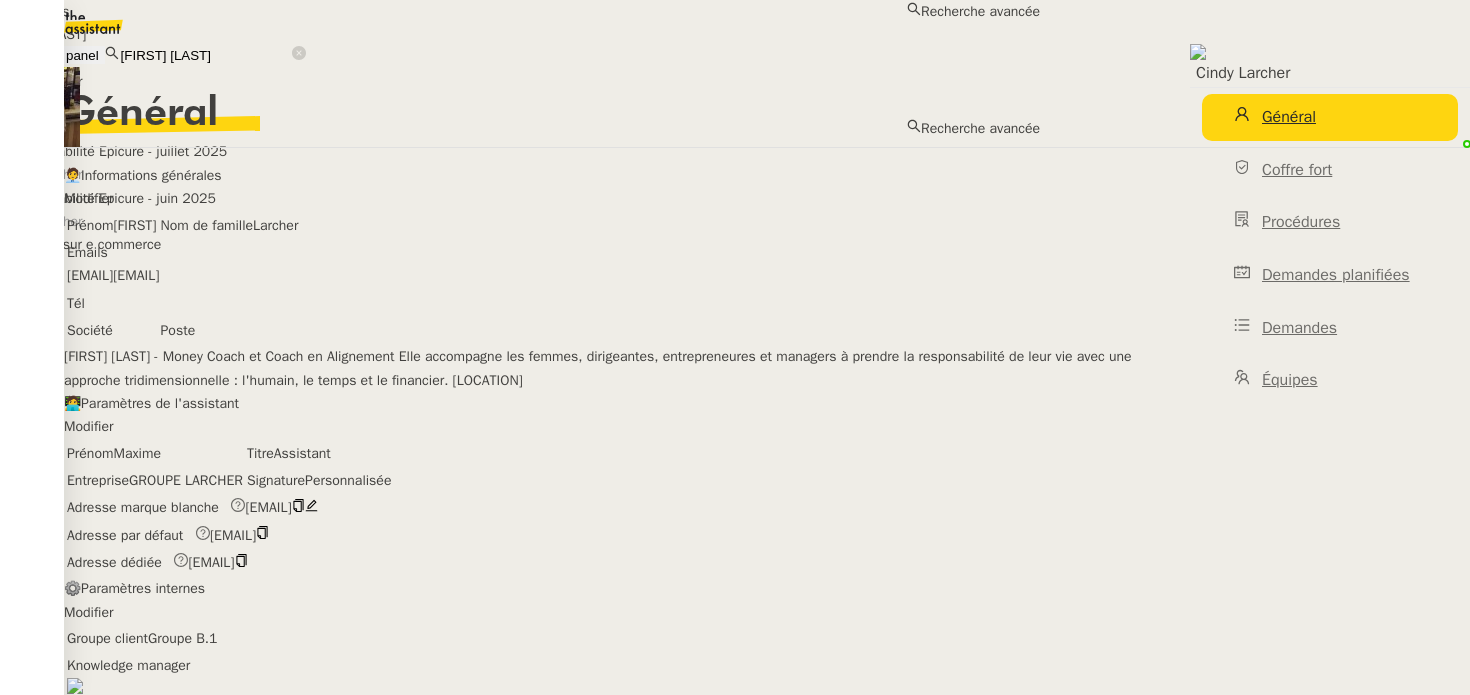 click on "[FIRST] [LAST]" at bounding box center [205, 55] 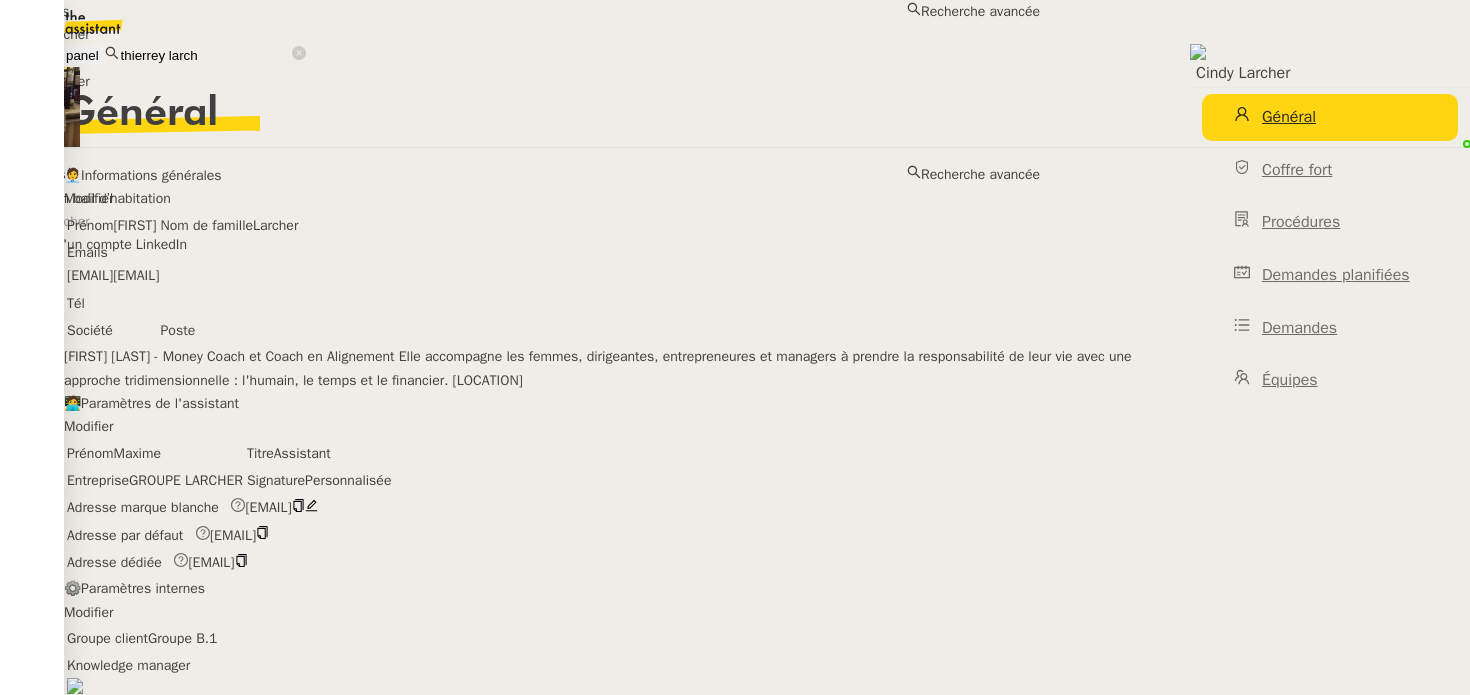 click on "Thierry Larcher" at bounding box center (520, 34) 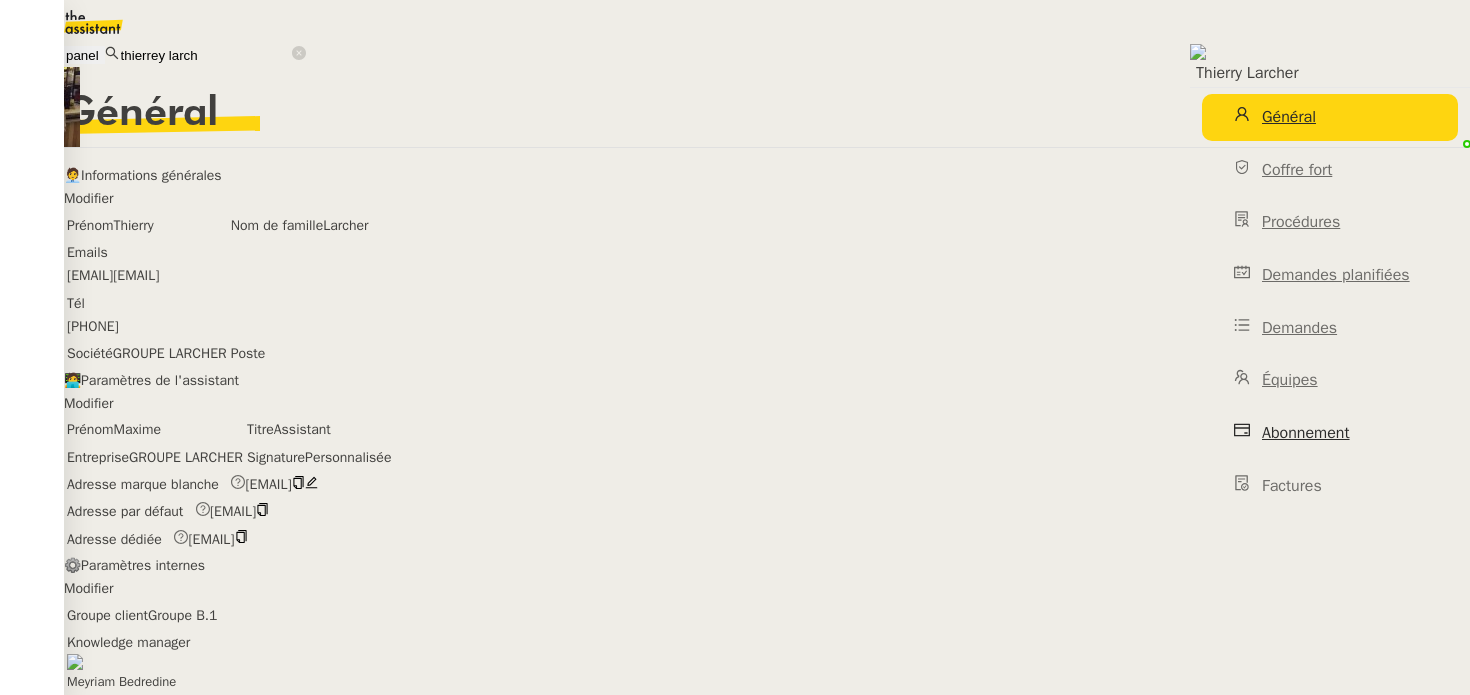 click on "Abonnement" at bounding box center [1306, 433] 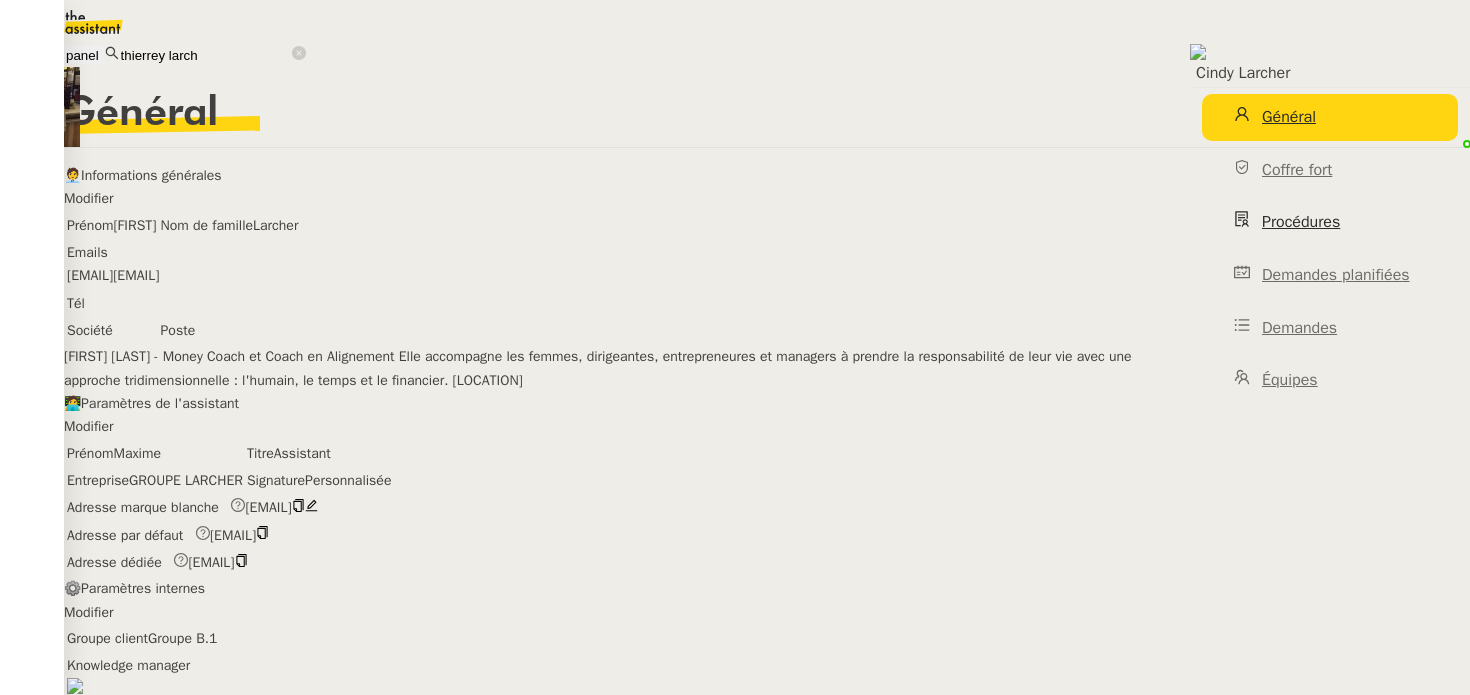 click on "Procédures" at bounding box center (1330, 222) 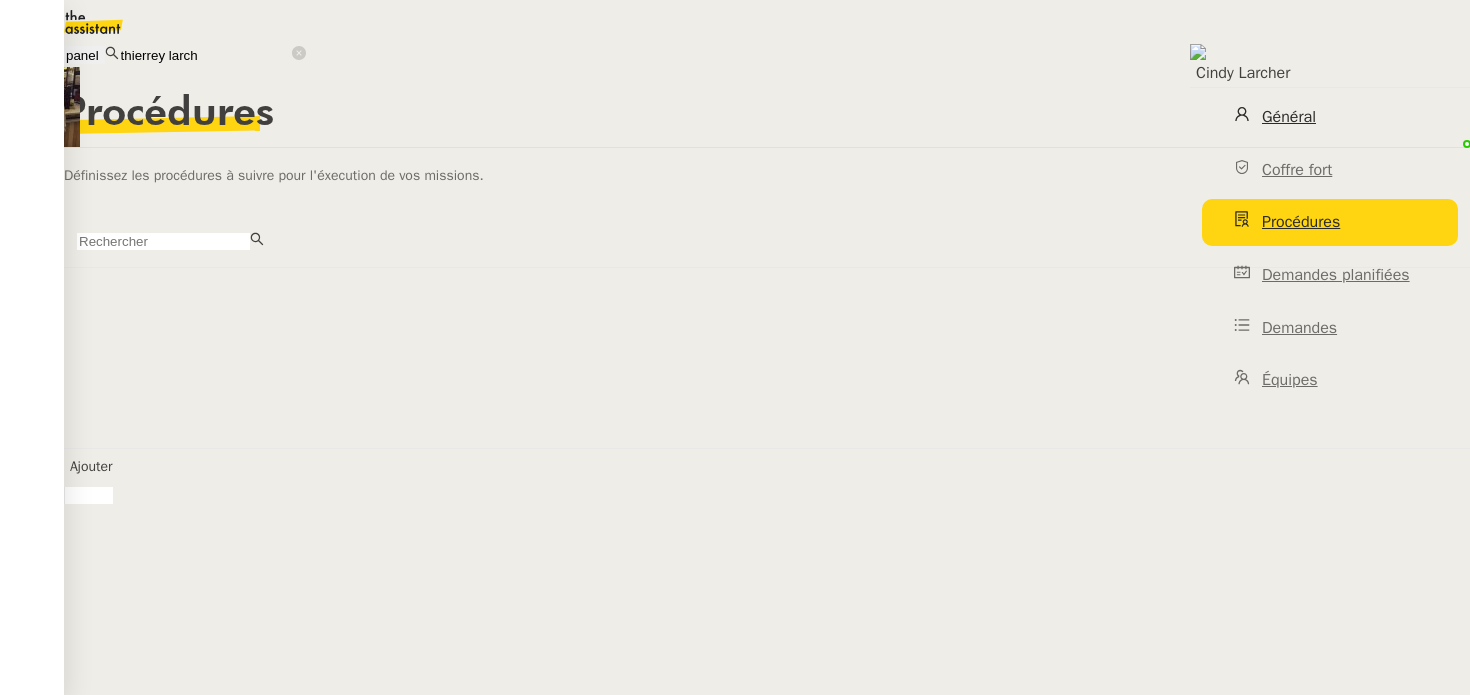click on "Général" at bounding box center [1330, 117] 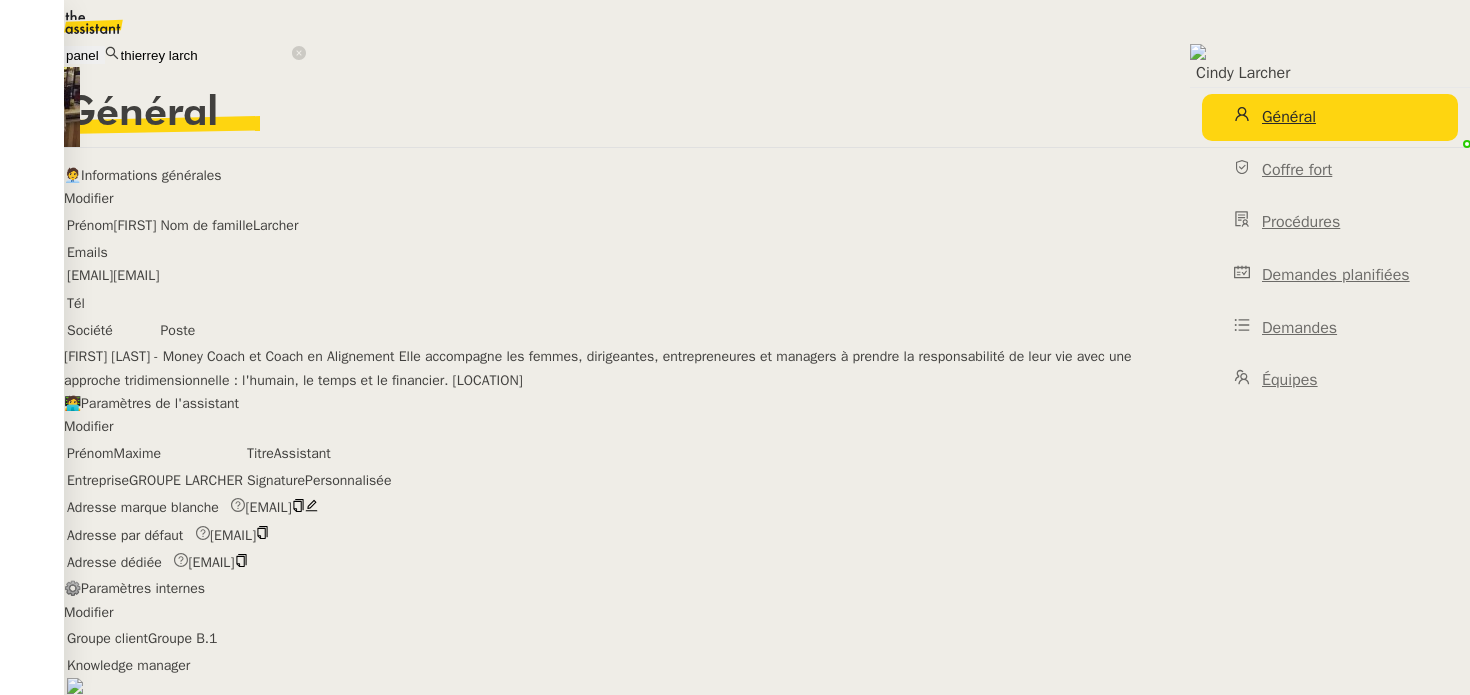 scroll, scrollTop: 167, scrollLeft: 0, axis: vertical 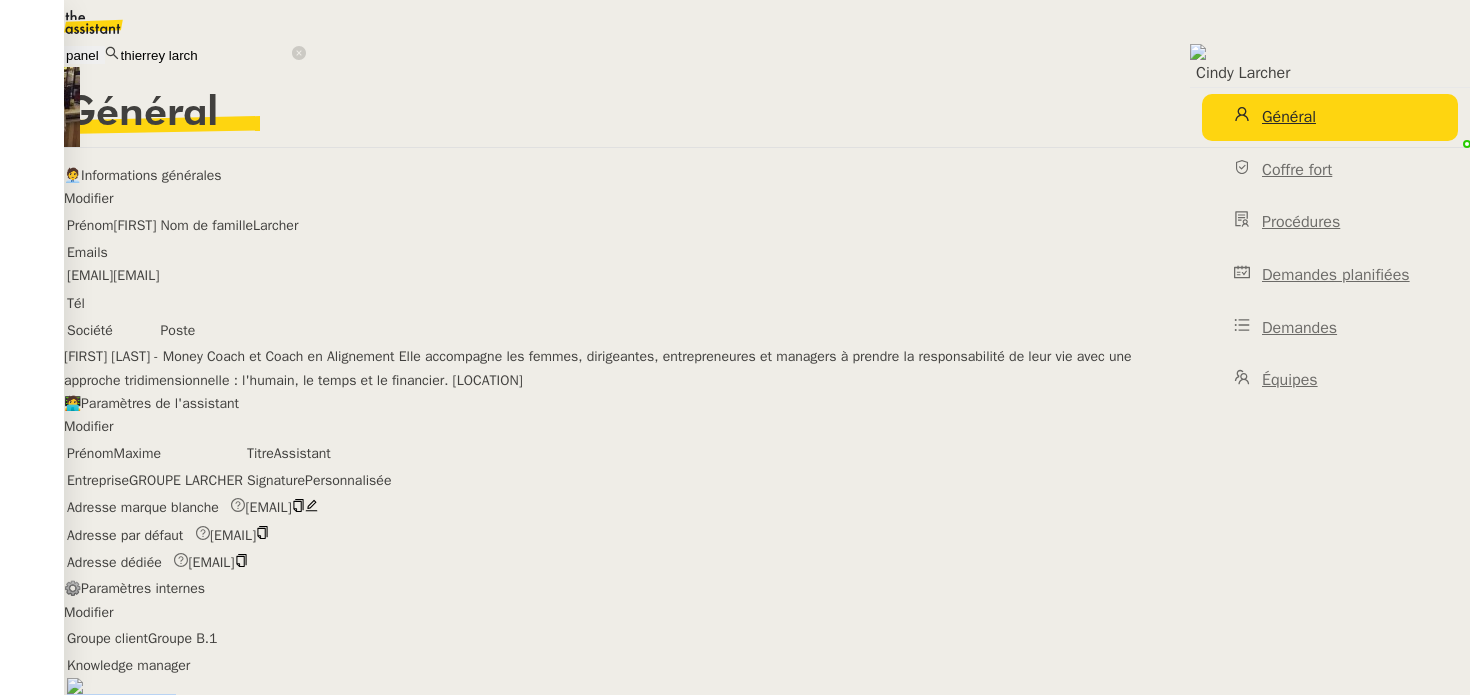 drag, startPoint x: 575, startPoint y: 498, endPoint x: 635, endPoint y: 496, distance: 60.033325 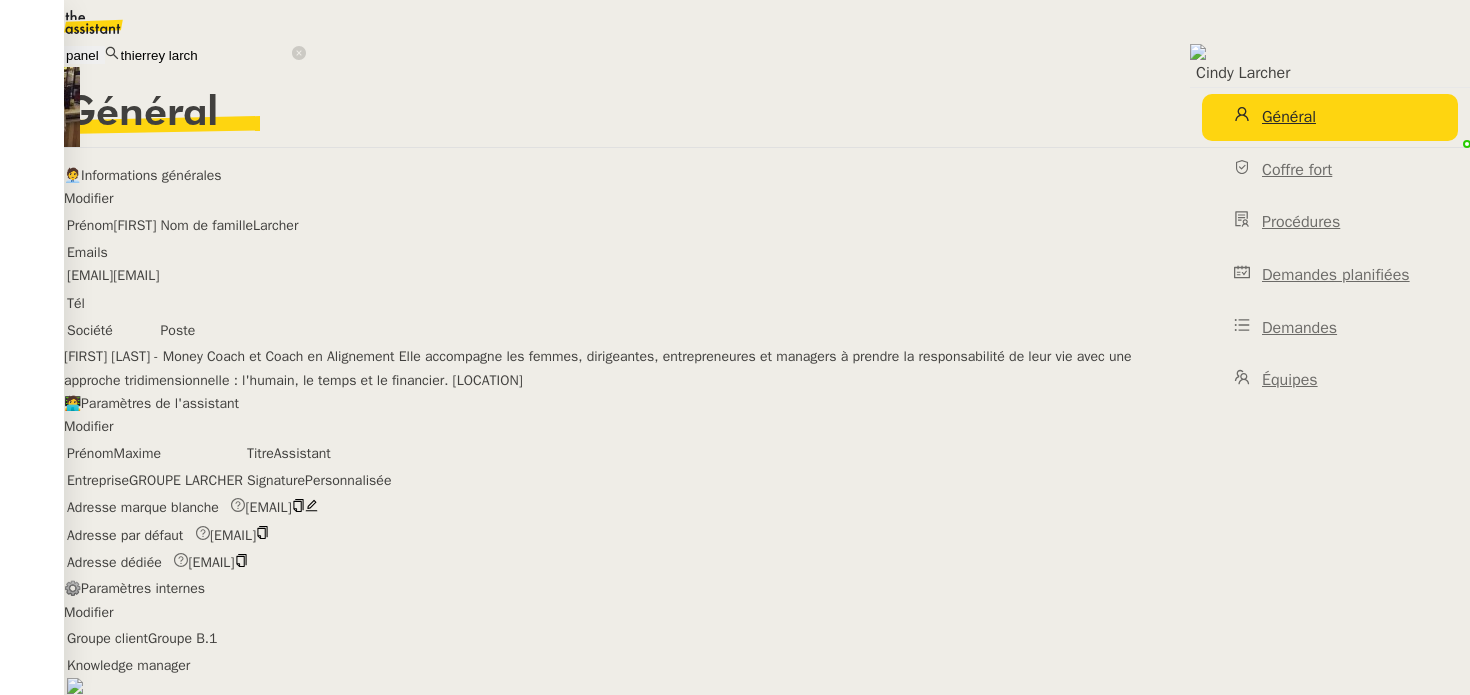 click on "thierrey larch" at bounding box center (205, 55) 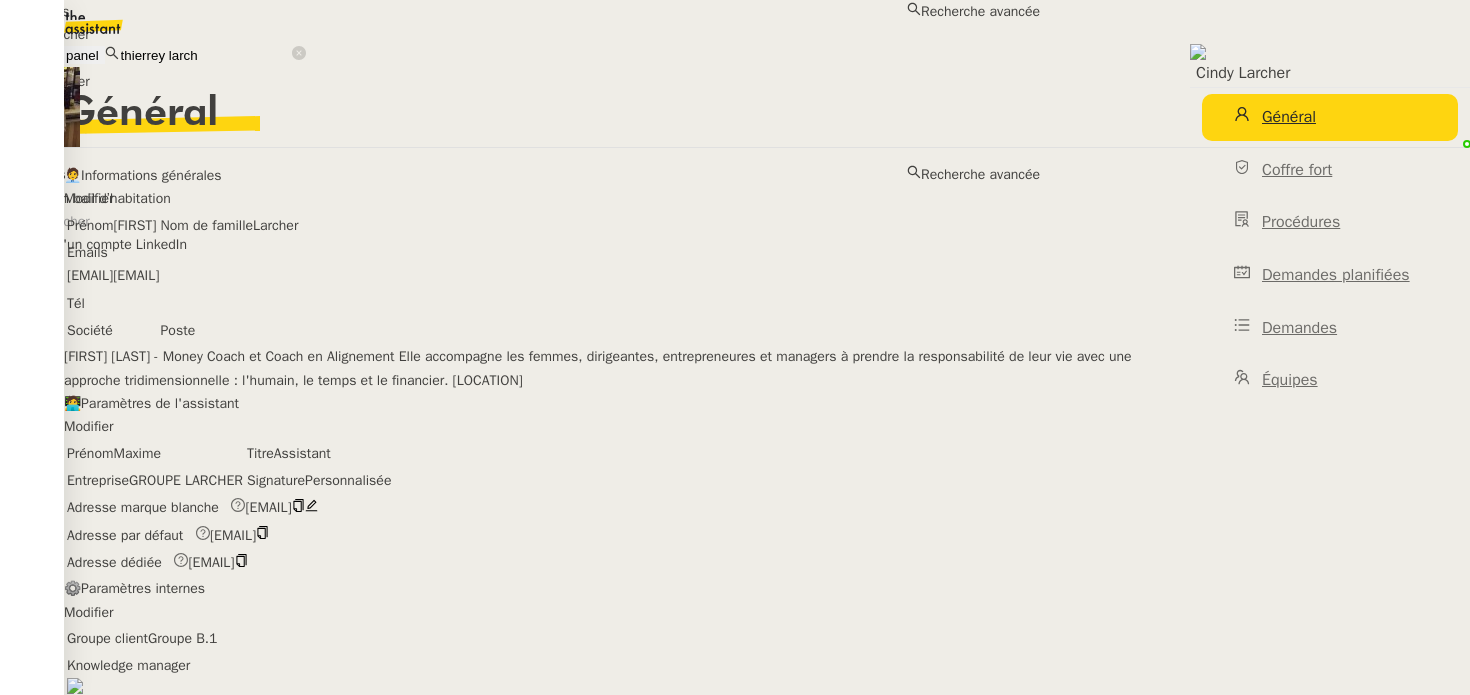 click on "thierrey larch" at bounding box center (205, 55) 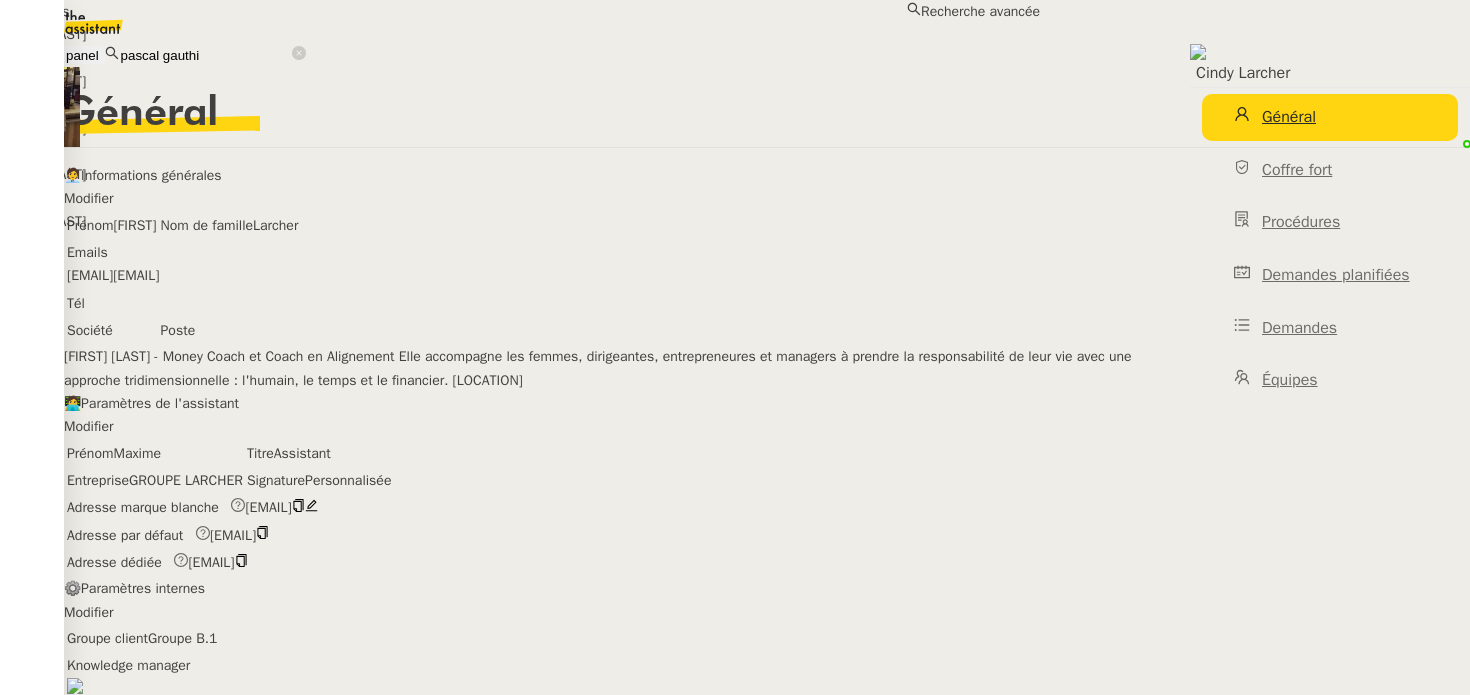 click on "[FIRST] [LAST]" at bounding box center (520, 34) 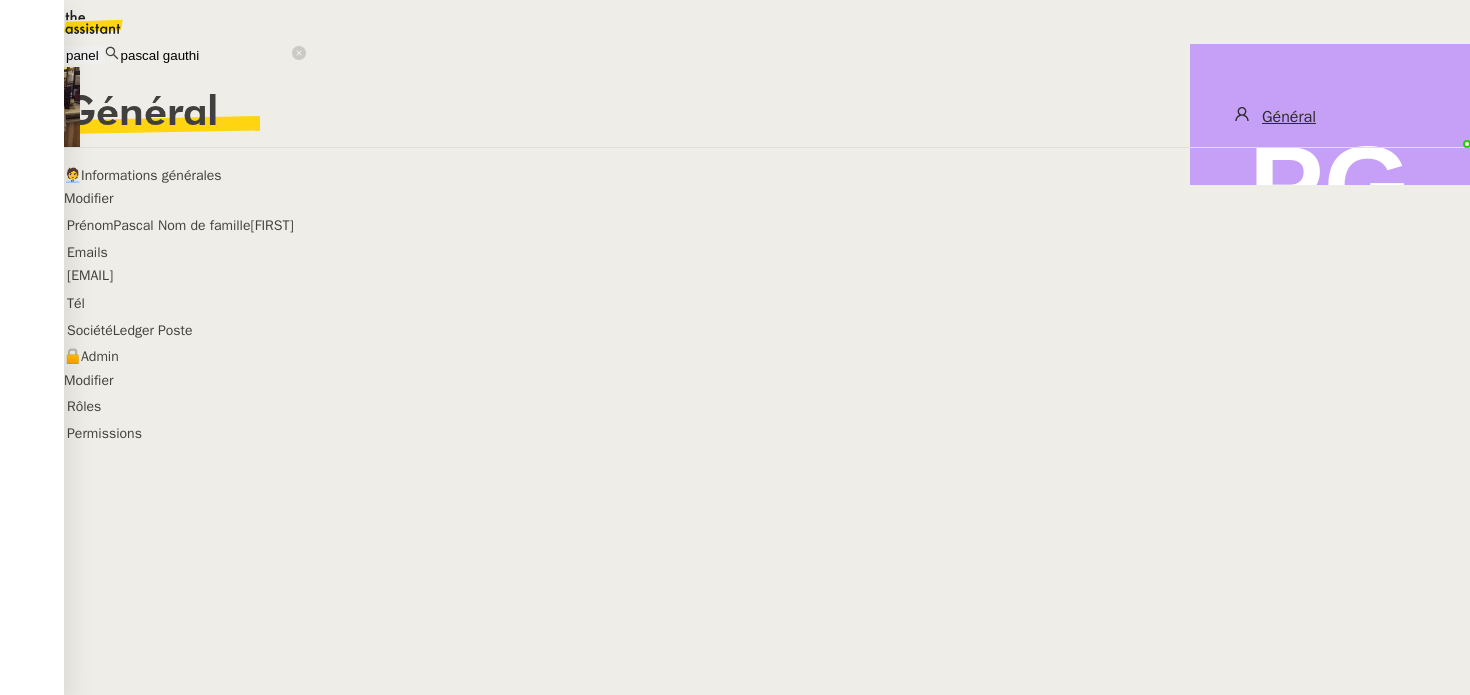 scroll, scrollTop: 0, scrollLeft: 0, axis: both 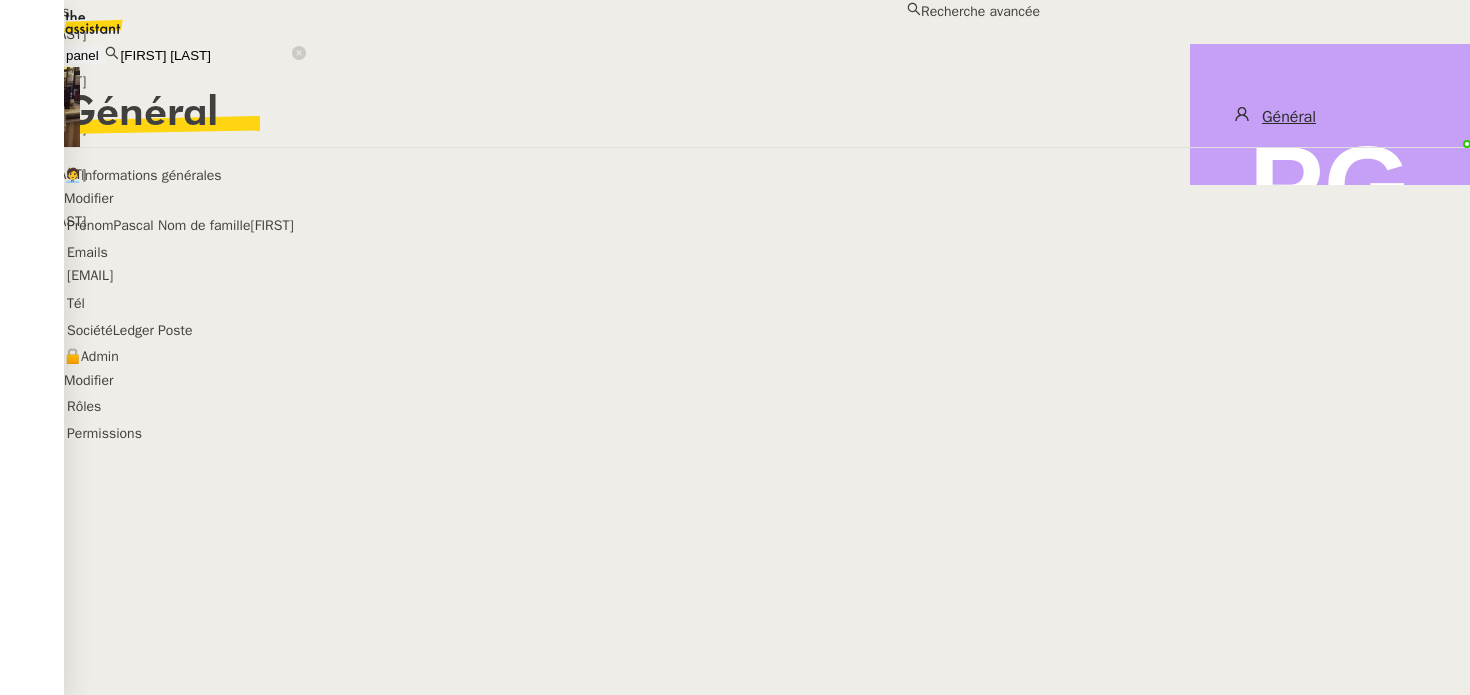 click on "[FIRST] [LAST]" at bounding box center [520, 128] 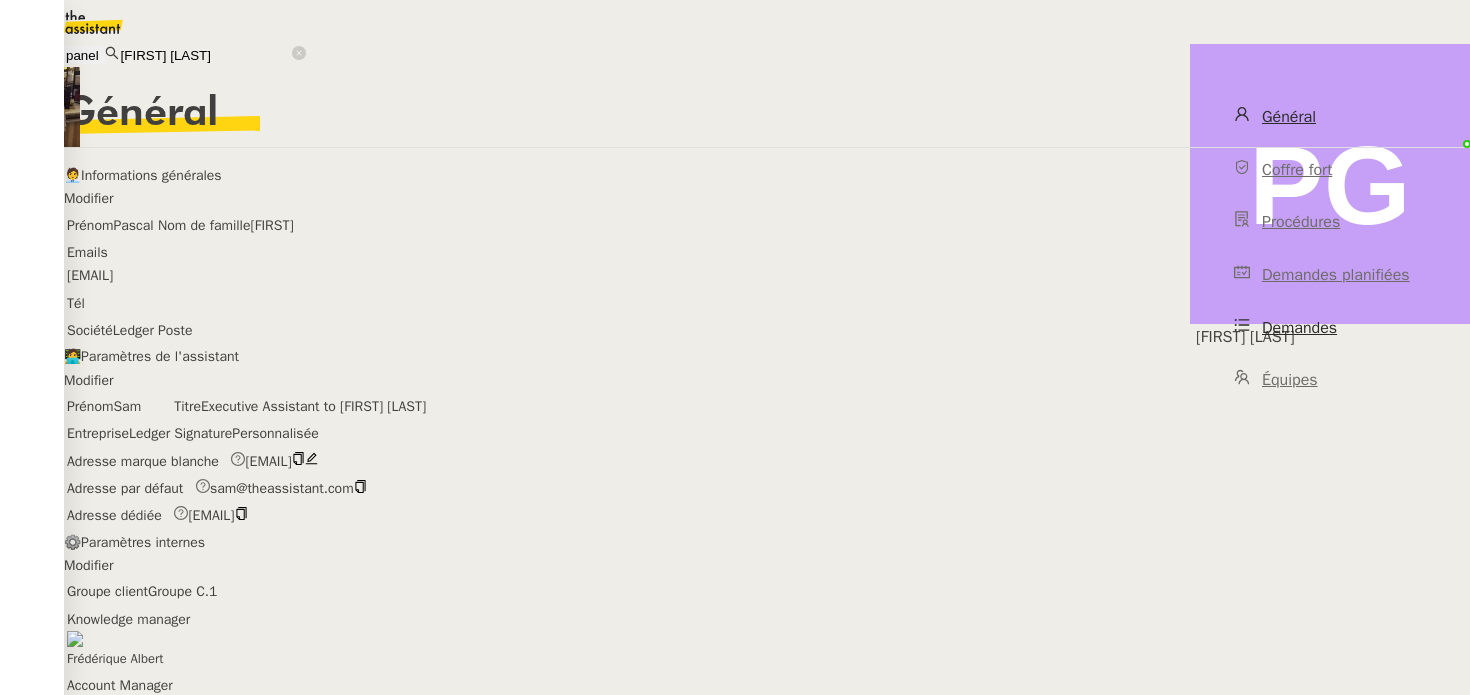 click on "Demandes" at bounding box center (1330, 328) 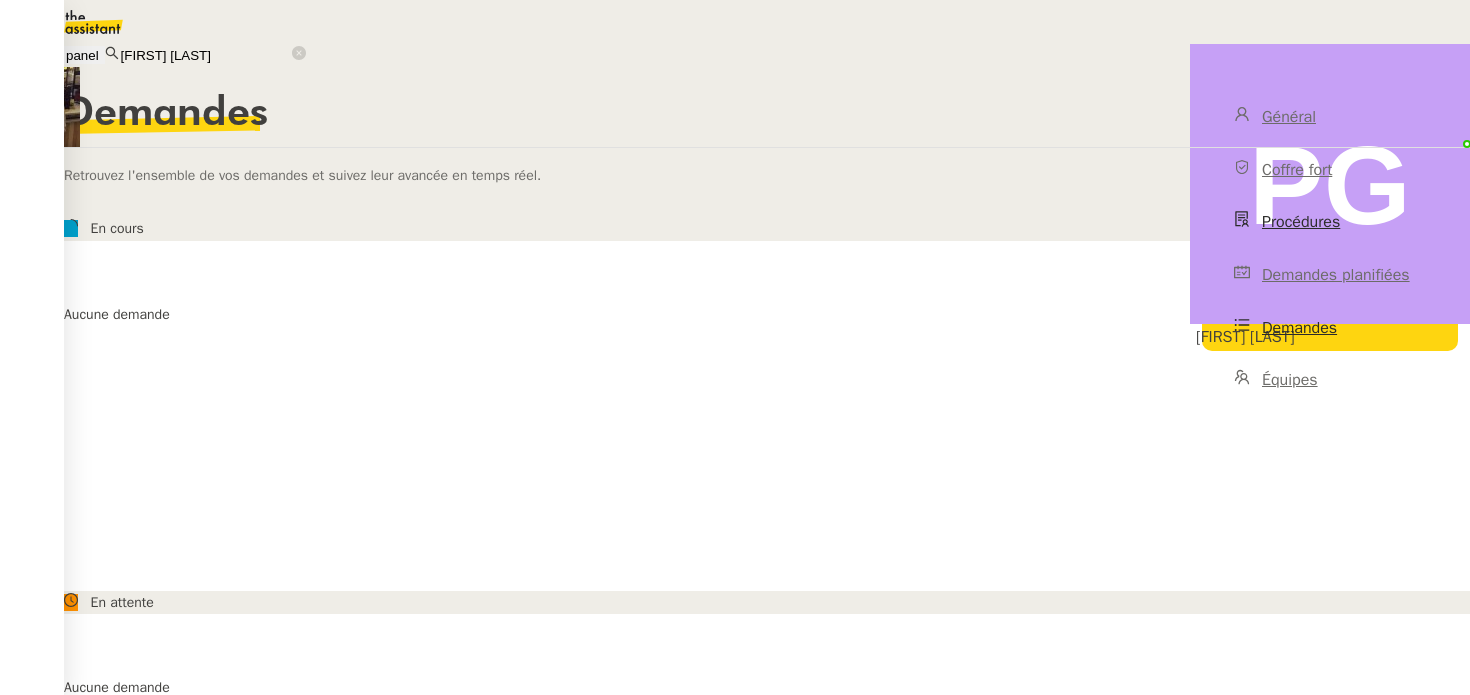 click on "Procédures" at bounding box center (1330, 222) 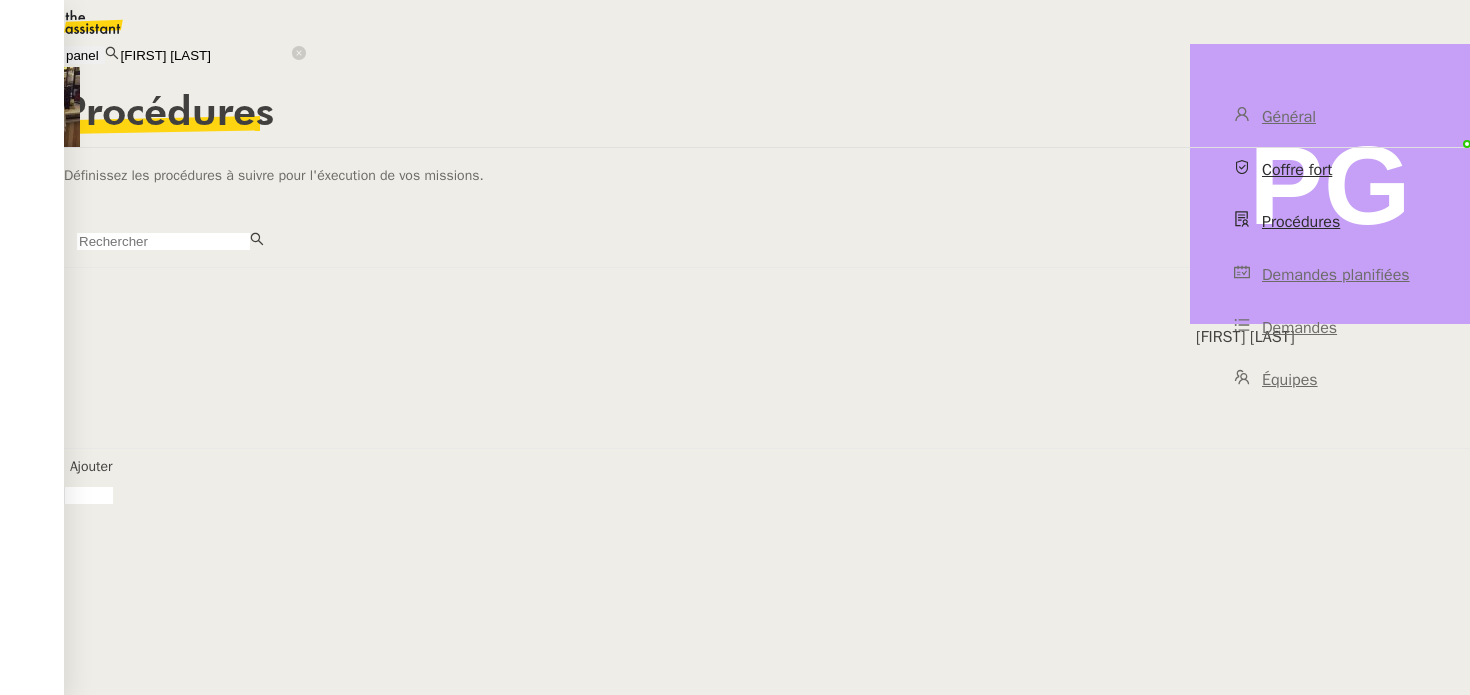 click on "Coffre fort" at bounding box center [1330, 170] 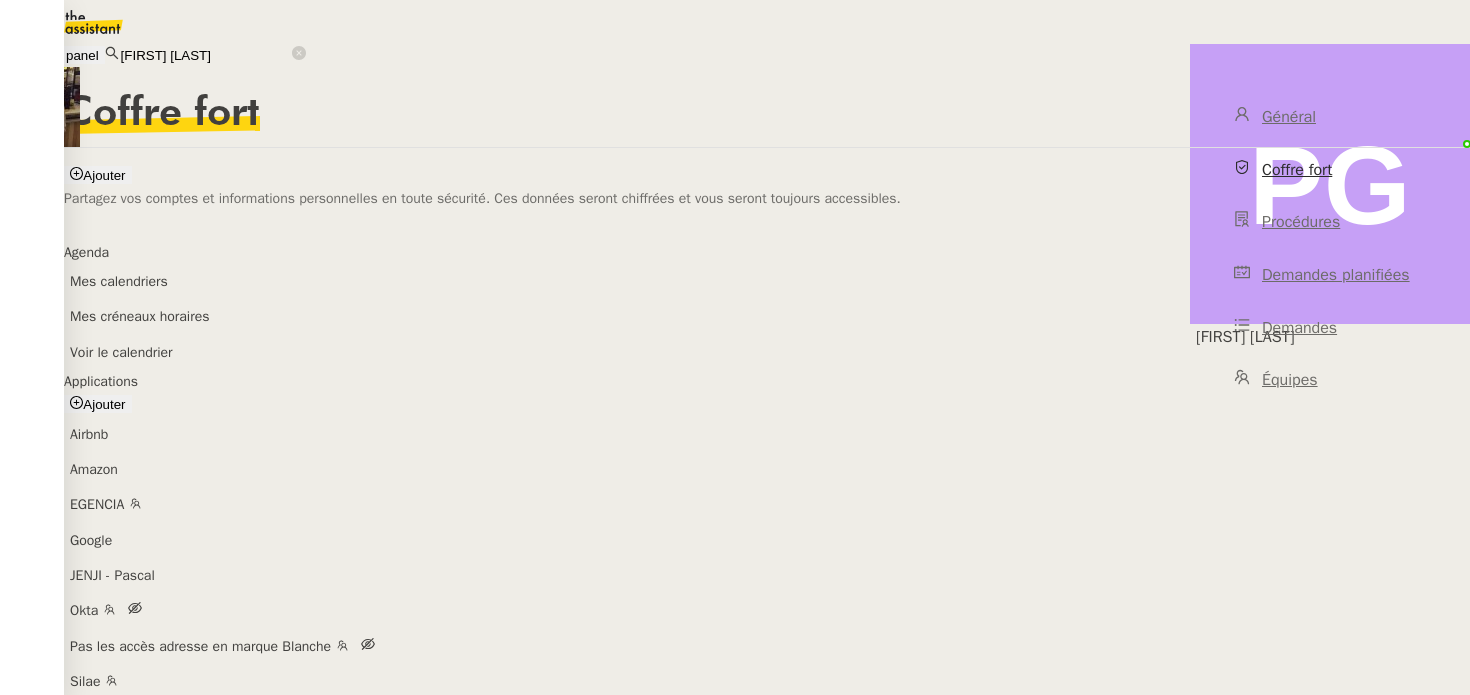 click on "Voir le calendrier" at bounding box center (121, 352) 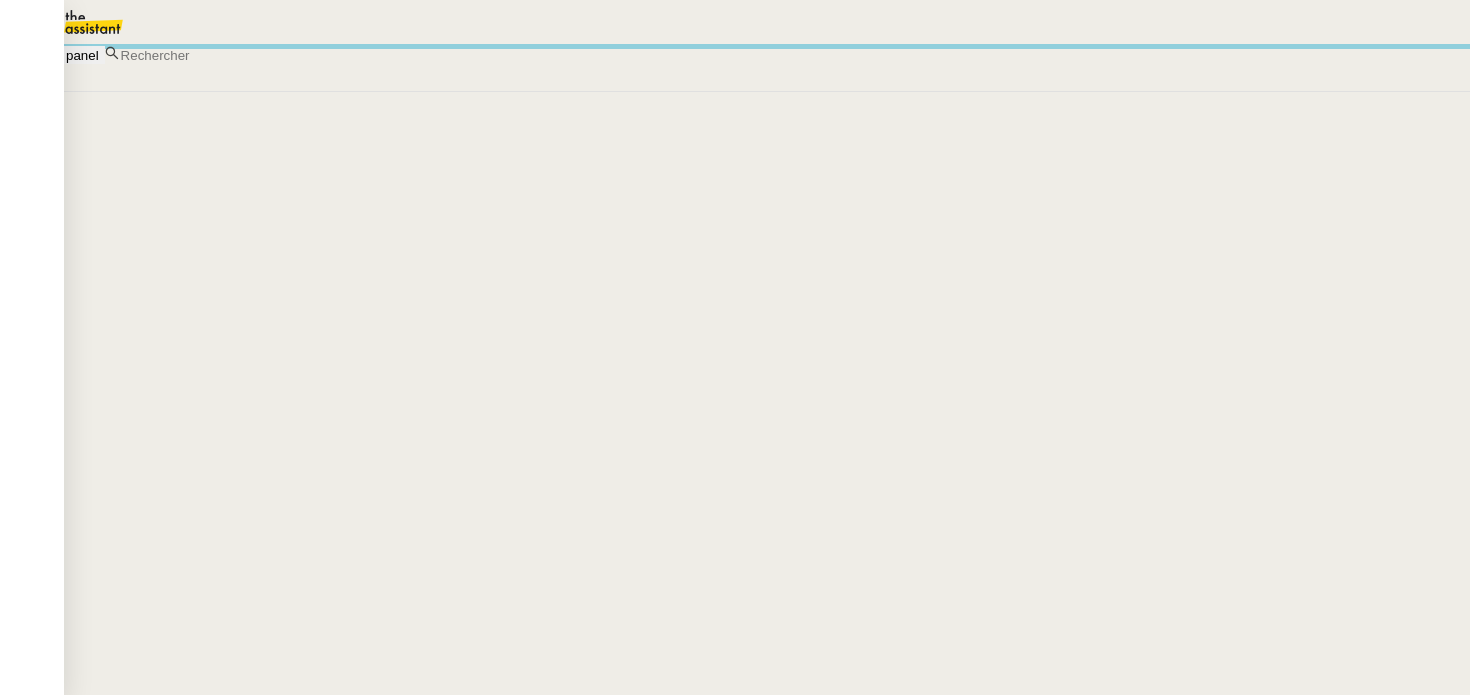 scroll, scrollTop: 0, scrollLeft: 0, axis: both 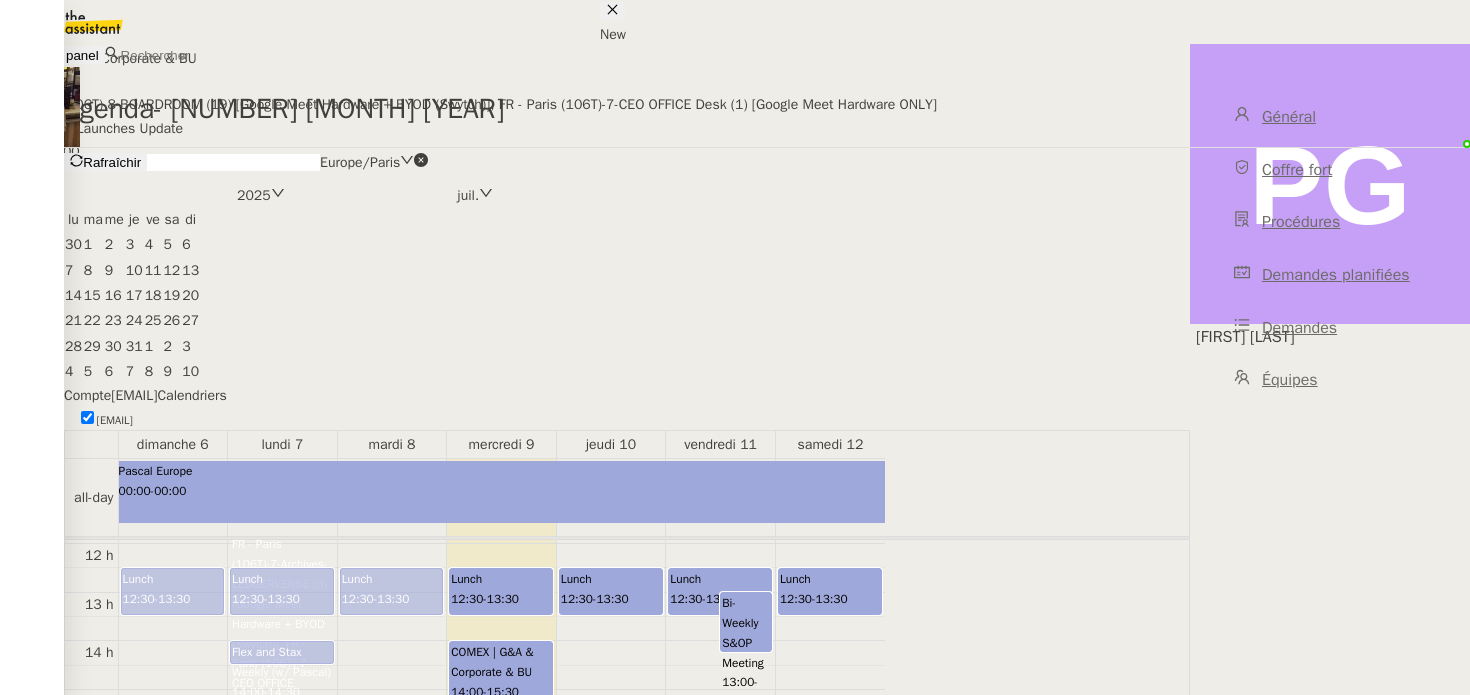 click on "17:00" at bounding box center [612, 599] 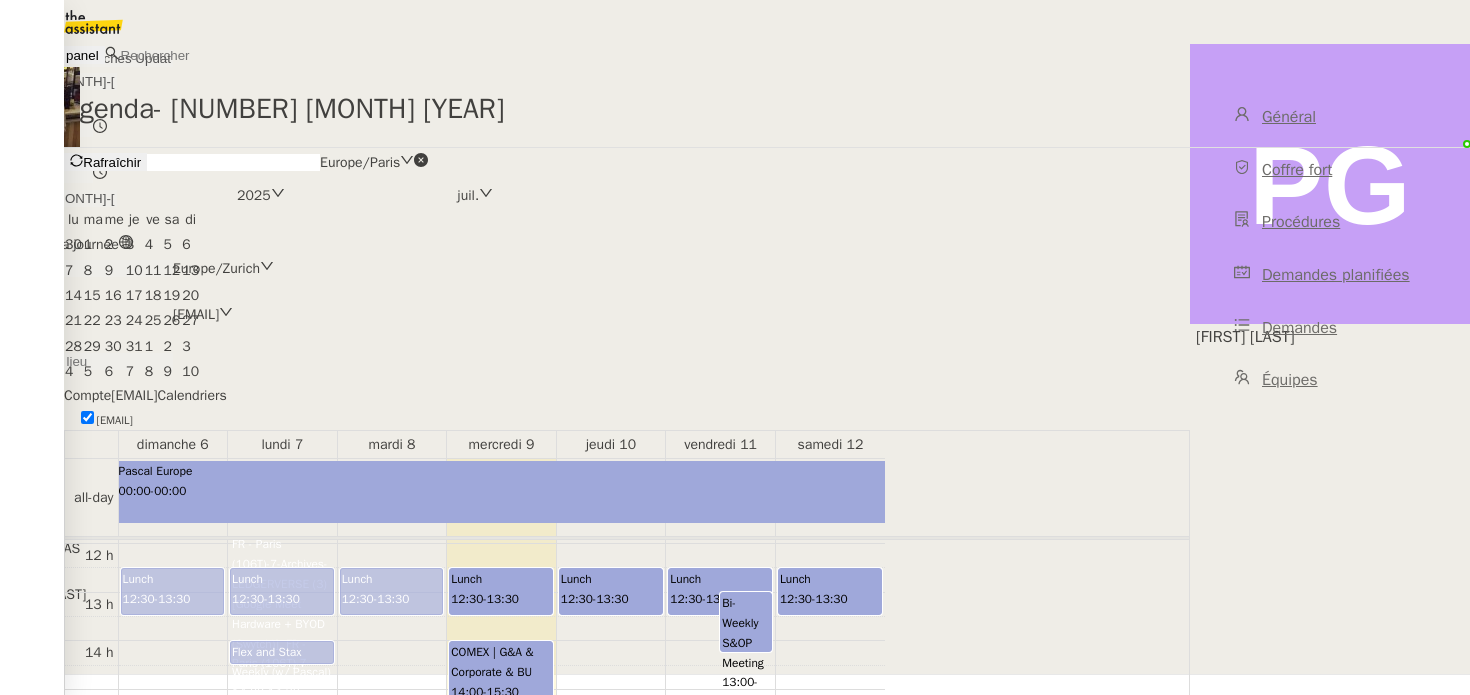 click at bounding box center [735, 0] 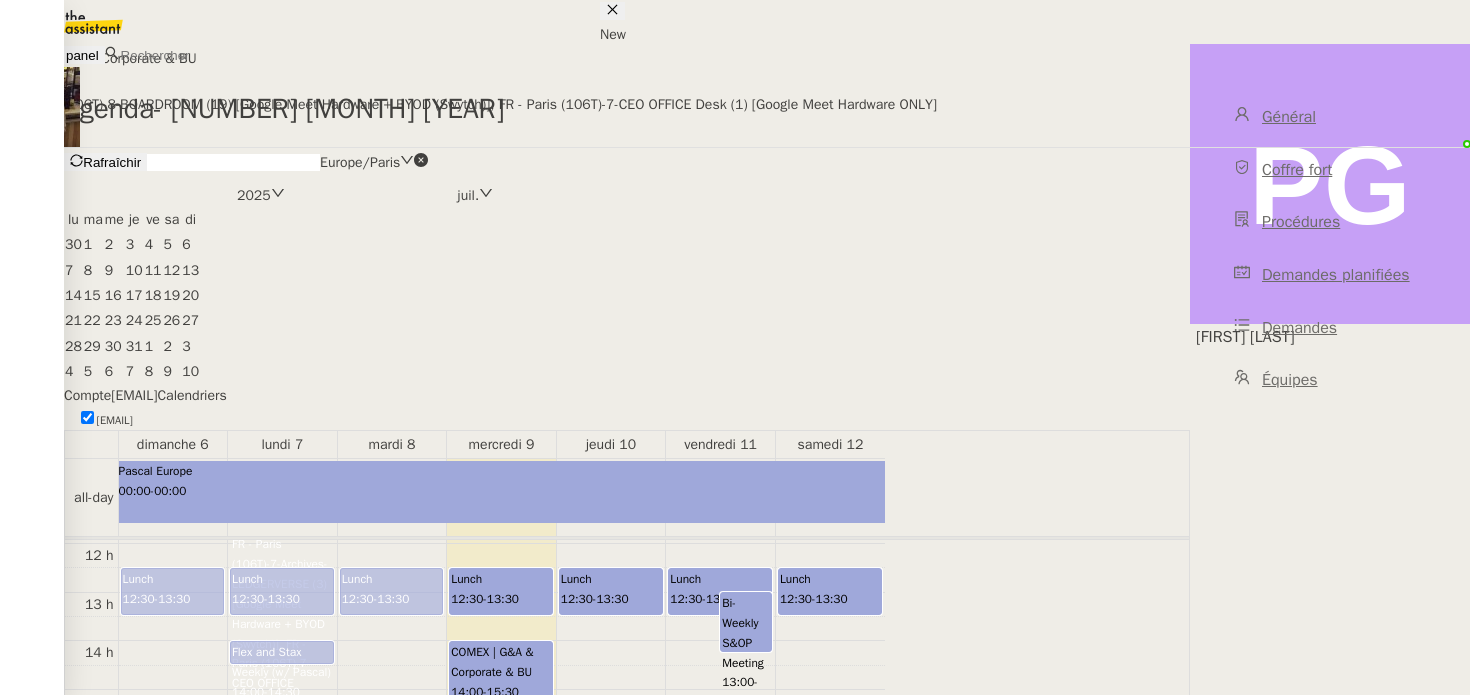 click on "FR - Paris (106T)-8-BOARDROOM (19) [Google Meet Hardware + BYOD (Swytch)], FR - Paris (106T)-7-CEO OFFICE Desk (1) [Google Meet Hardware ONLY]" at bounding box center (451, 619) 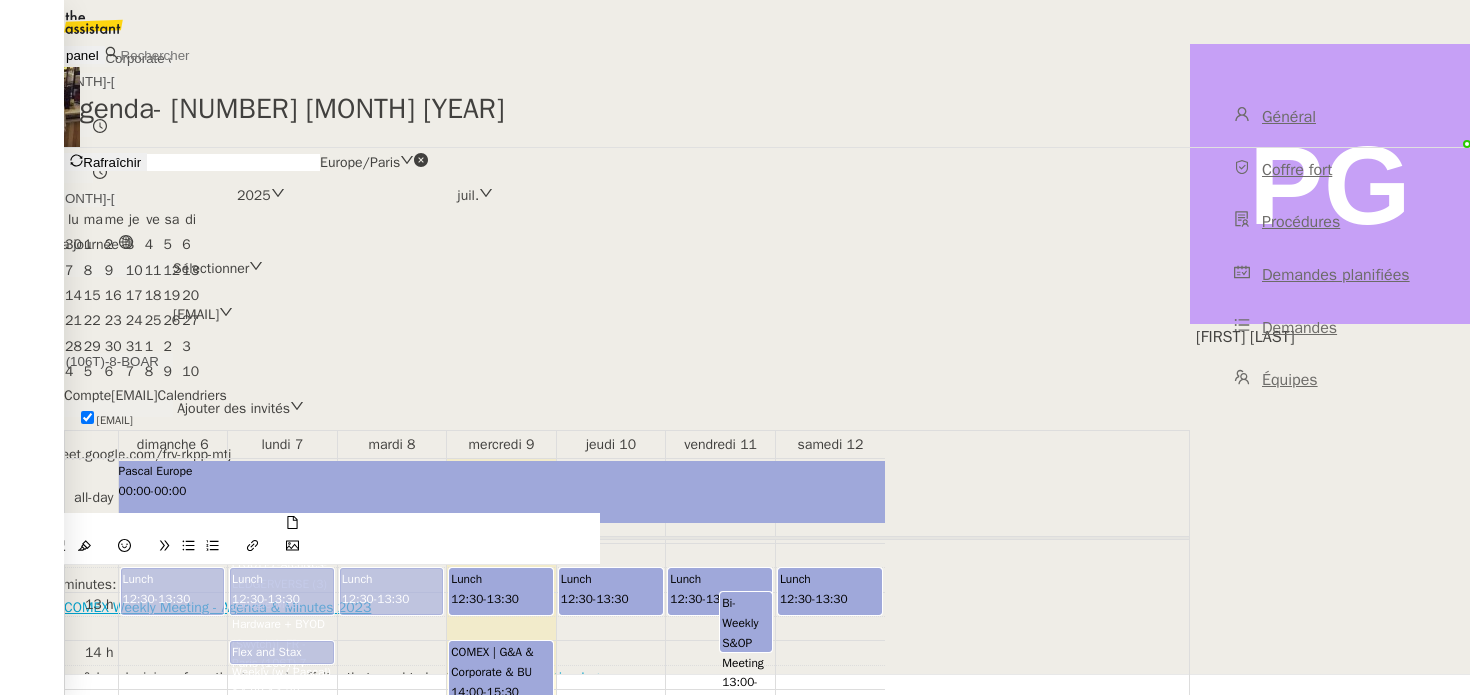 click at bounding box center (735, 0) 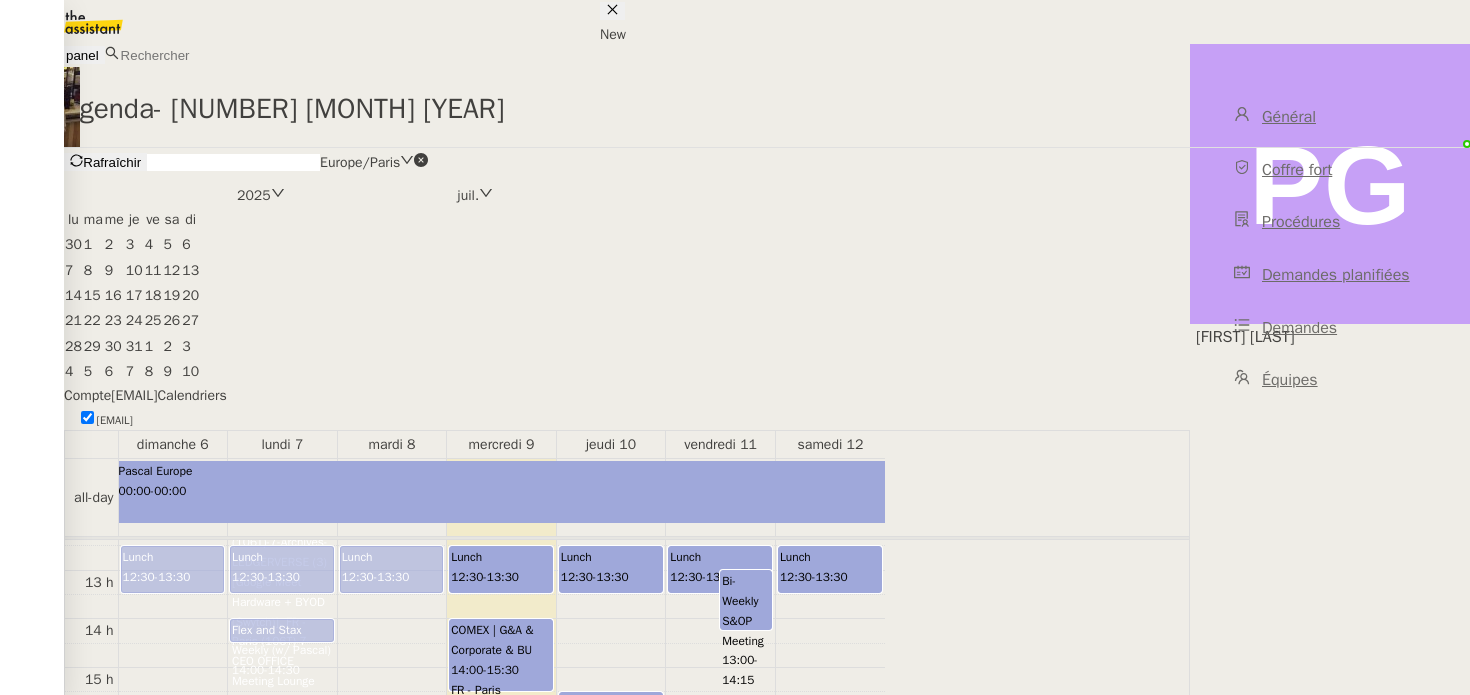 scroll, scrollTop: 362, scrollLeft: 0, axis: vertical 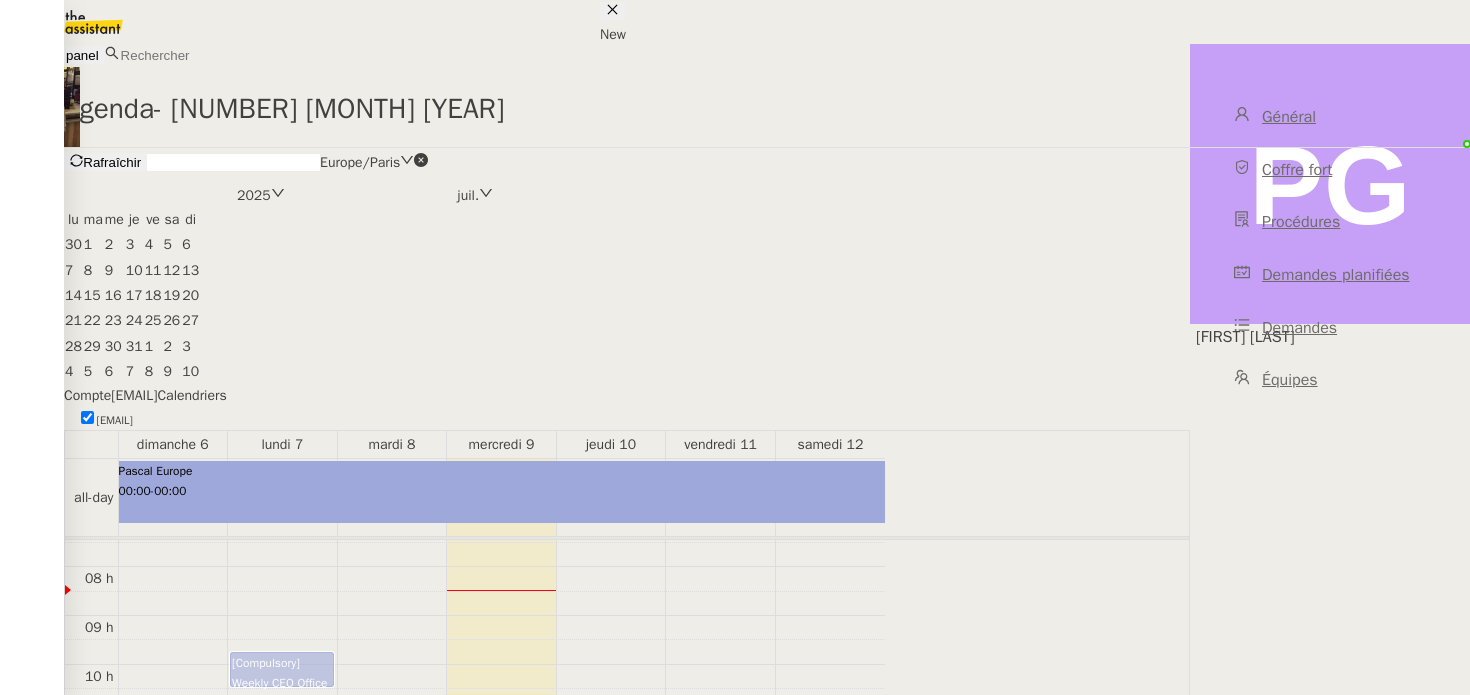 click on "16" at bounding box center [114, 244] 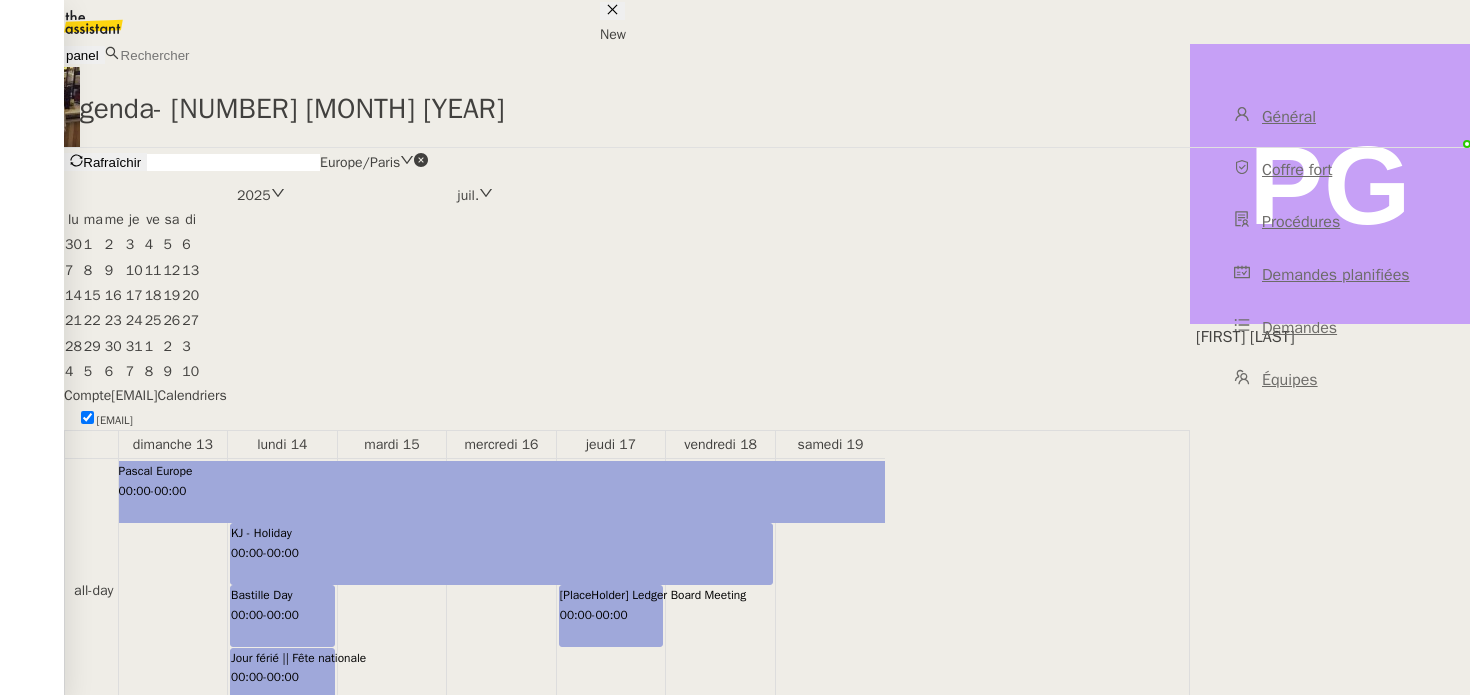 scroll, scrollTop: 722, scrollLeft: 0, axis: vertical 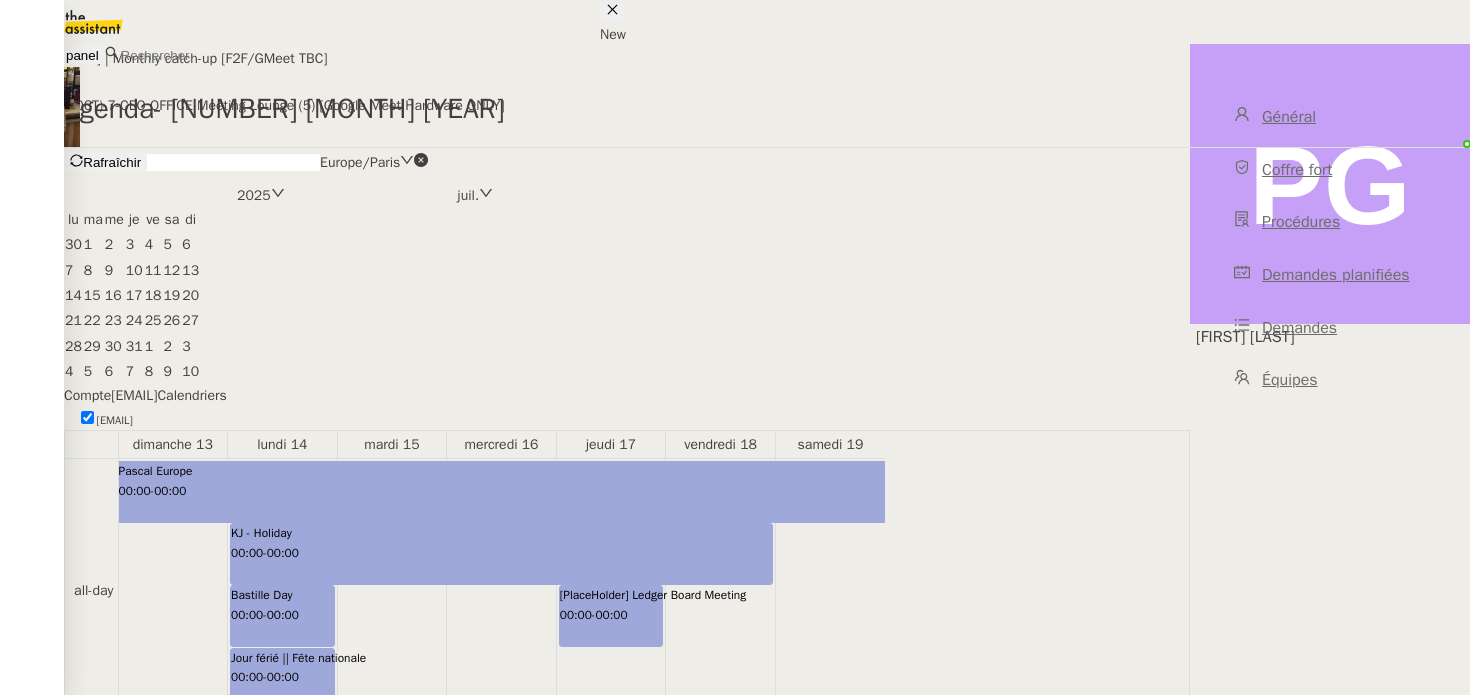 click on "[FIRST] x [FIRST] | Monthly catch-up [F2F/GMeet TBC]" at bounding box center [388, 887] 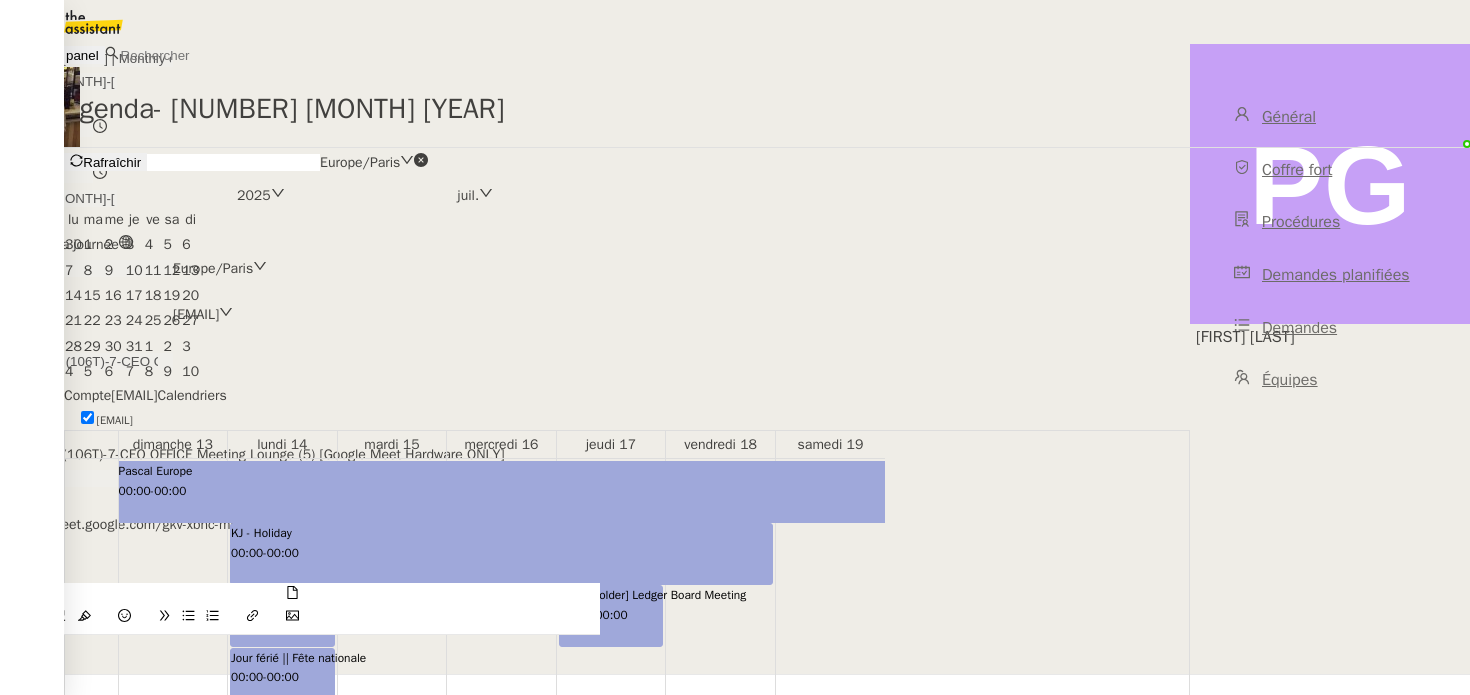 click at bounding box center (735, 0) 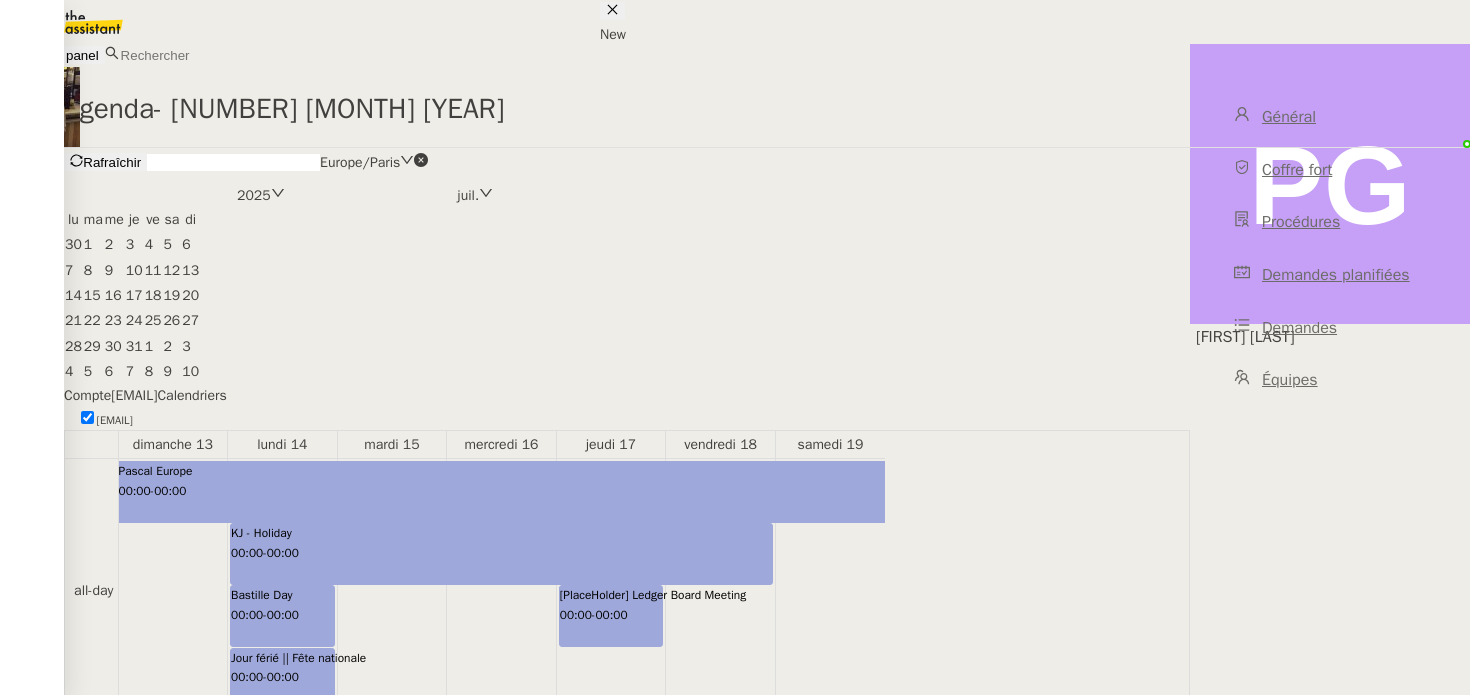 scroll, scrollTop: 400, scrollLeft: 0, axis: vertical 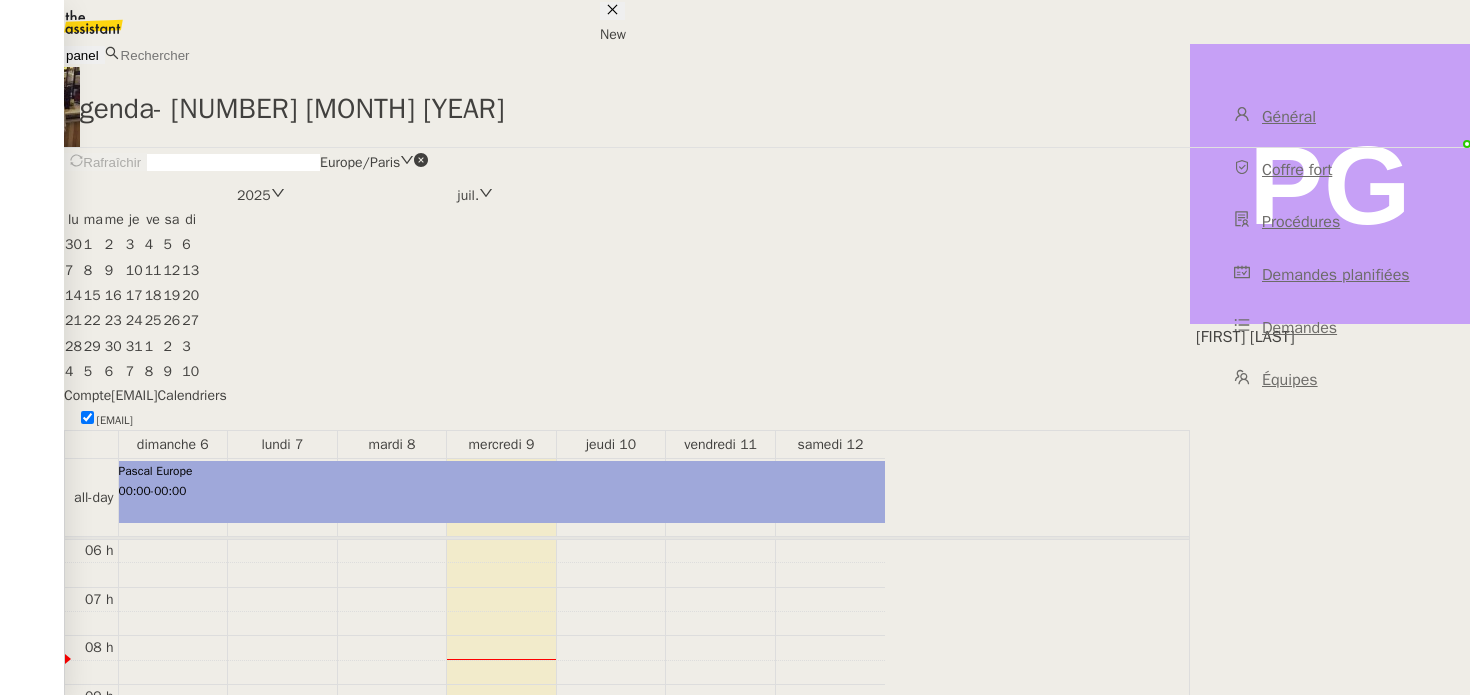 click on "16" at bounding box center (93, 244) 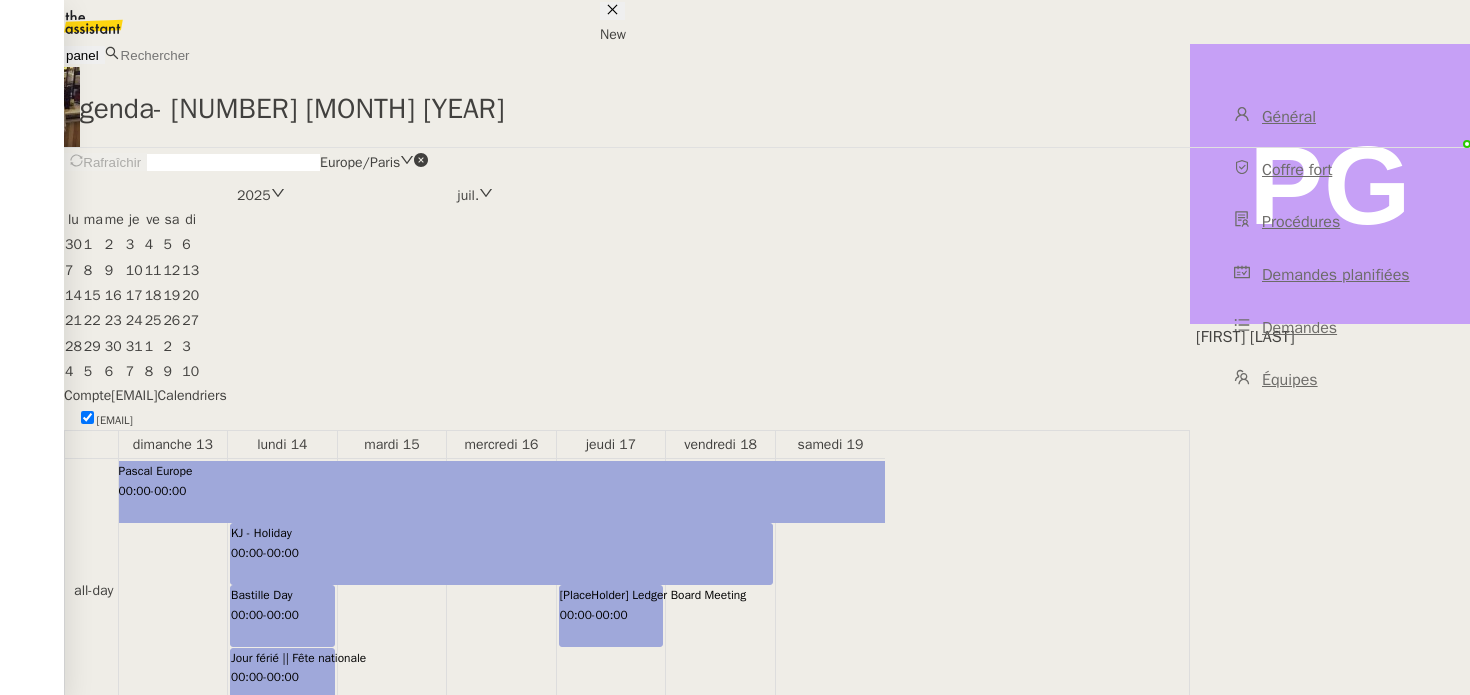 click on "23" at bounding box center (114, 244) 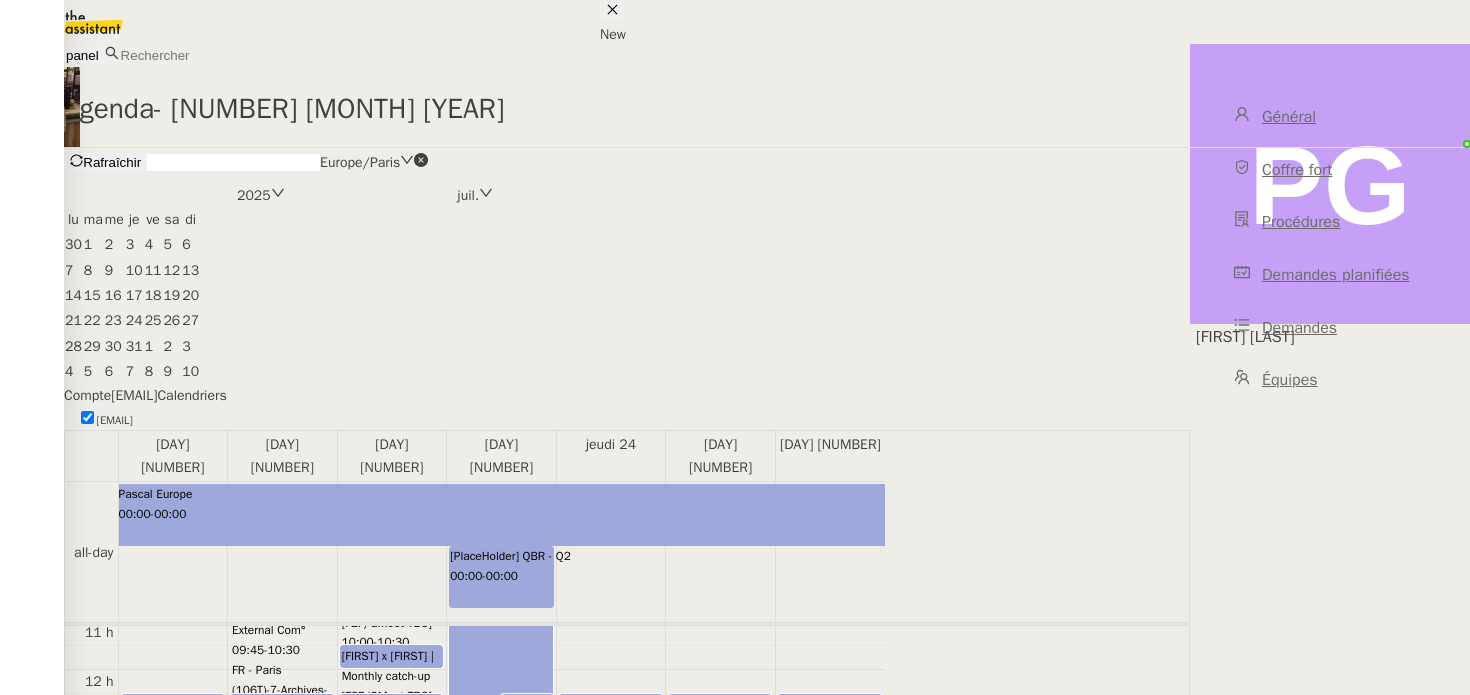 scroll, scrollTop: 543, scrollLeft: 0, axis: vertical 